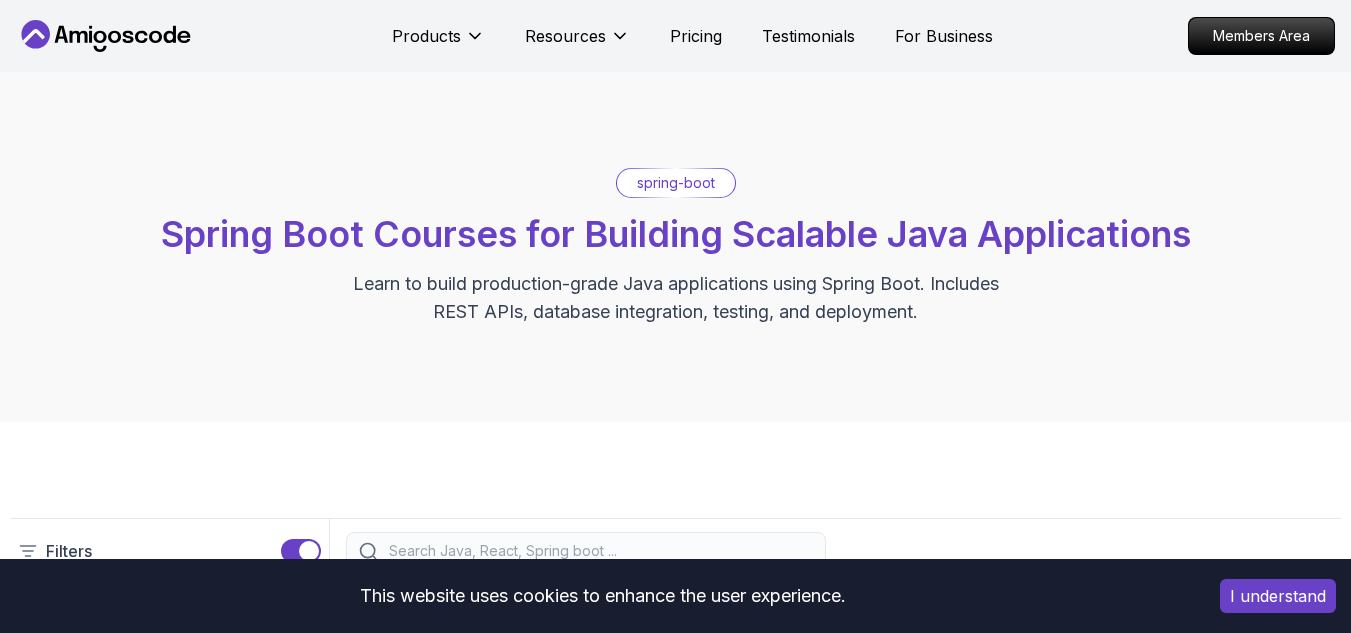 scroll, scrollTop: 0, scrollLeft: 0, axis: both 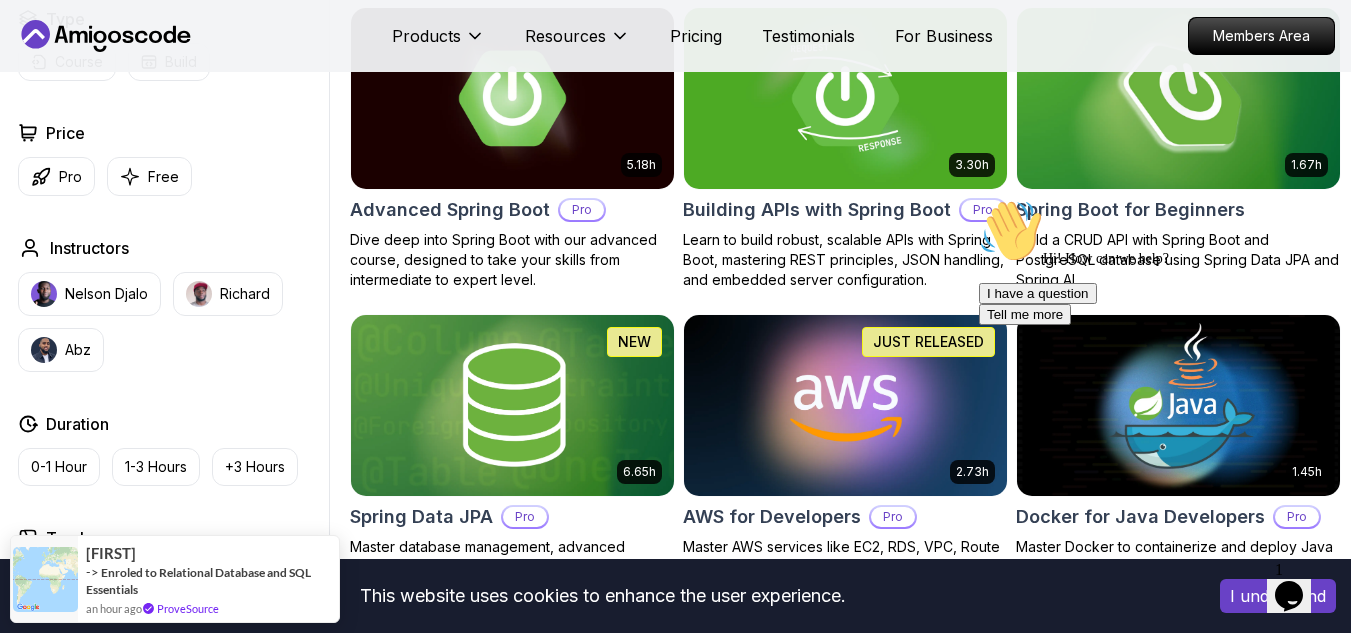 click at bounding box center [1178, 98] 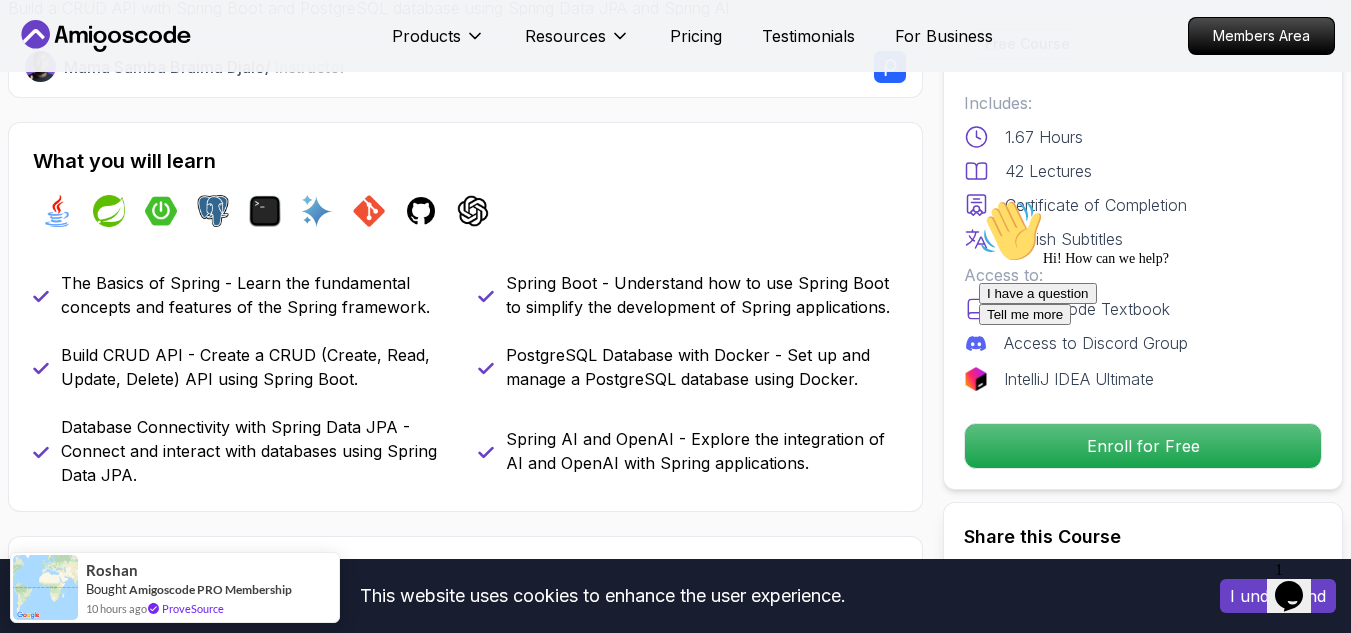 scroll, scrollTop: 714, scrollLeft: 0, axis: vertical 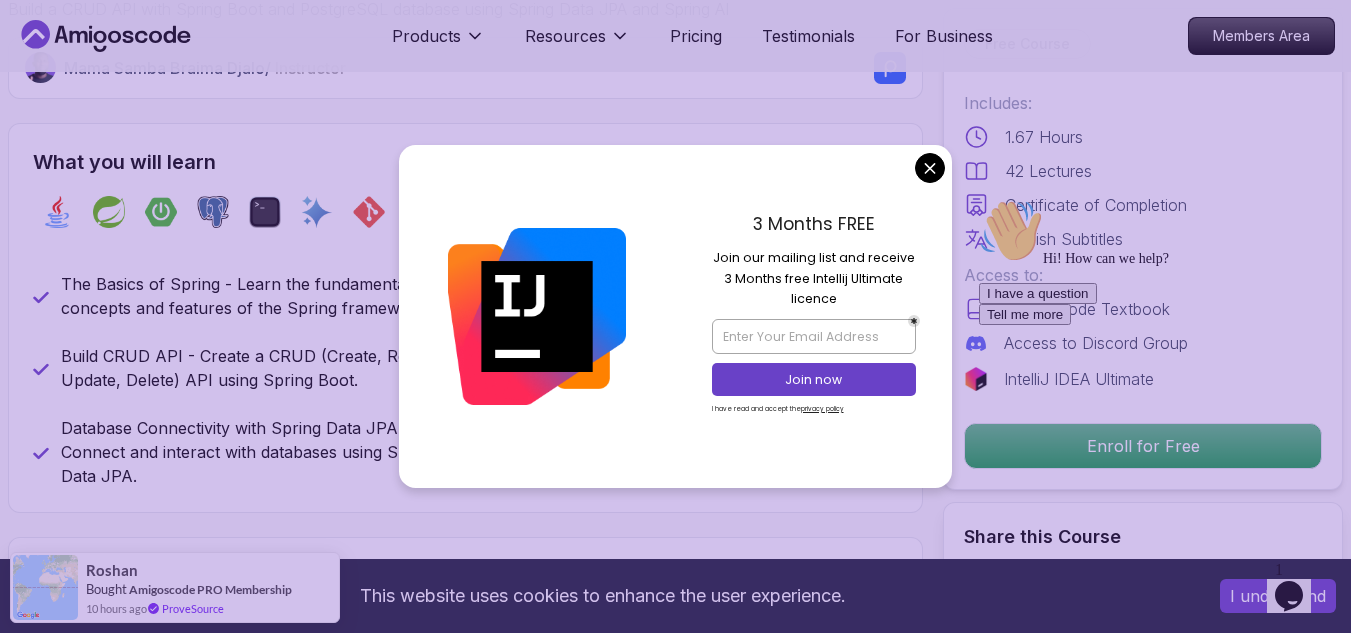 click on "Hi! How can we help? I have a question Tell me more" at bounding box center (1159, 262) 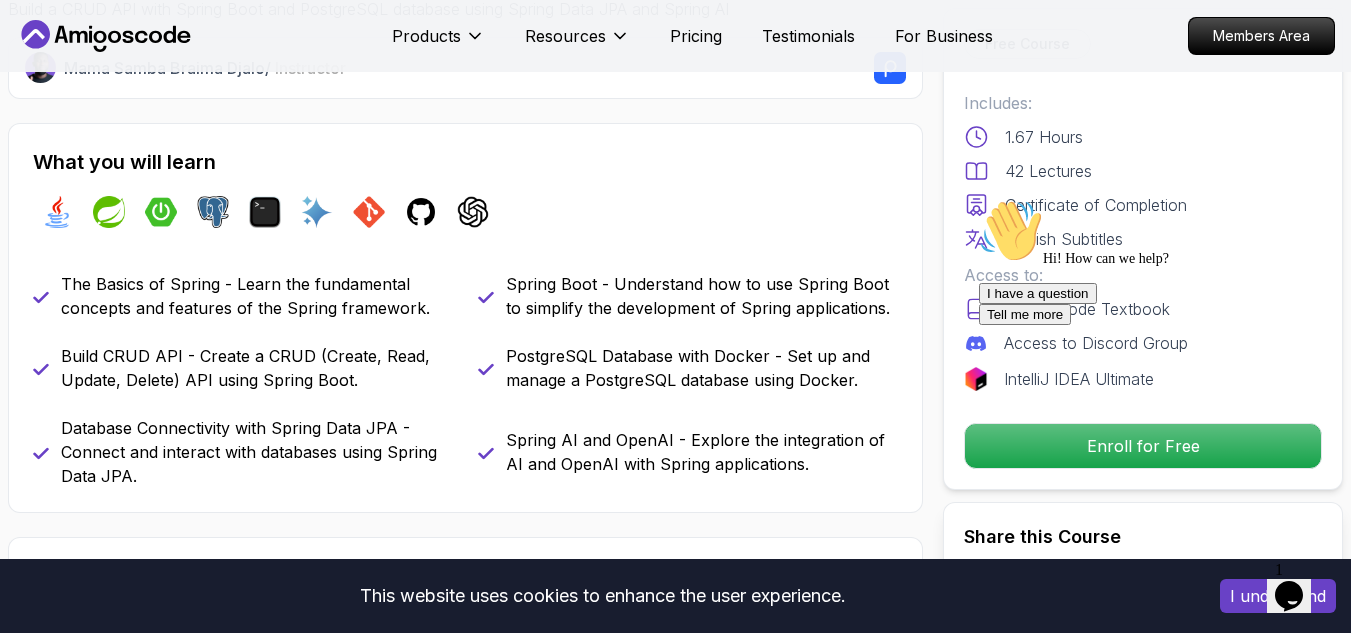 click on "This website uses cookies to enhance the user experience. I understand Products Resources Pricing Testimonials For Business Members Area Products Resources Pricing Testimonials For Business Members Area Spring Boot for Beginners Build a CRUD API with Spring Boot and PostgreSQL database using Spring Data JPA and Spring AI Mama Samba Braima Djalo  /   Instructor Free Course Includes: 1.67 Hours 42 Lectures Certificate of Completion English Subtitles Access to: AmigosCode Textbook Access to Discord Group IntelliJ IDEA Ultimate Enroll for Free Share this Course or Copy link Got a Team of 5 or More? With one subscription, give your entire team access to all courses and features. Check our Business Plan Mama Samba Braima Djalo  /   Instructor What you will learn java spring spring-boot postgres terminal ai git github chatgpt The Basics of Spring - Learn the fundamental concepts and features of the Spring framework. Spring Boot - Understand how to use Spring Boot to simplify the development of Spring applications." at bounding box center (675, 4352) 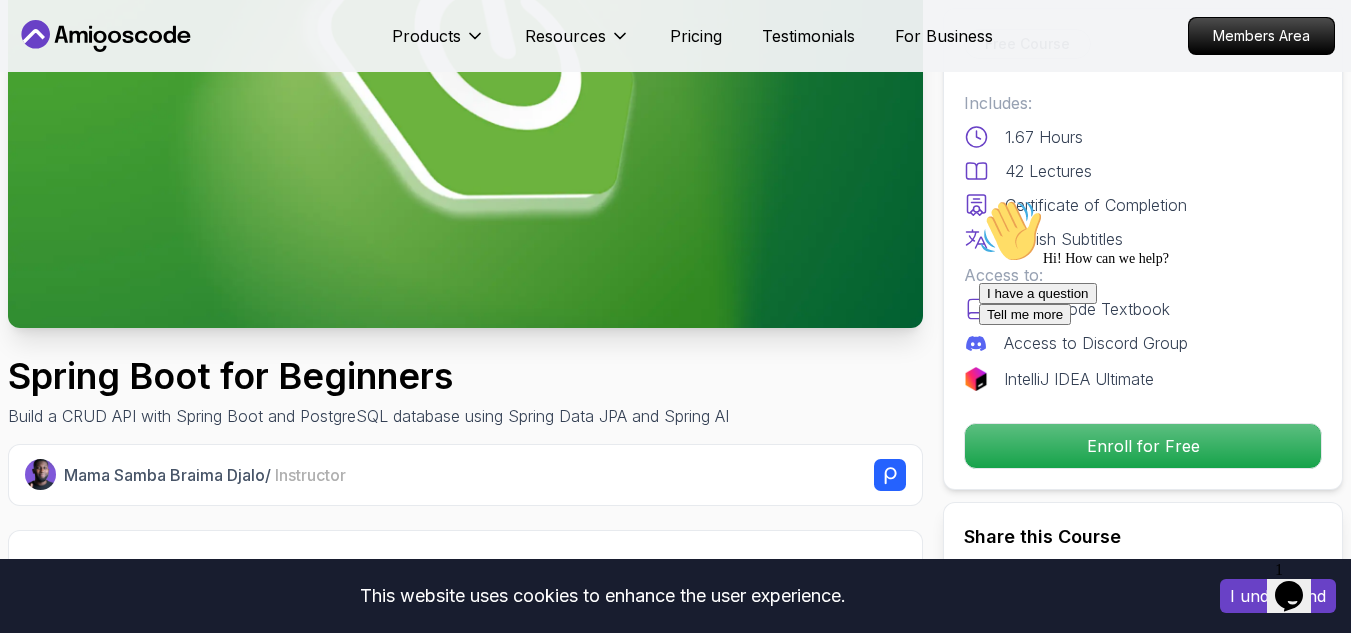 scroll, scrollTop: 305, scrollLeft: 0, axis: vertical 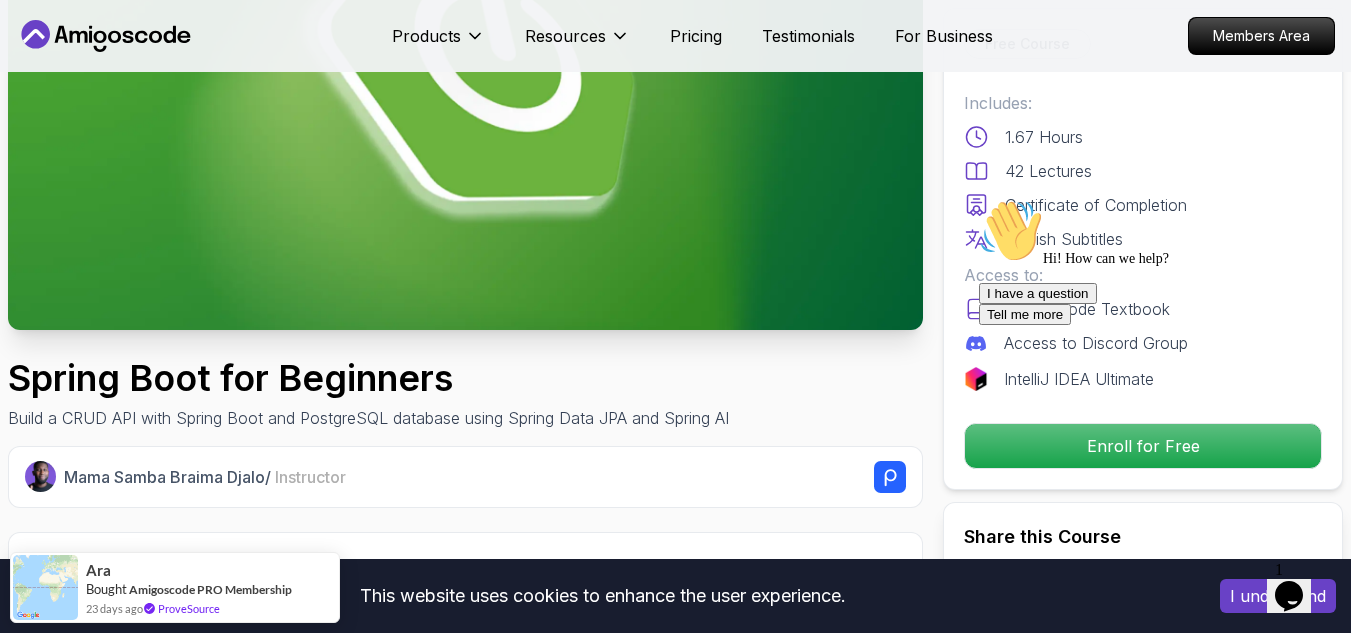 click at bounding box center (465, 72) 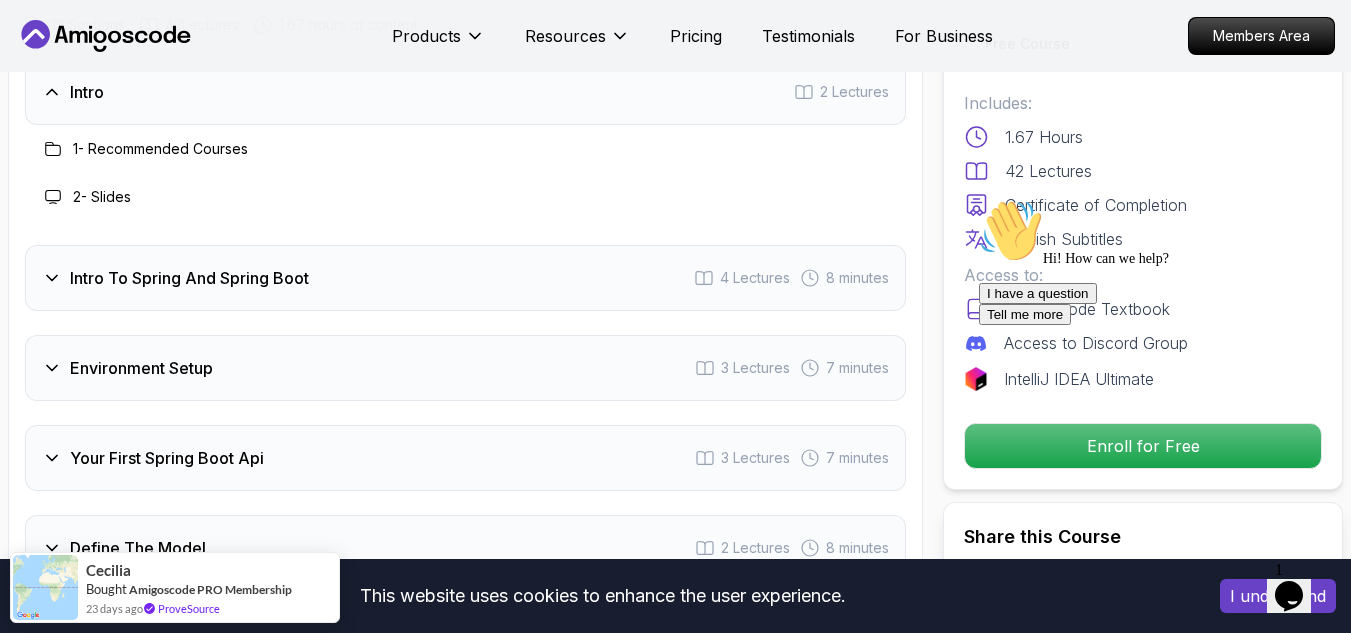 scroll, scrollTop: 2602, scrollLeft: 0, axis: vertical 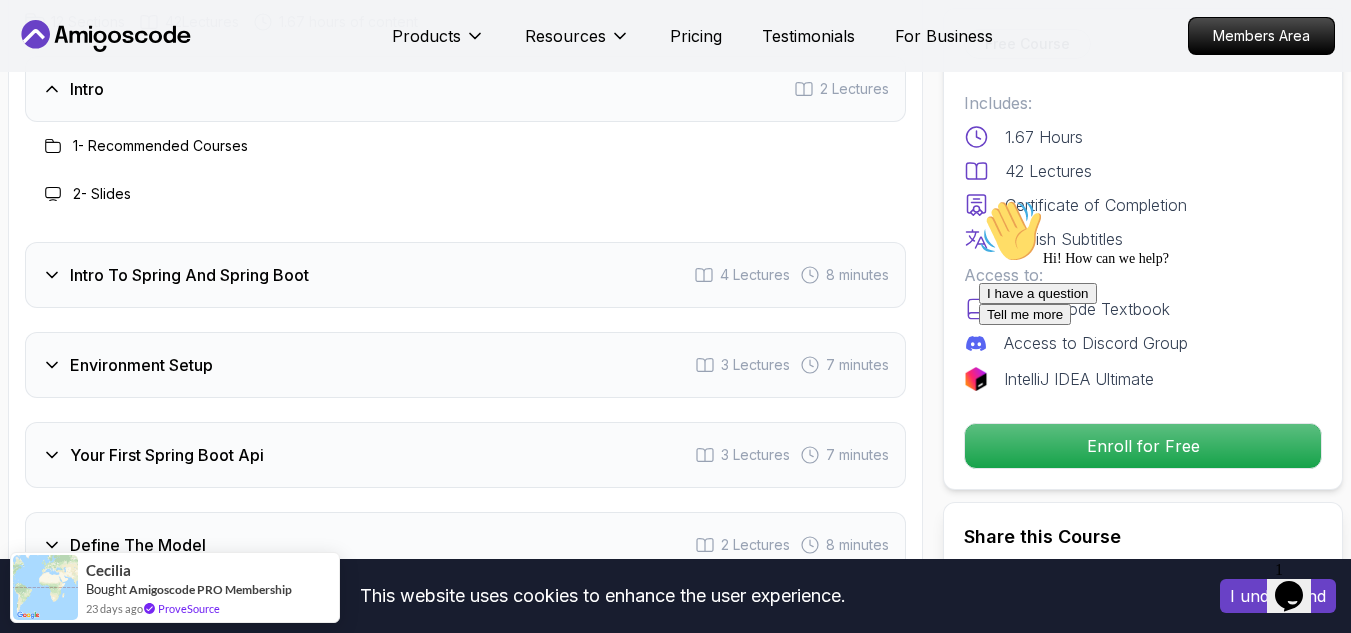 click on "1  -   Recommended Courses" at bounding box center (160, 146) 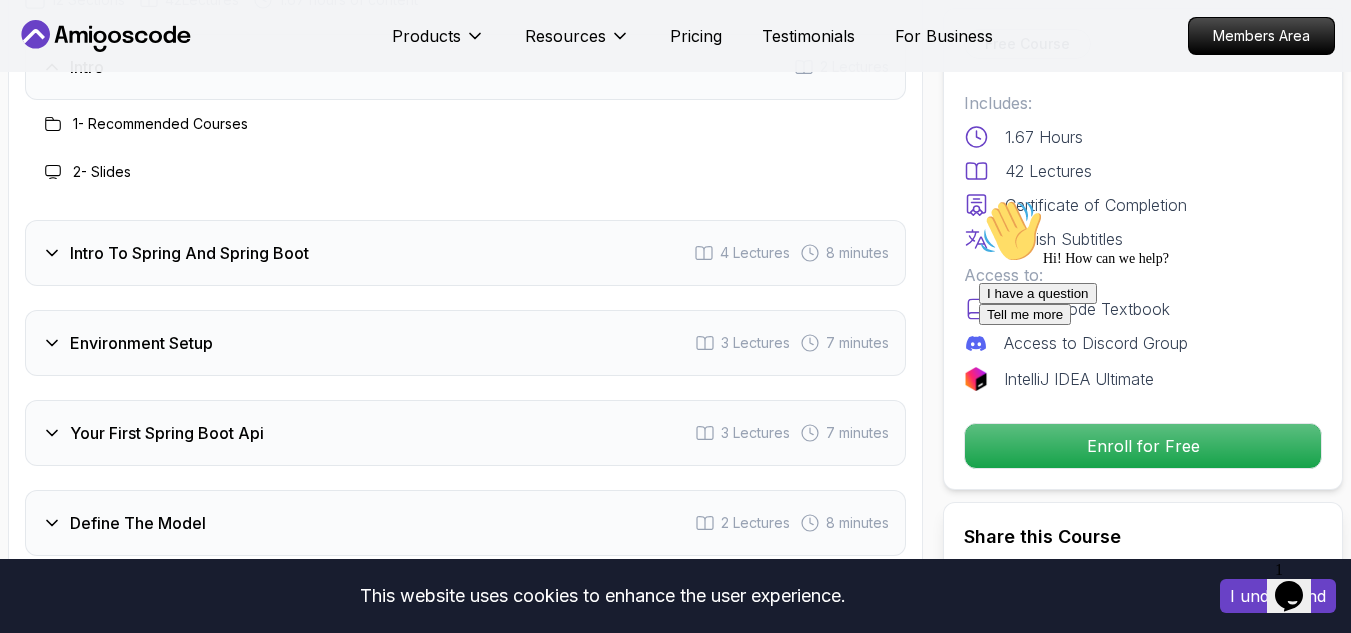 scroll, scrollTop: 2622, scrollLeft: 0, axis: vertical 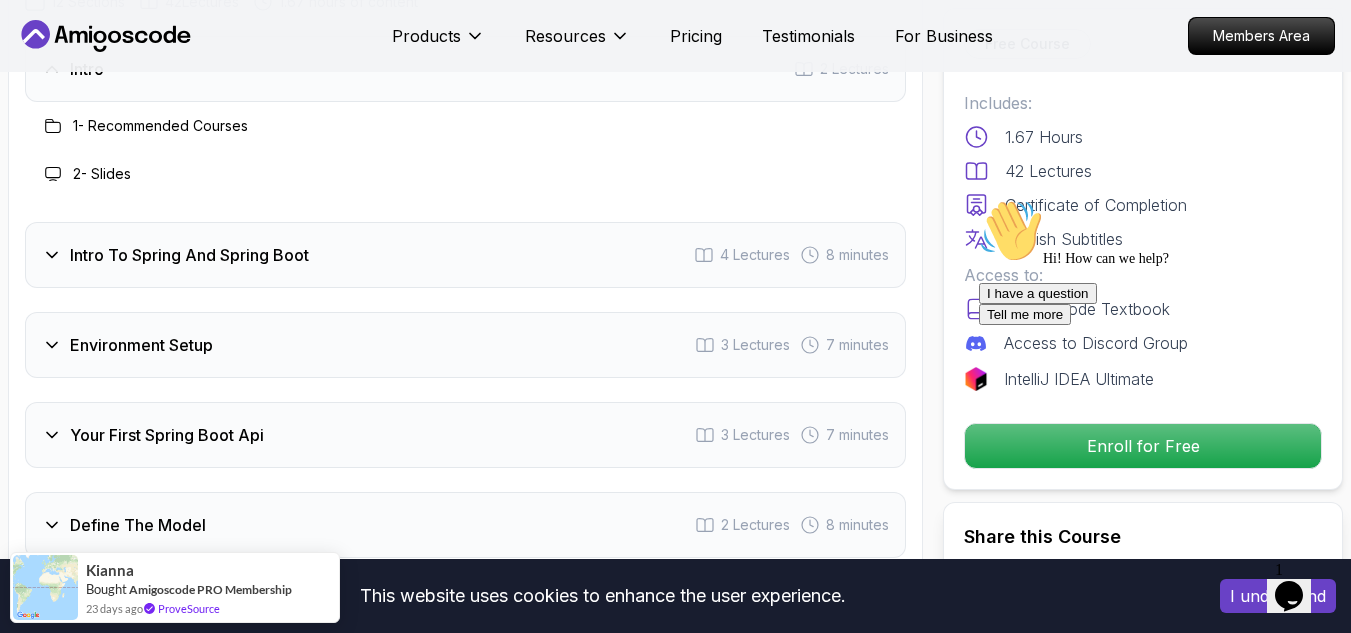 click on "Intro To Spring And Spring Boot 4   Lectures     8 minutes" at bounding box center (465, 255) 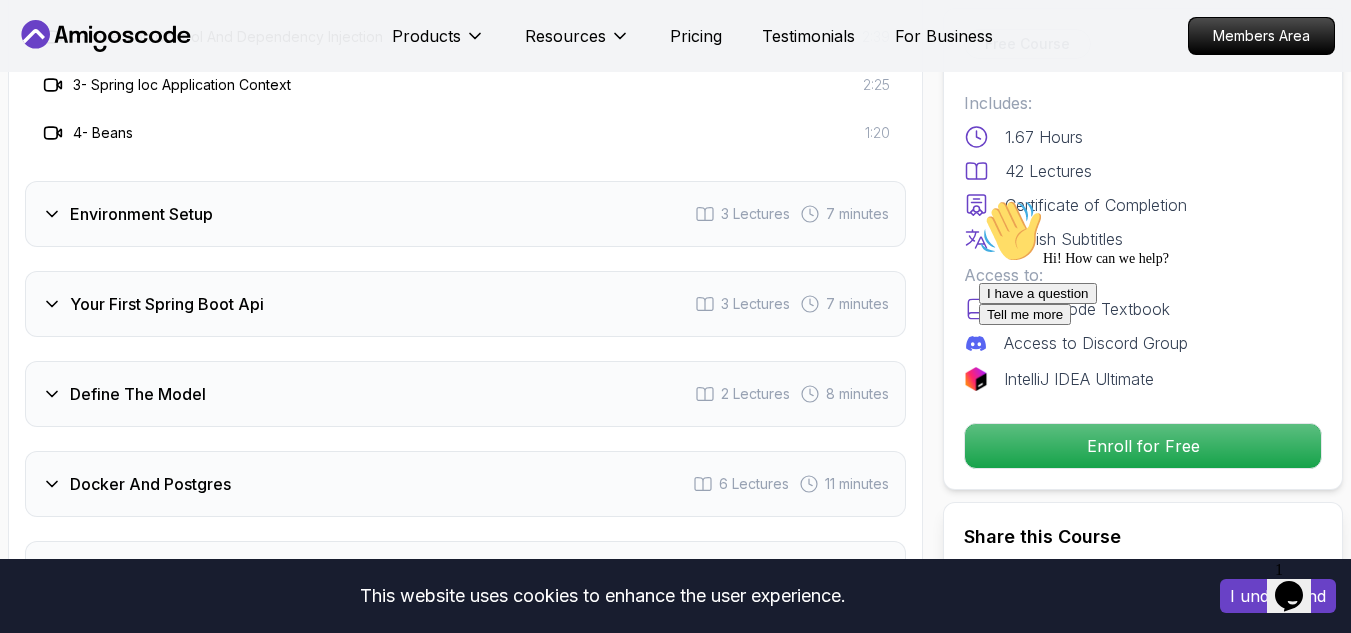 scroll, scrollTop: 2845, scrollLeft: 0, axis: vertical 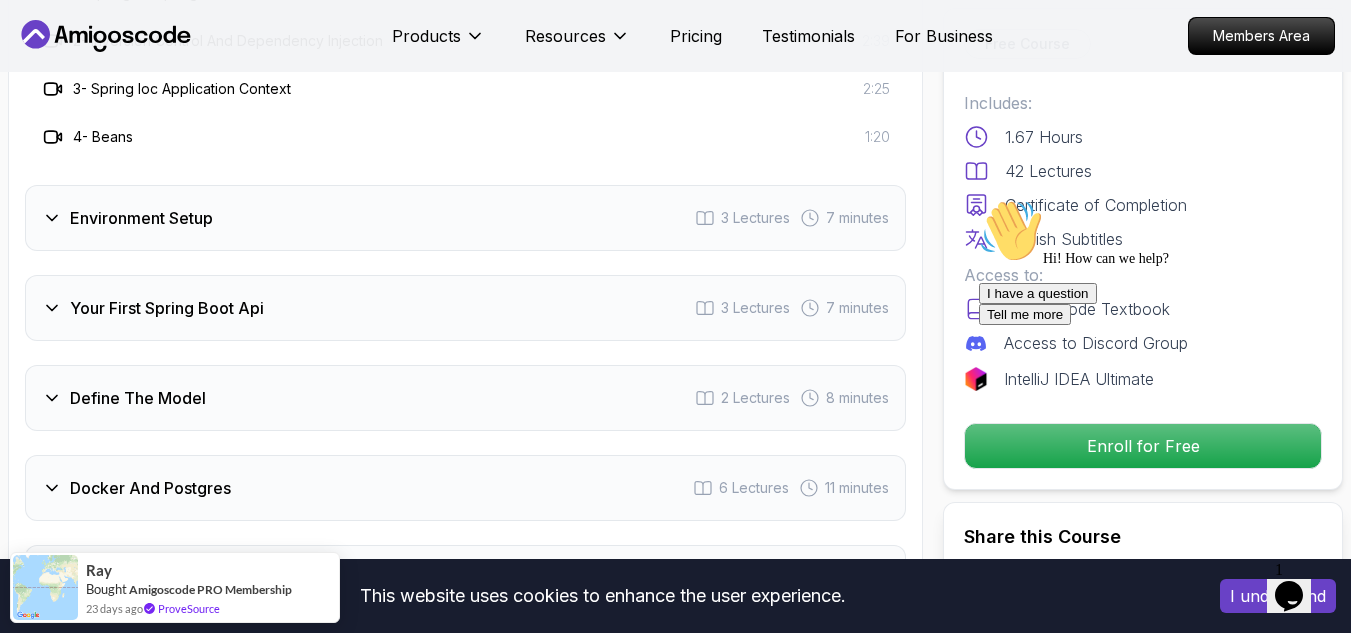 click on "Hi! How can we help? I have a question Tell me more" at bounding box center (1159, 262) 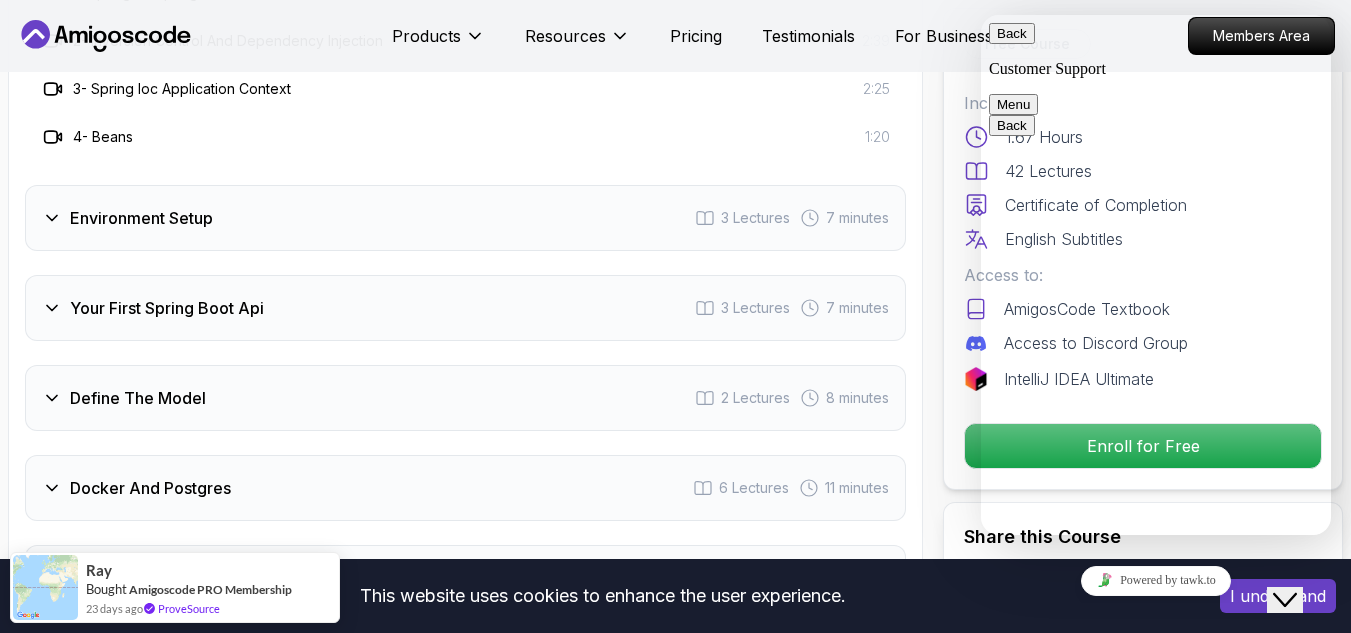 click on "Back" at bounding box center [1012, 33] 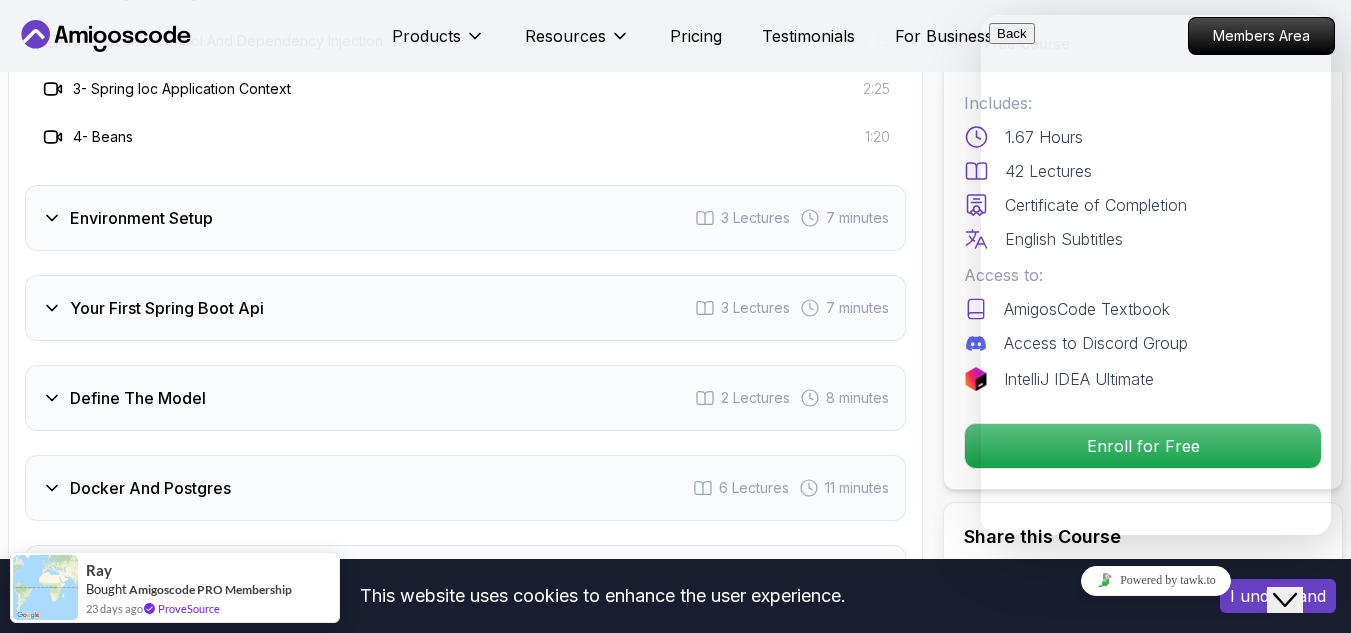 click on "Course Curriculum 12   Sections 42  Lectures   1.67 hours   of content Intro 2   Lectures   Intro To Spring And Spring Boot 4   Lectures     8 minutes     1  -   Spring Vs Spring Boot  2:02   2  -   Inversion Control And Dependency Injection  2:39   3  -   Spring Ioc Application Context  2:25   4  -   Beans  1:20 Environment Setup 3   Lectures     7 minutes   Your First Spring Boot Api 3   Lectures     7 minutes   Define The Model 2   Lectures     8 minutes   Docker And Postgres 6   Lectures     11 minutes   Databases Setup 3   Lectures     11 minutes   Spring Data Jpa 4   Lectures     19 minutes   Crud 3   Lectures     11 minutes   Exercises 3   Lectures   Artificial Intelligence 7   Lectures     19 minutes   Outro 2   Lectures" at bounding box center (465, 385) 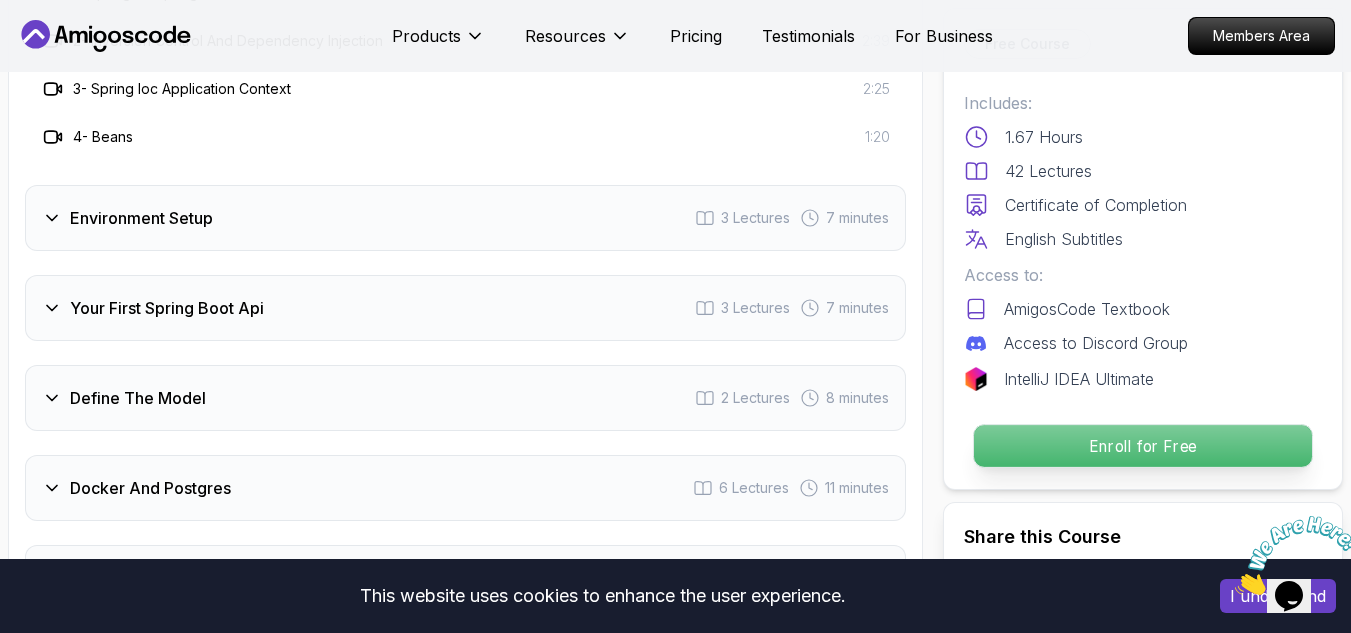 click on "Enroll for Free" at bounding box center [1143, 446] 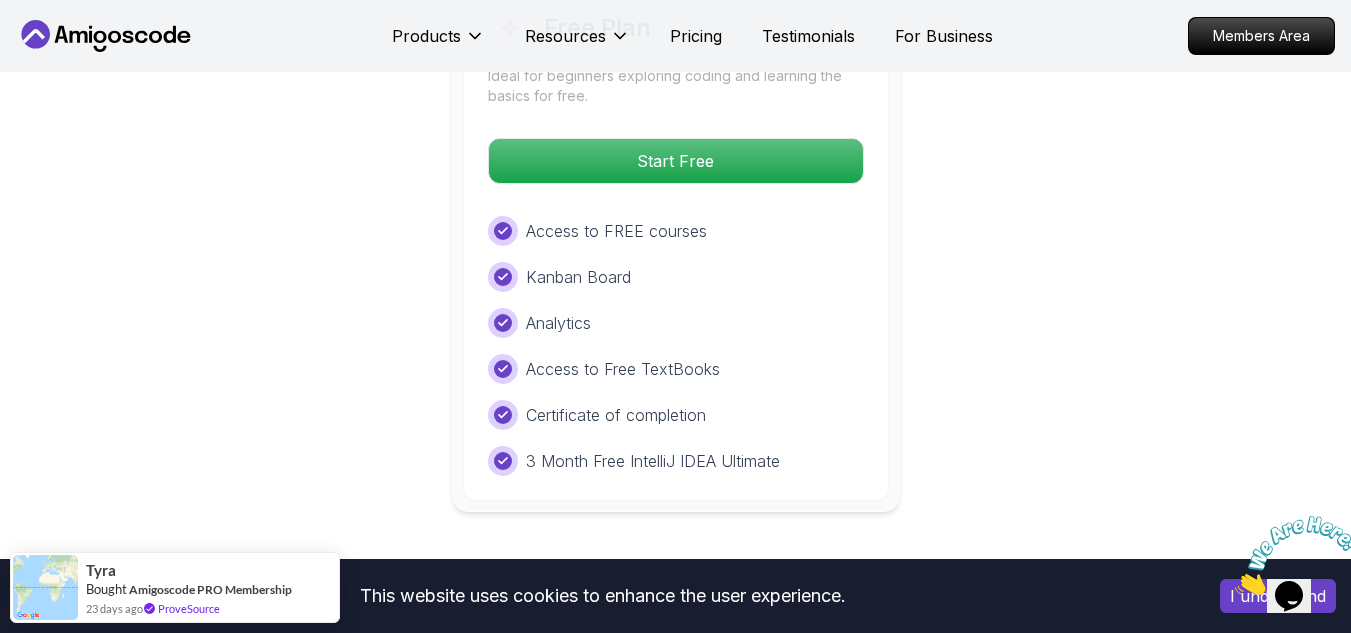 scroll, scrollTop: 4306, scrollLeft: 0, axis: vertical 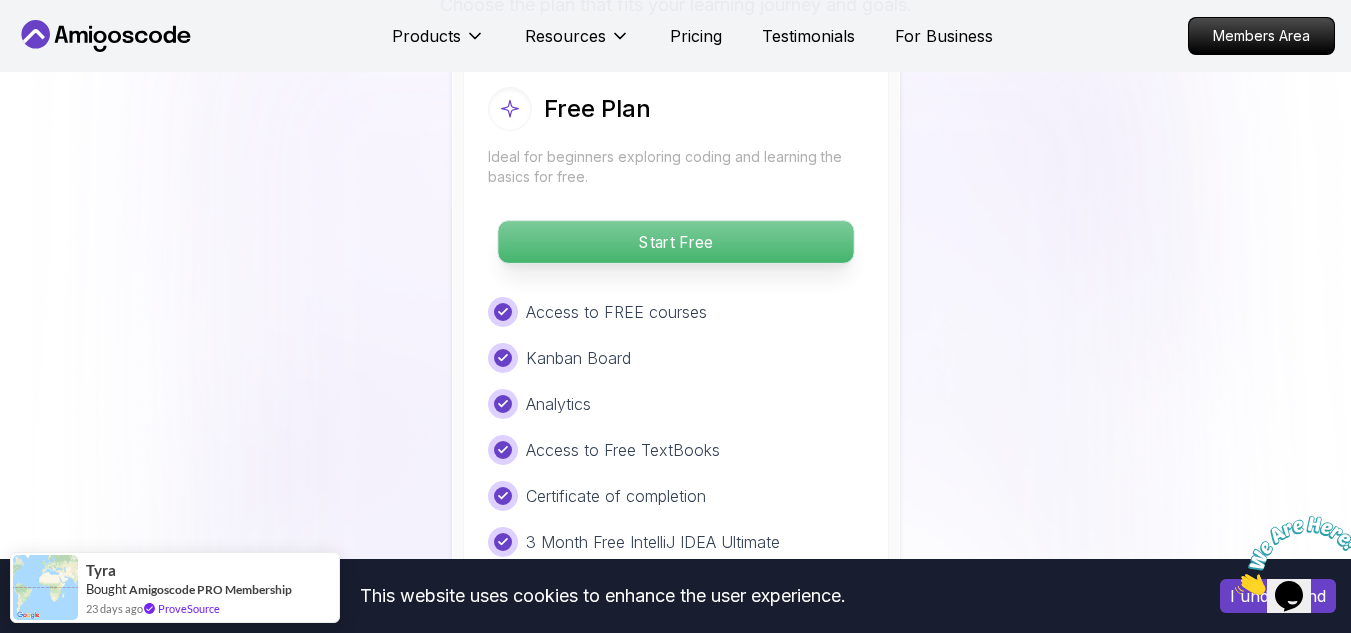 click on "Start Free" at bounding box center [675, 242] 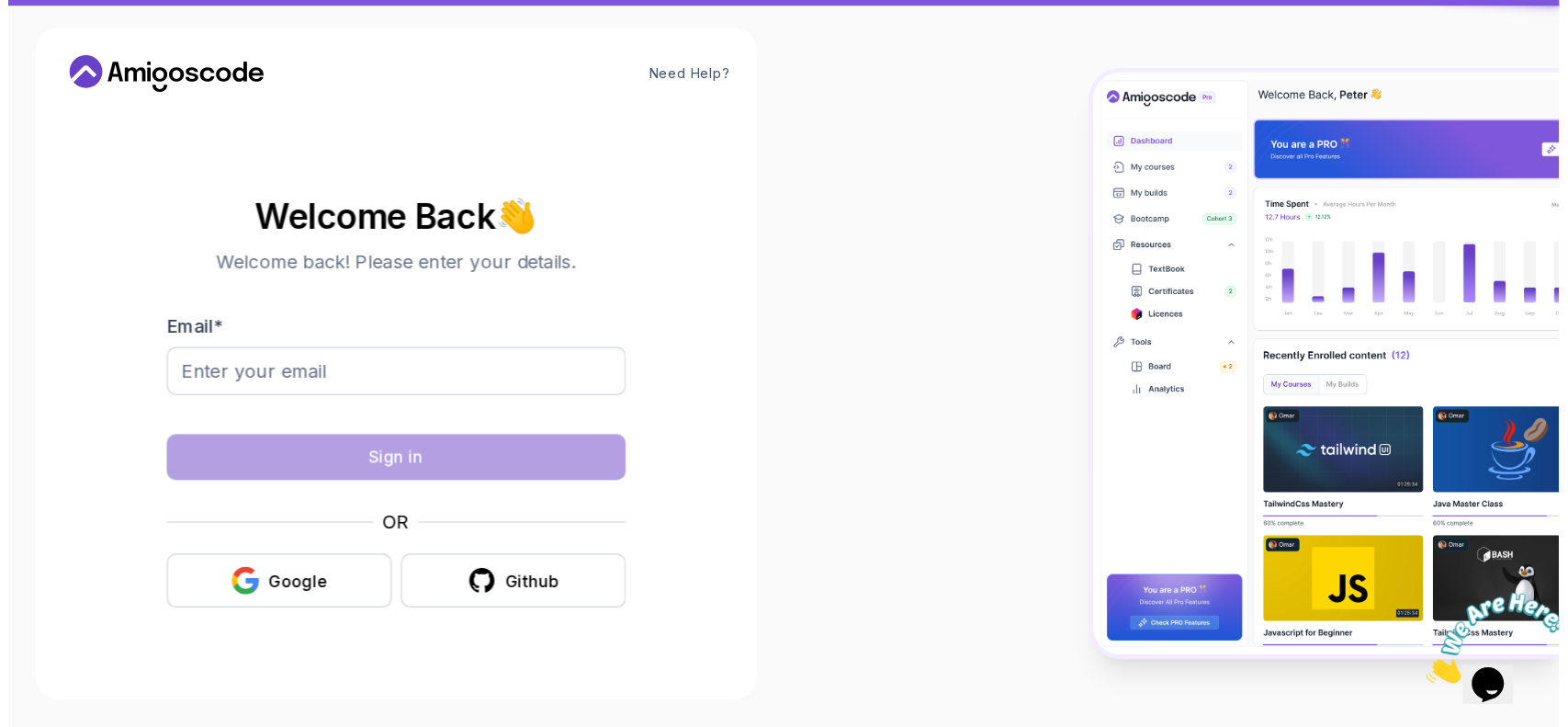 scroll, scrollTop: 0, scrollLeft: 0, axis: both 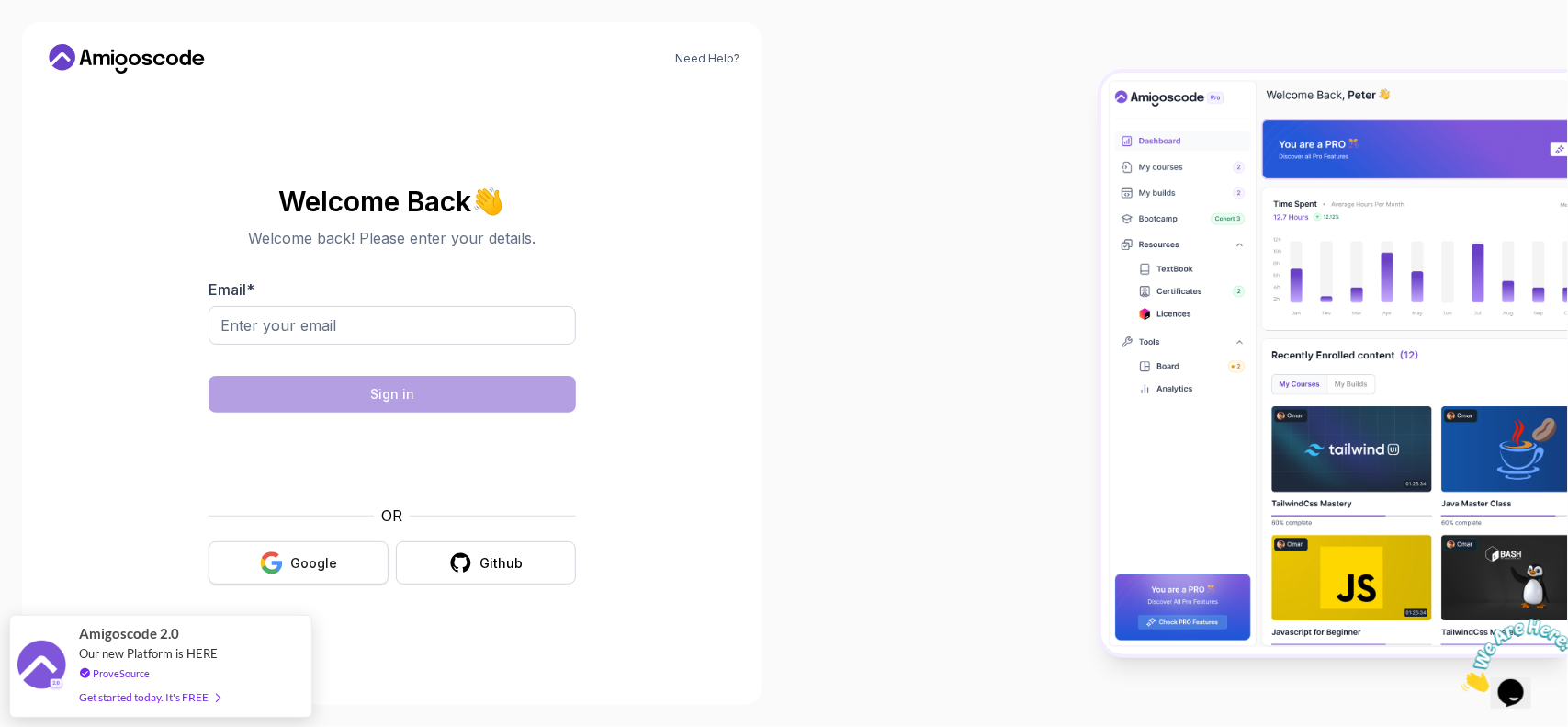 click on "Google" at bounding box center [299, 562] 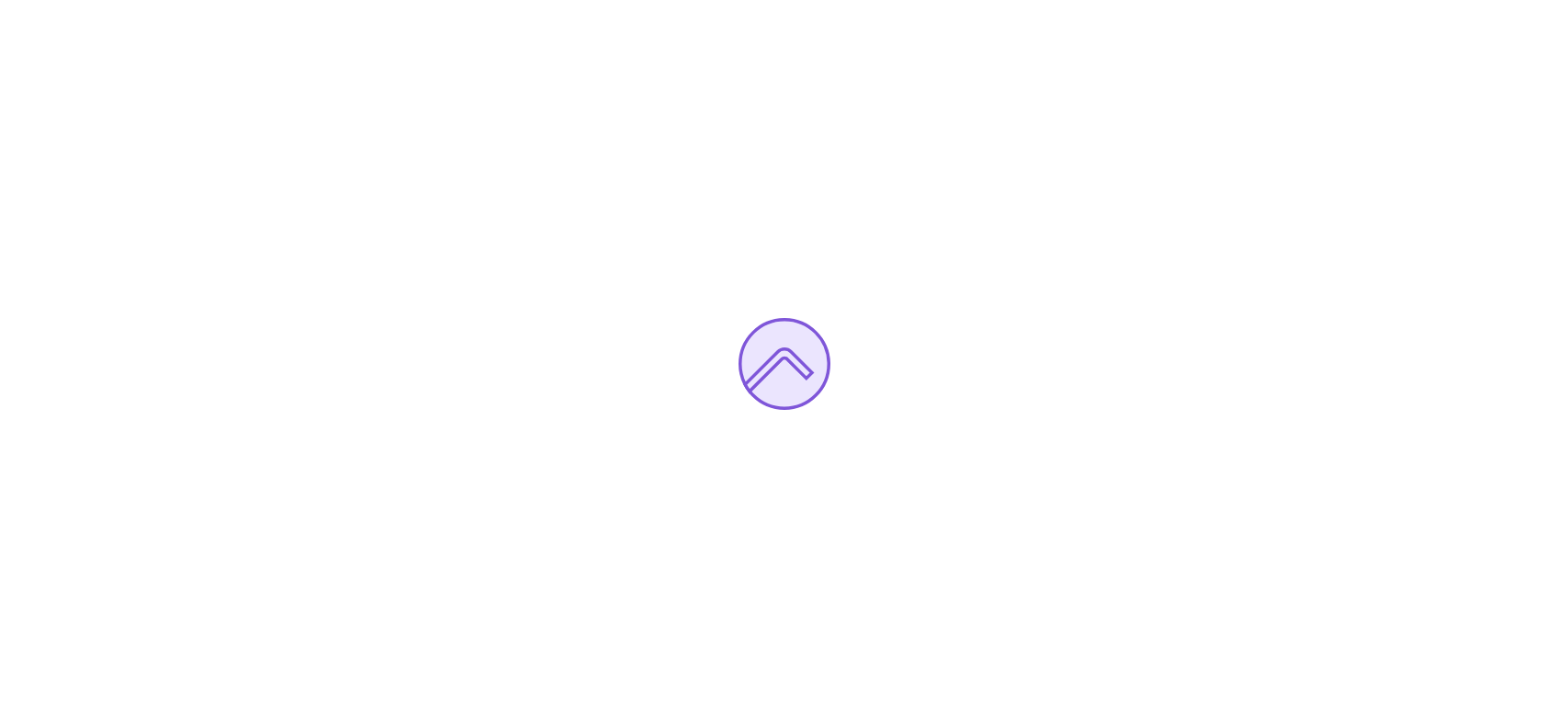 scroll, scrollTop: 0, scrollLeft: 0, axis: both 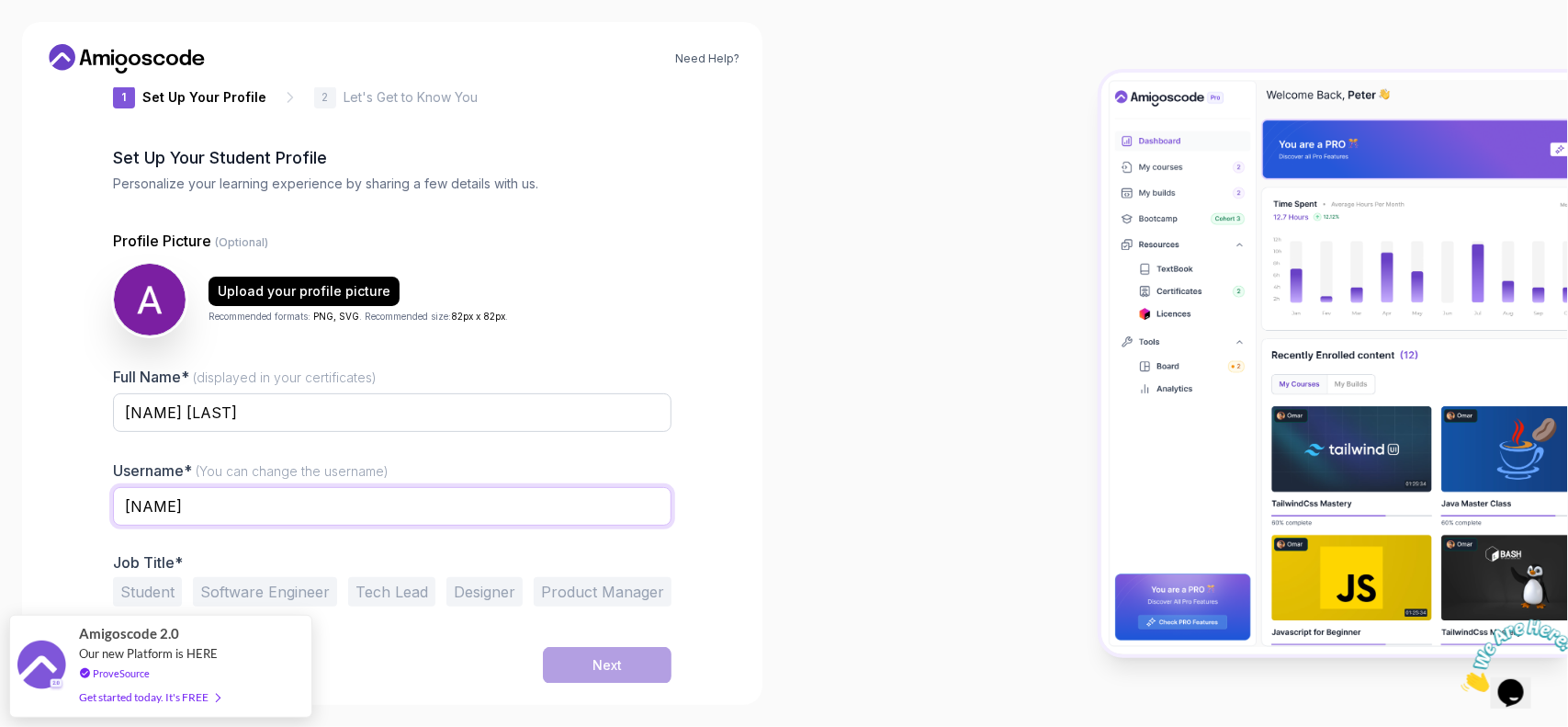 click on "spicyfalconc0cb8" at bounding box center (392, 506) 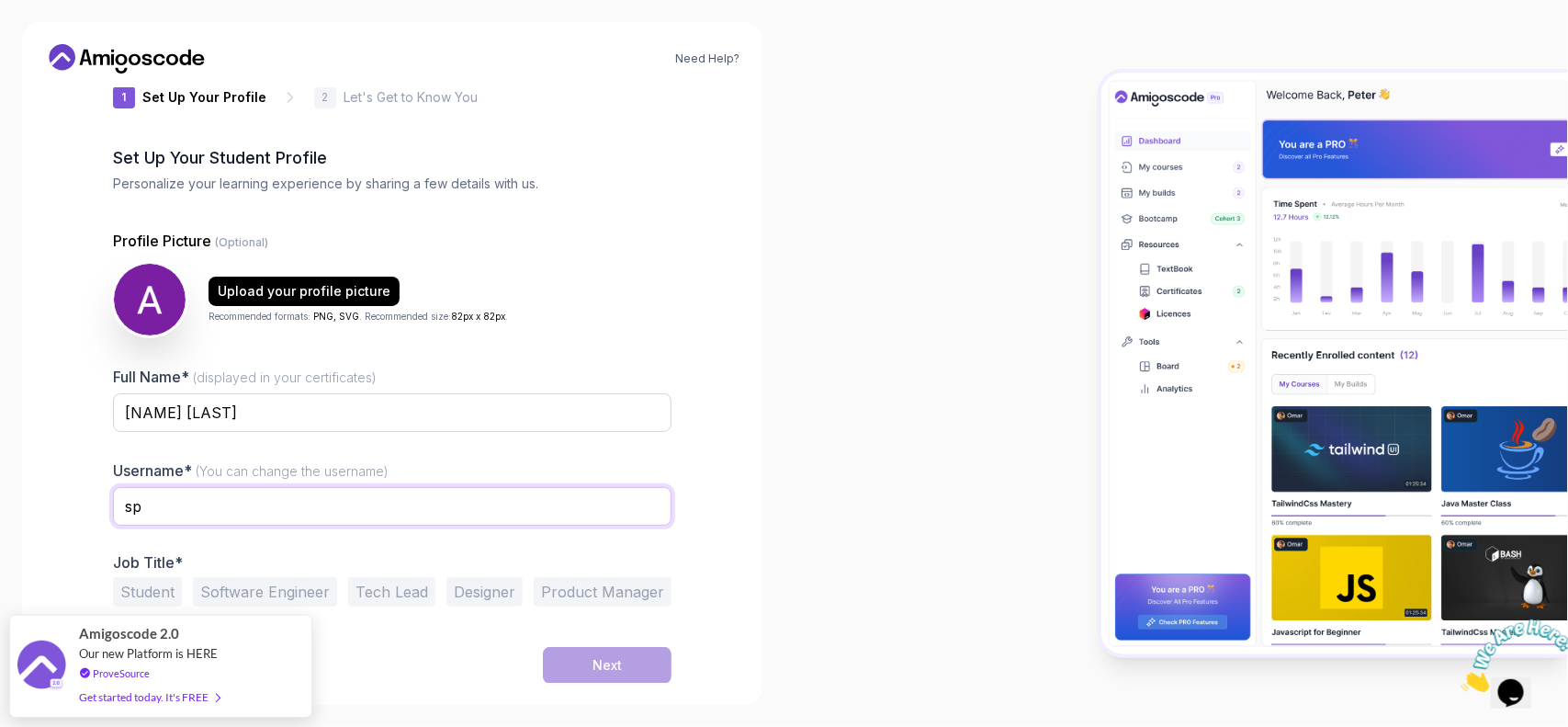 type on "s" 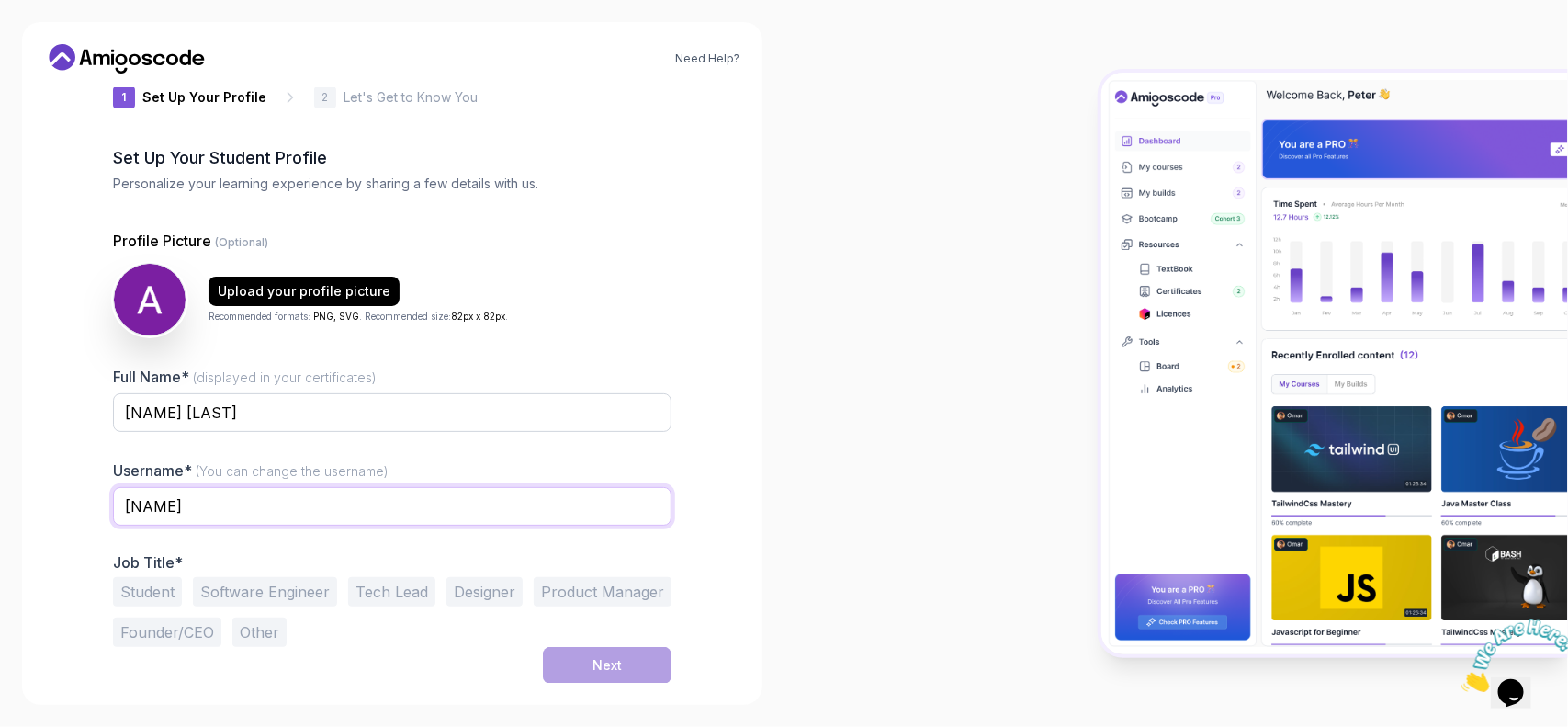 type on "abdulazeem98" 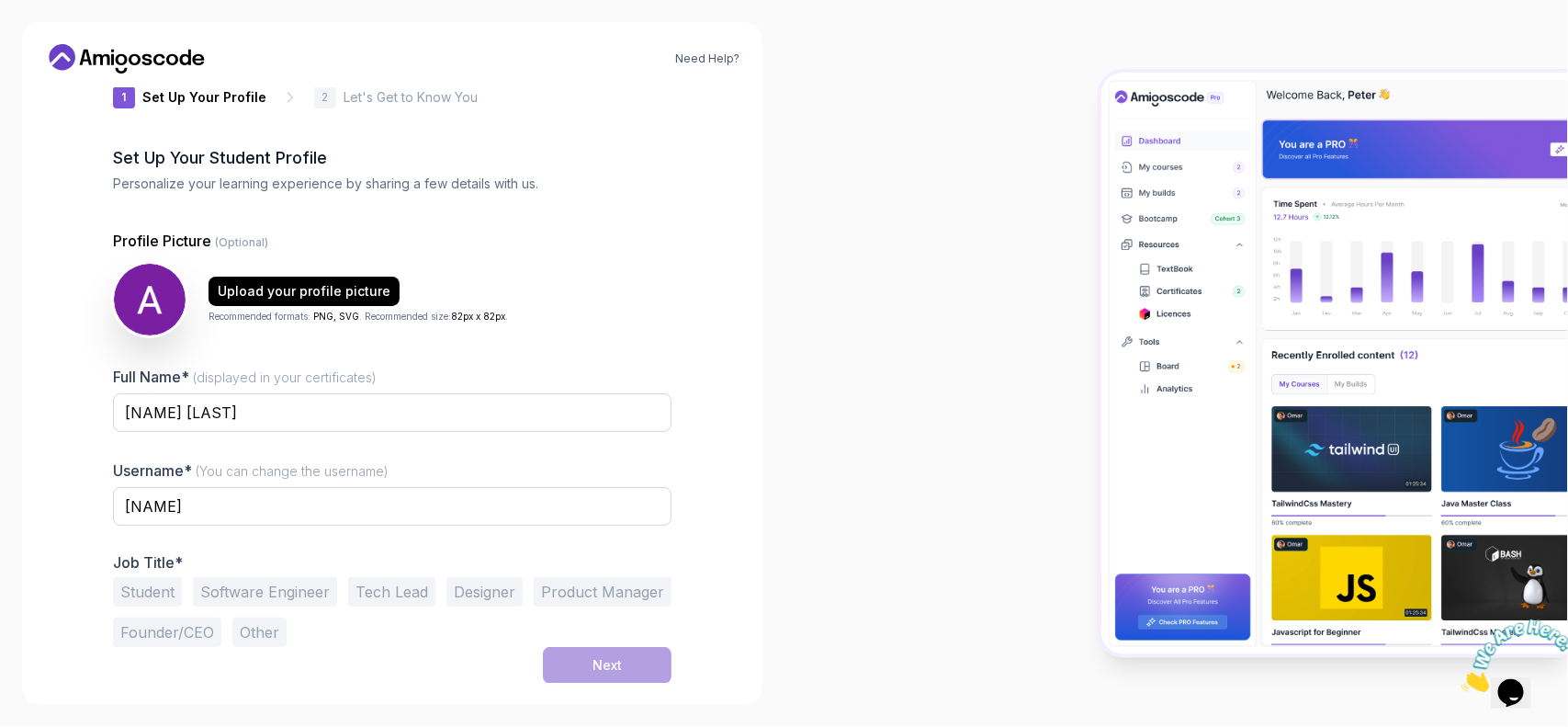 click on "Student" at bounding box center [147, 592] 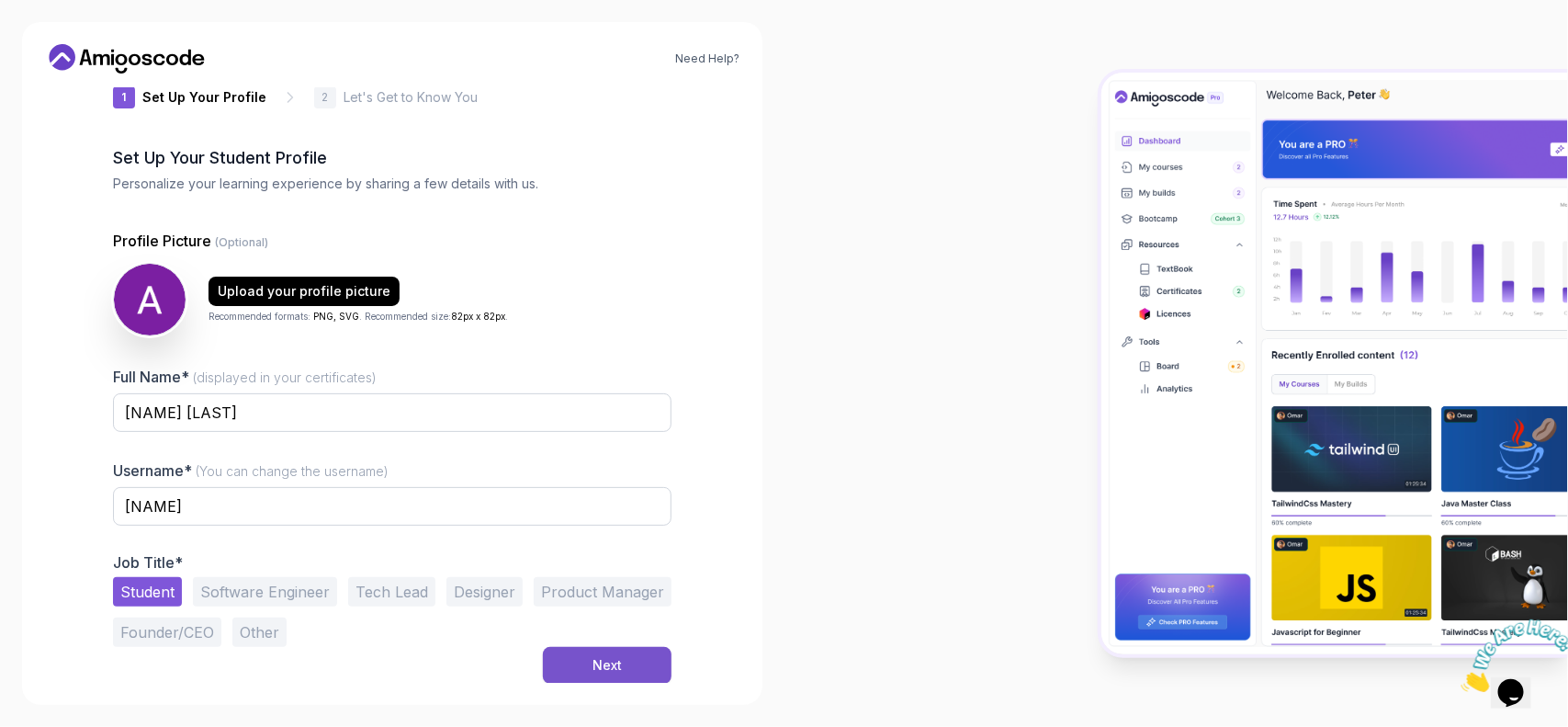click on "Next" at bounding box center (607, 665) 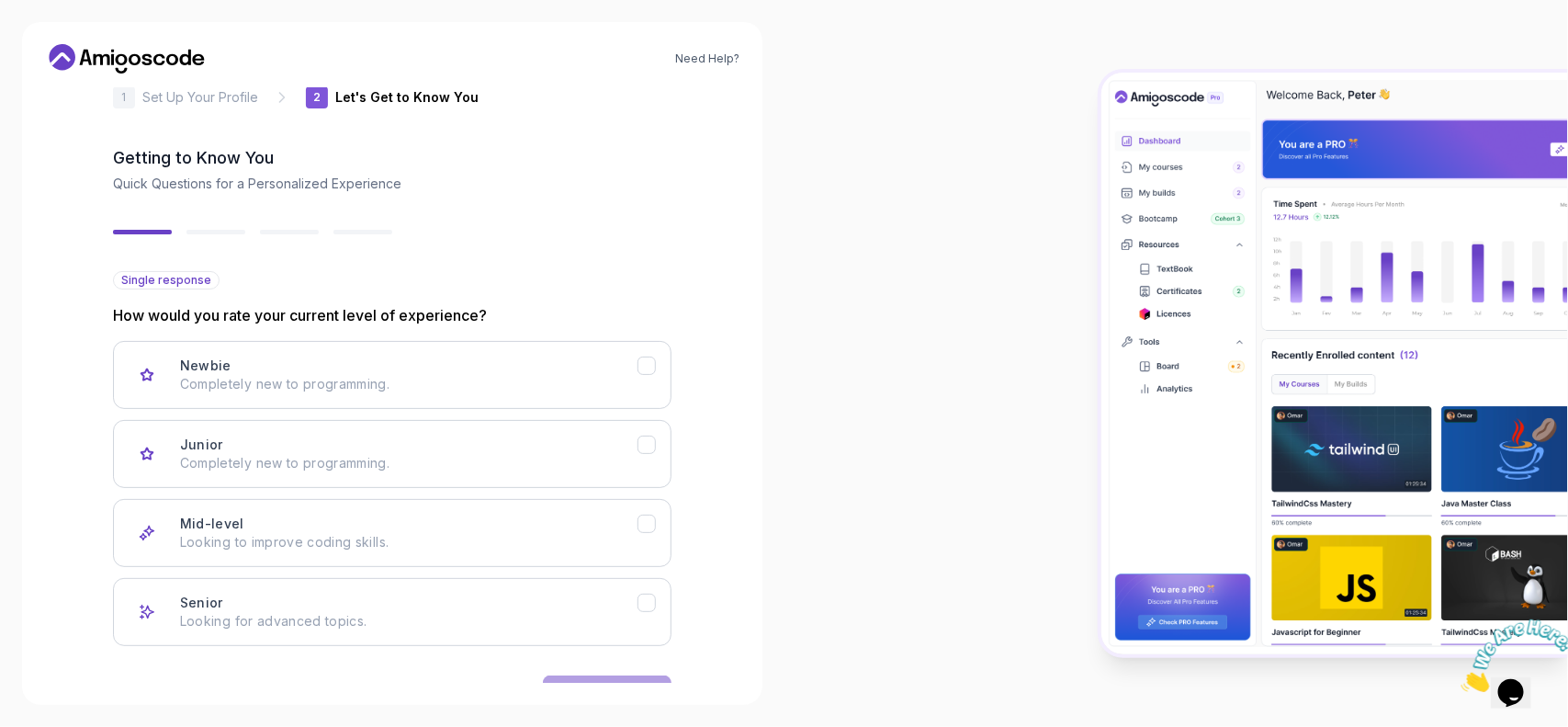 scroll, scrollTop: 98, scrollLeft: 0, axis: vertical 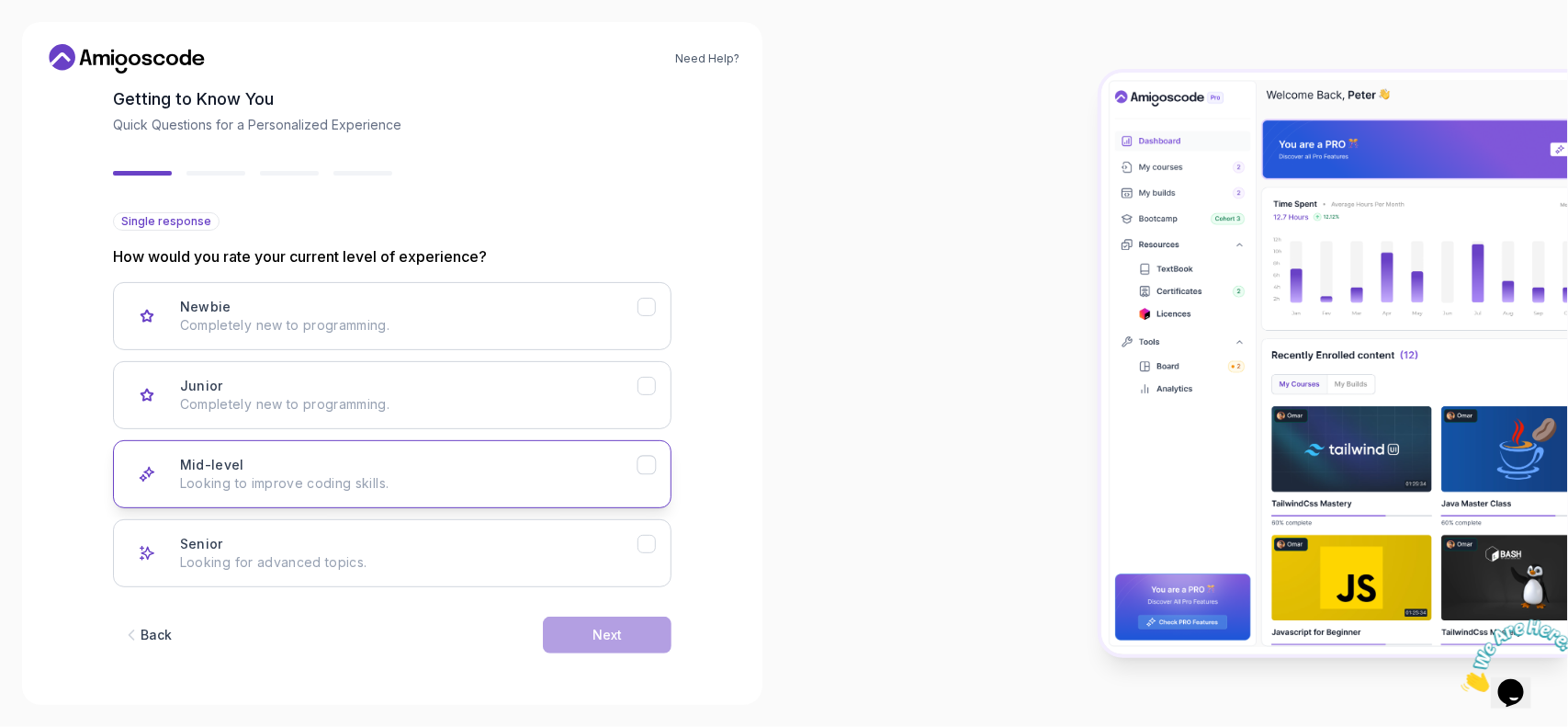 click 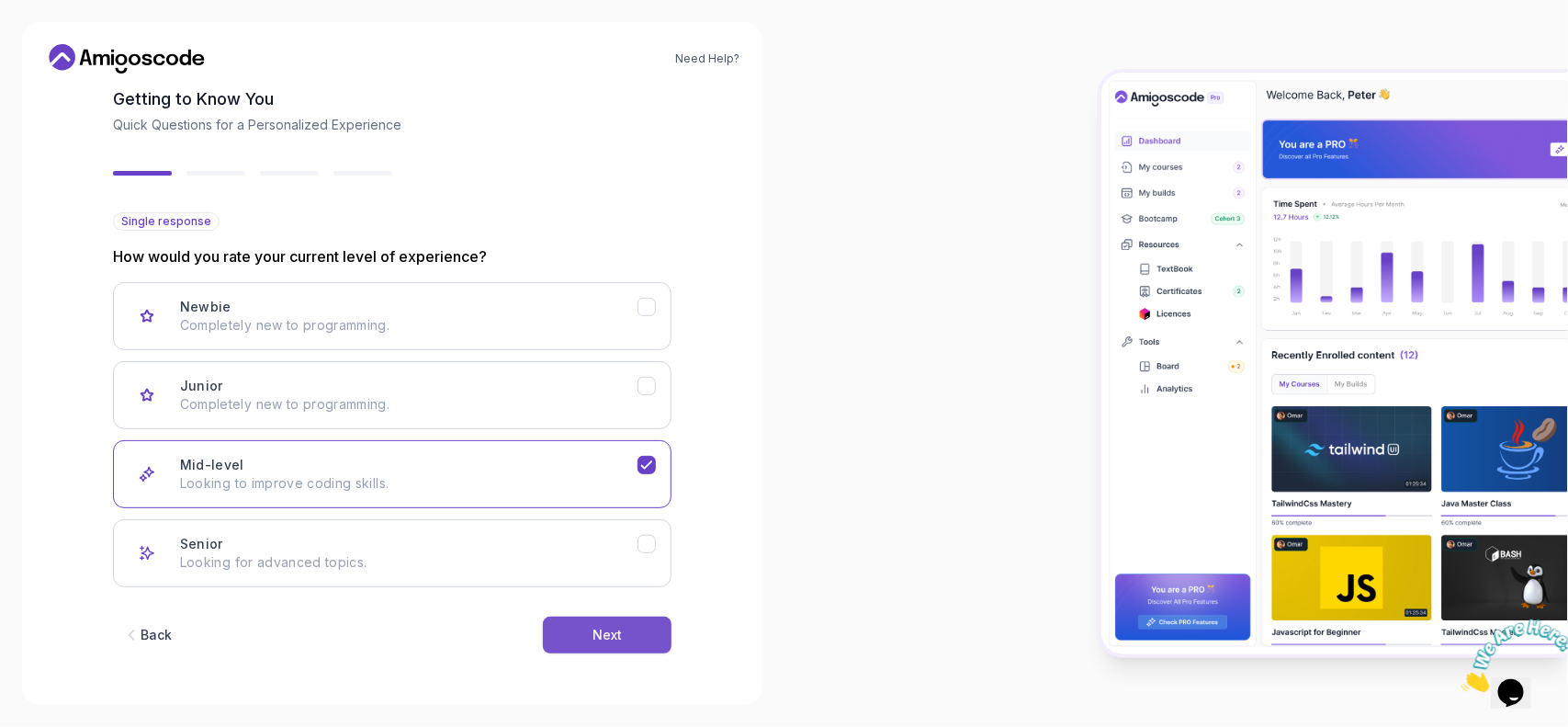 click on "Next" at bounding box center (607, 635) 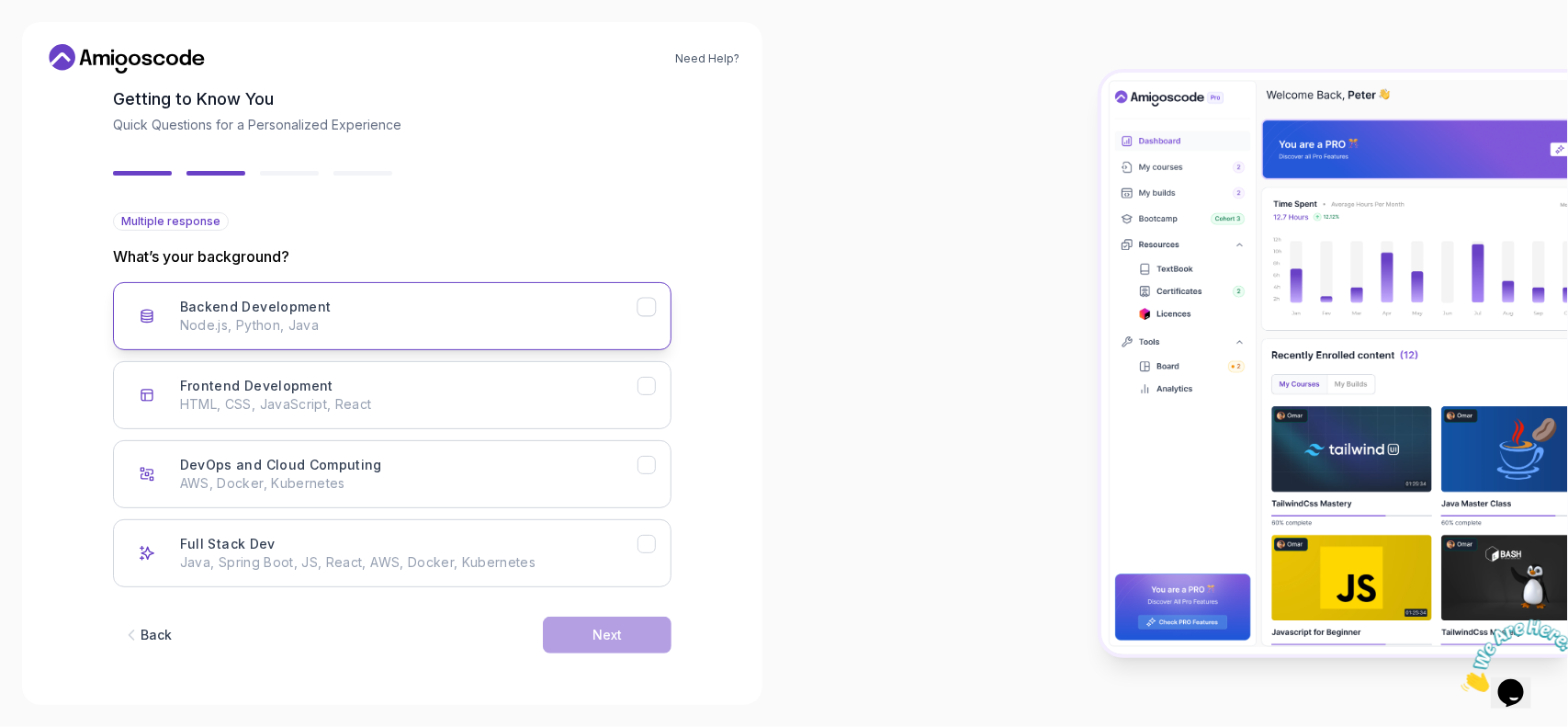 click on "Backend Development Node.js, Python, Java" at bounding box center (392, 316) 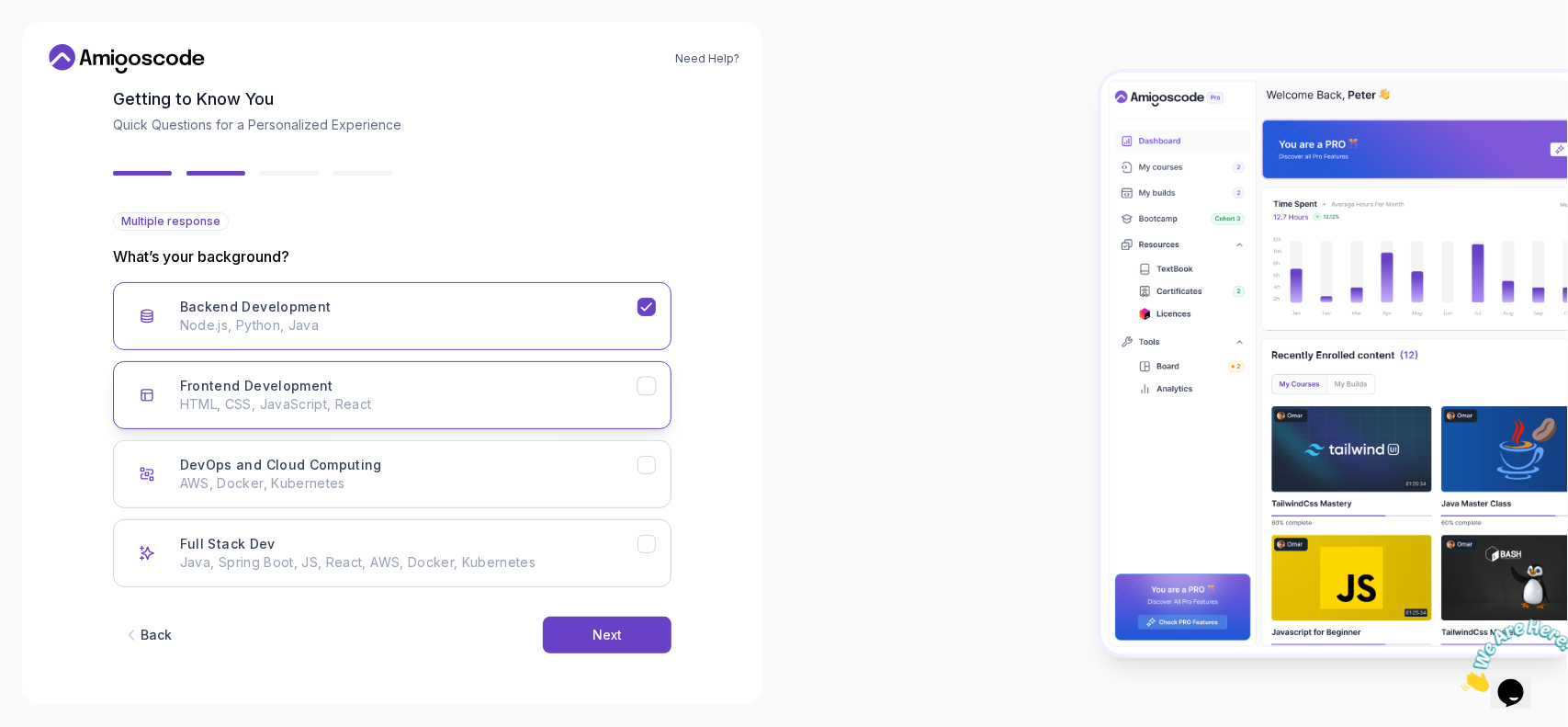 click on "Frontend Development HTML, CSS, JavaScript, React" at bounding box center (409, 395) 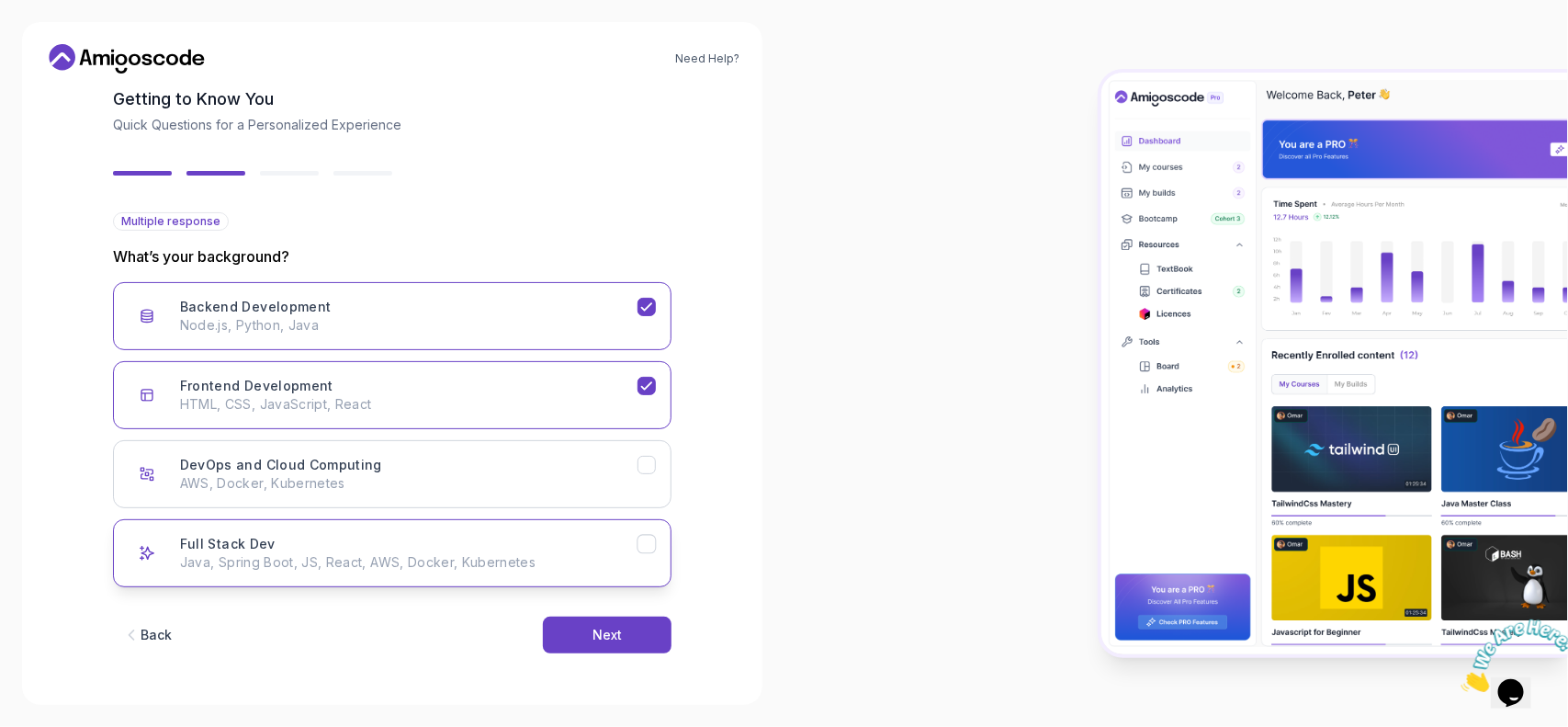 click on "Full Stack Dev Java, Spring Boot, JS, React, AWS, Docker, Kubernetes" at bounding box center [392, 553] 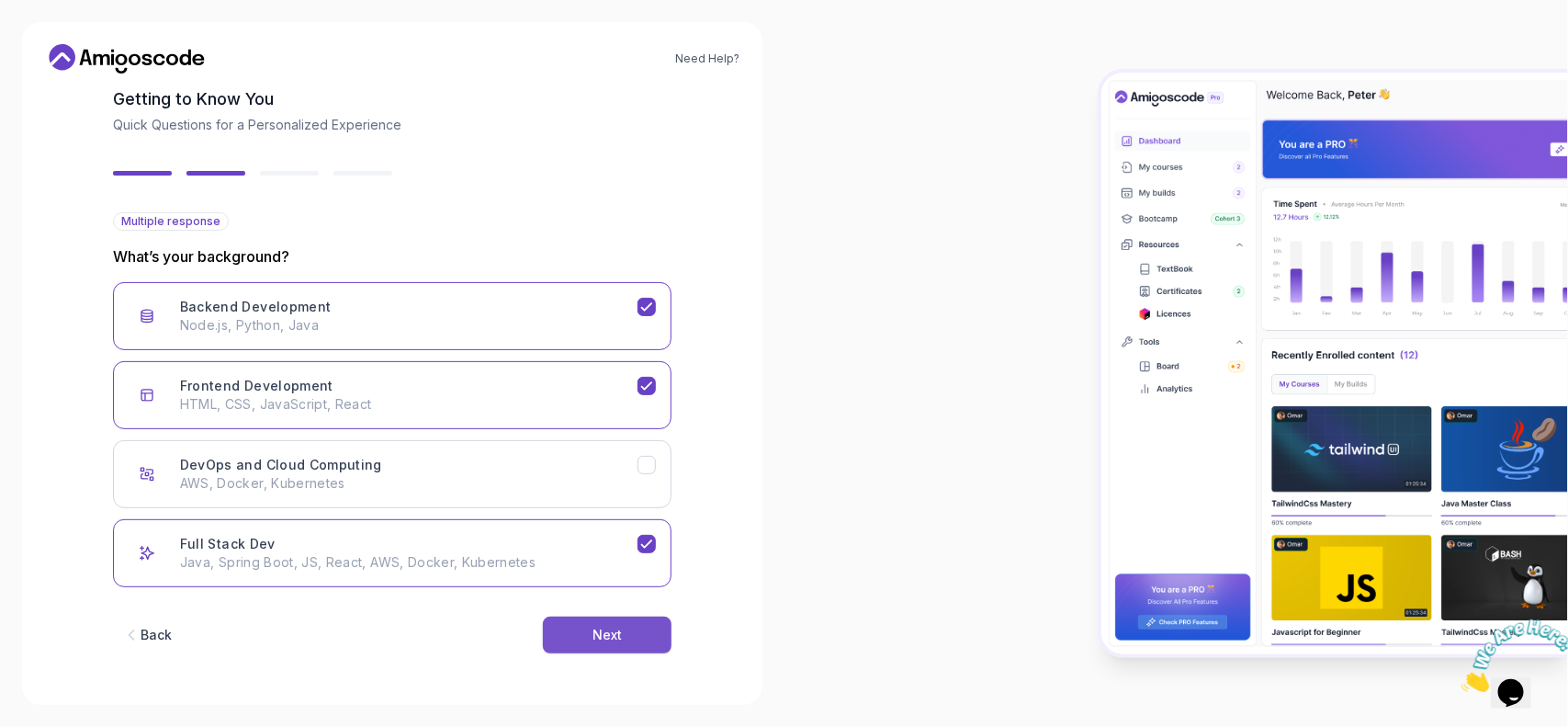 click on "Next" at bounding box center (607, 635) 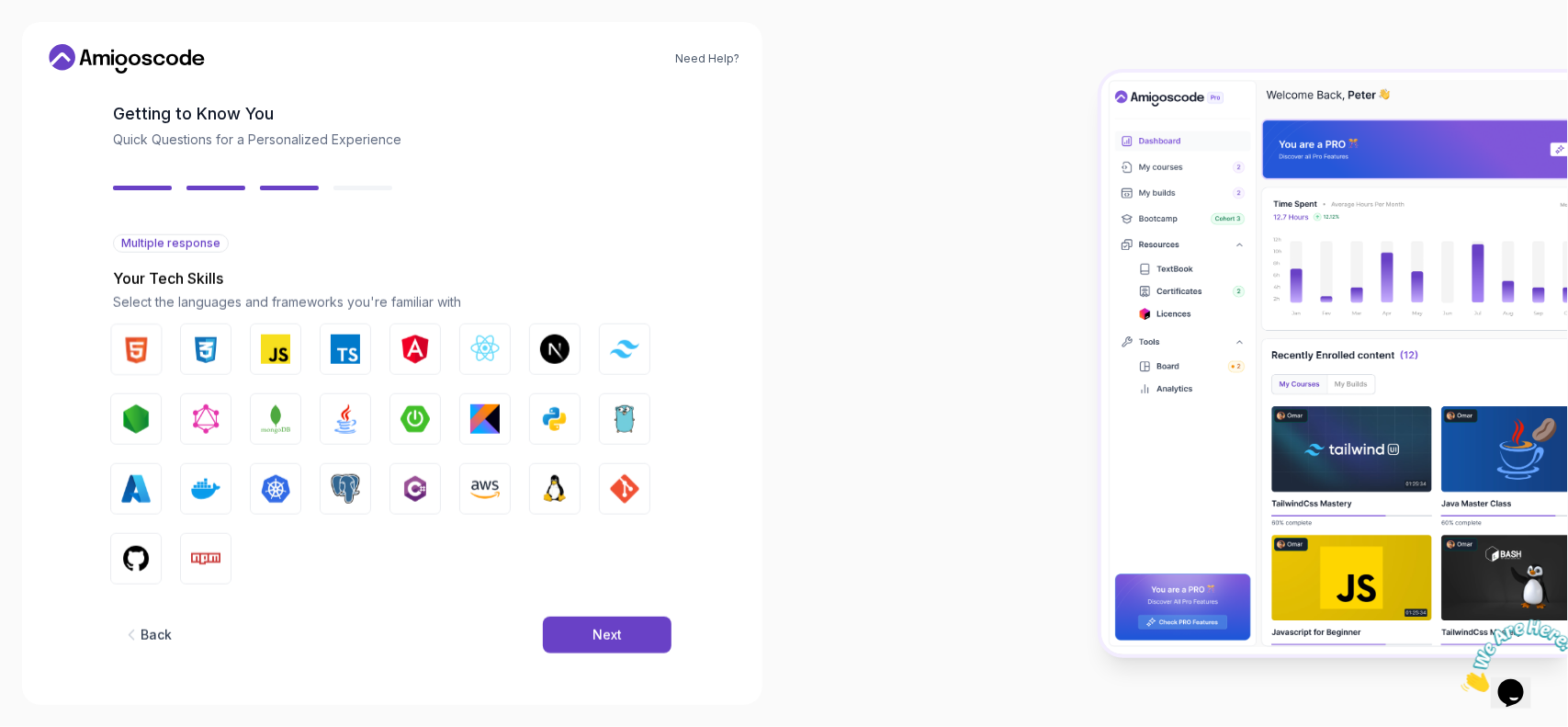 scroll, scrollTop: 74, scrollLeft: 0, axis: vertical 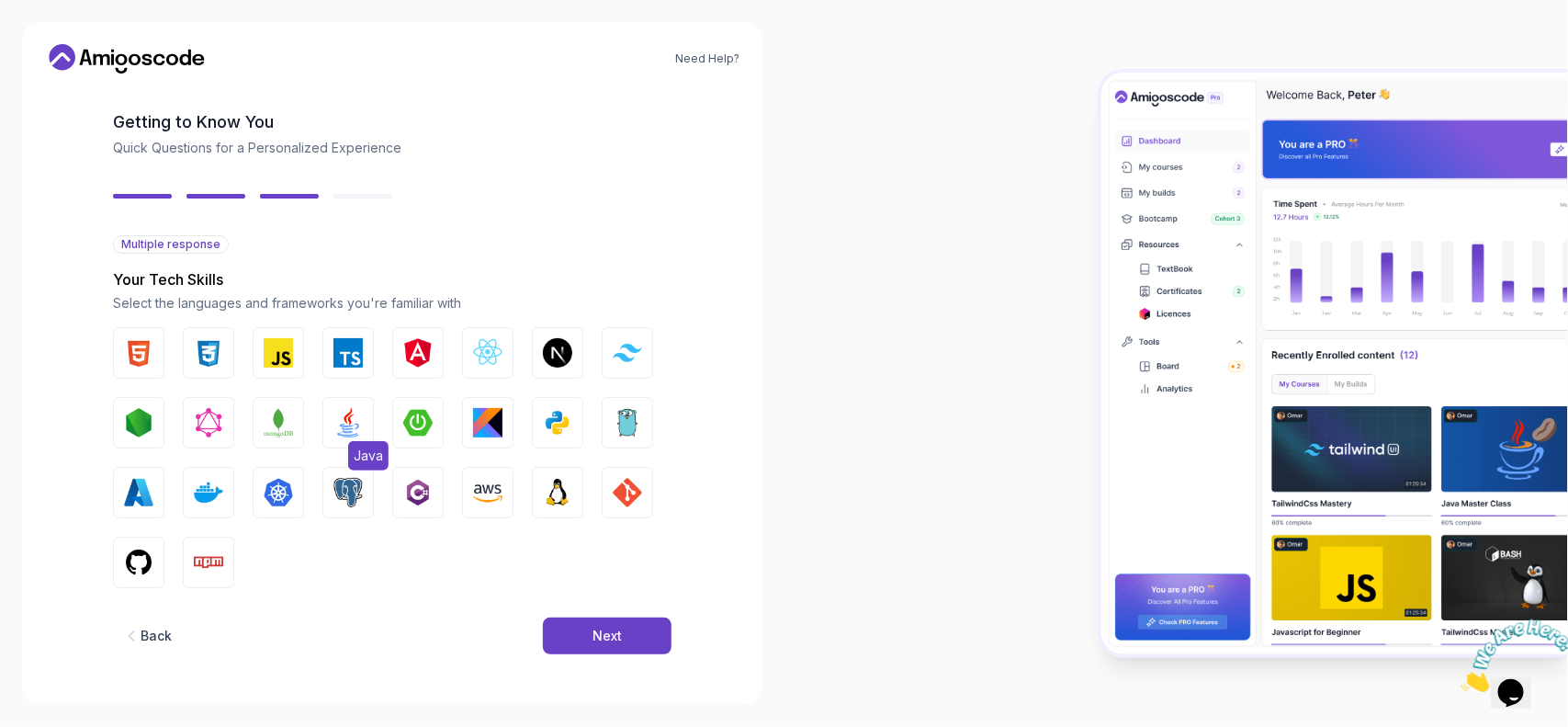 click at bounding box center [348, 423] 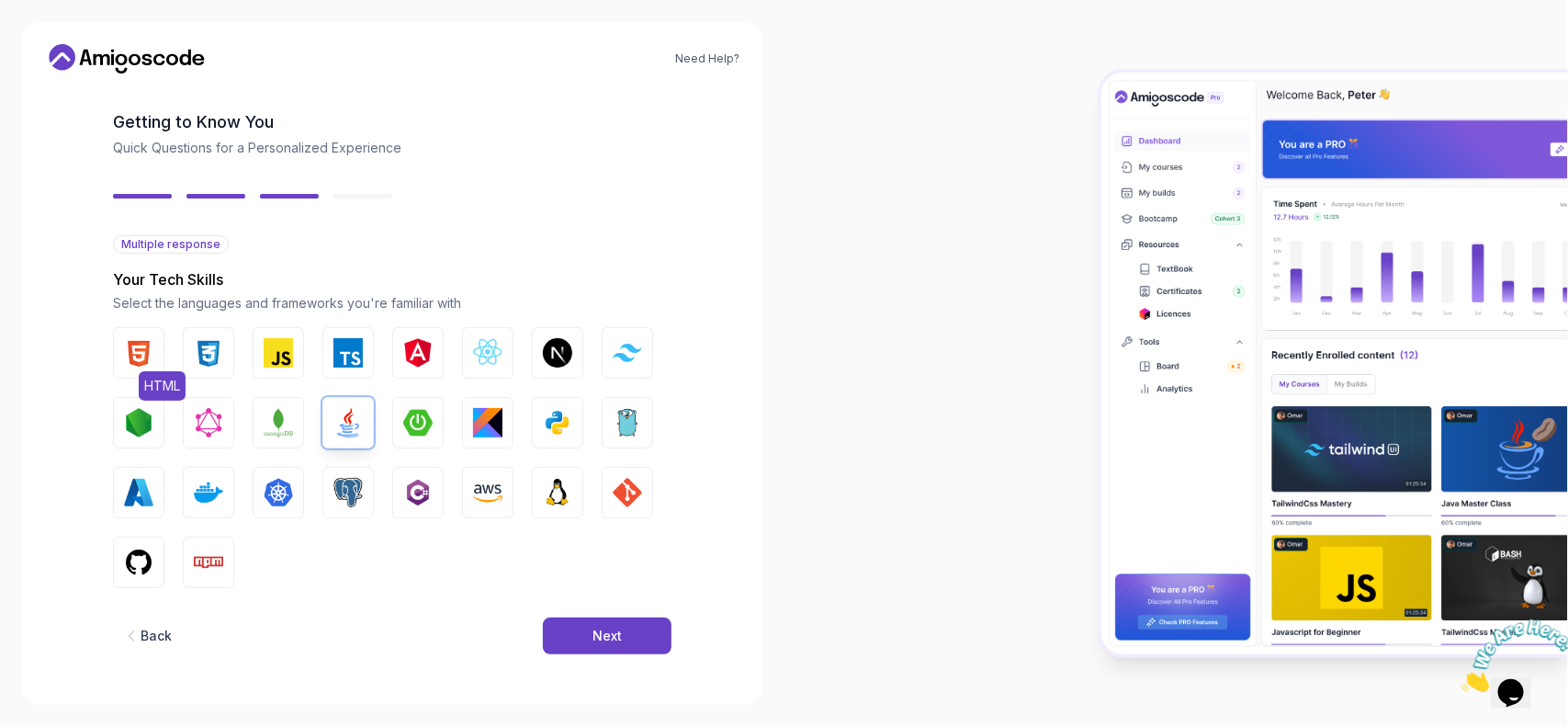 click at bounding box center (139, 353) 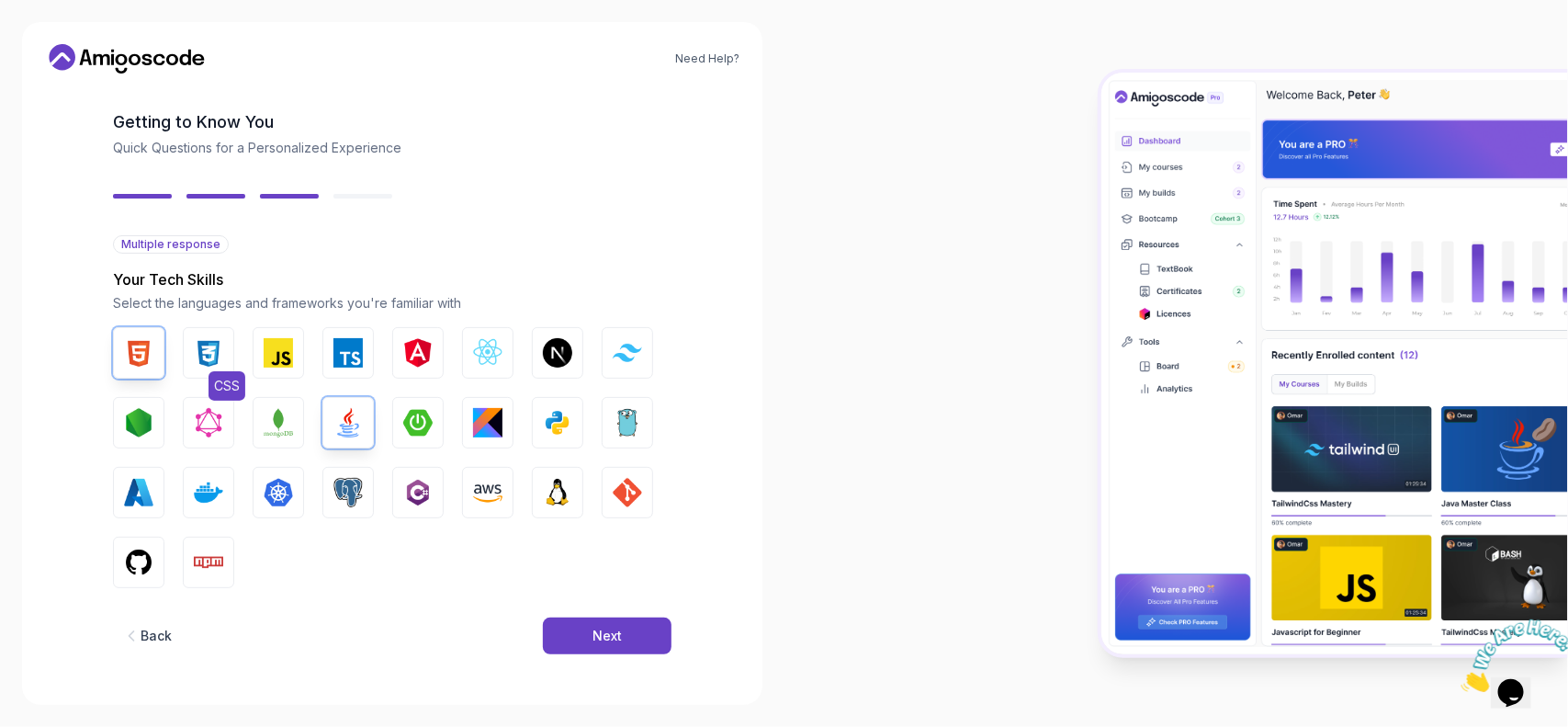 click at bounding box center (209, 353) 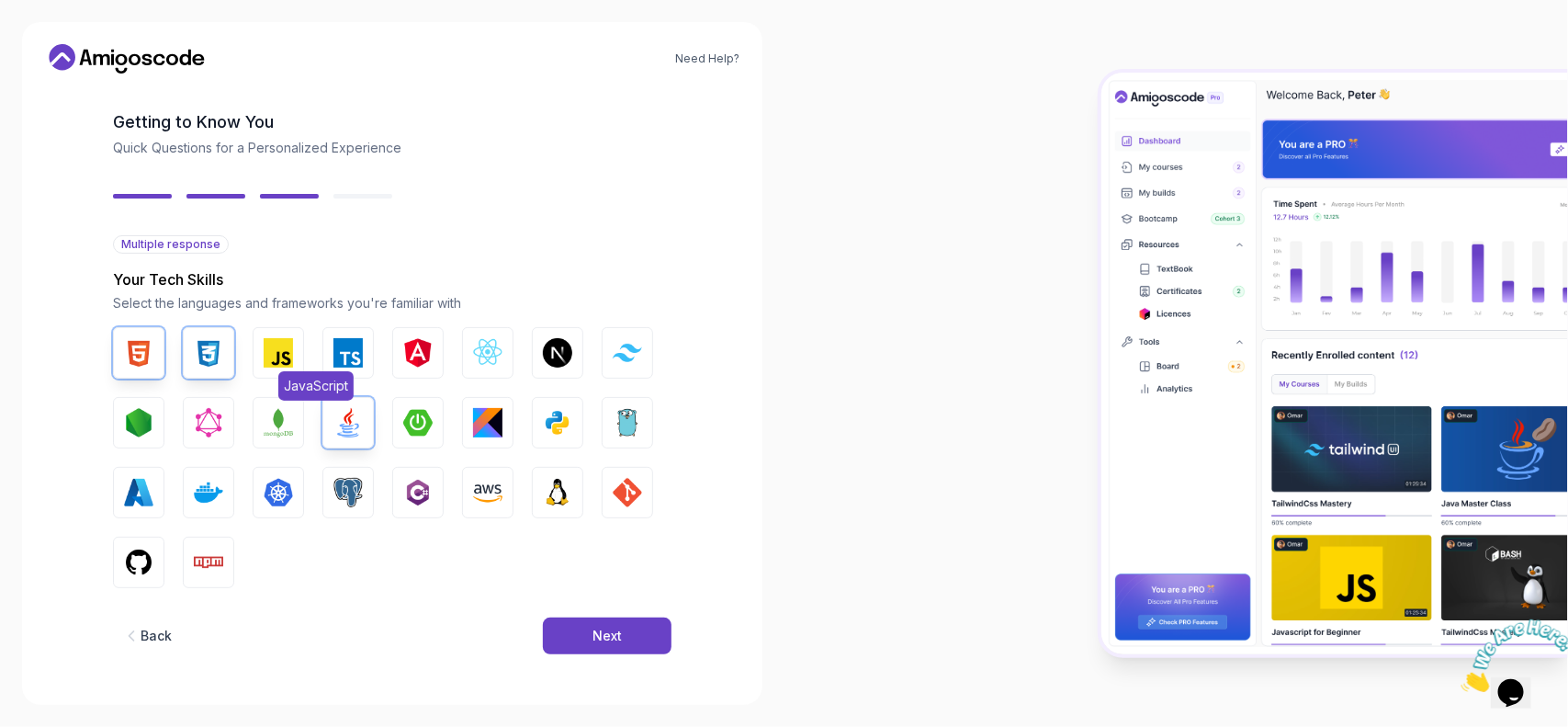 click at bounding box center [278, 353] 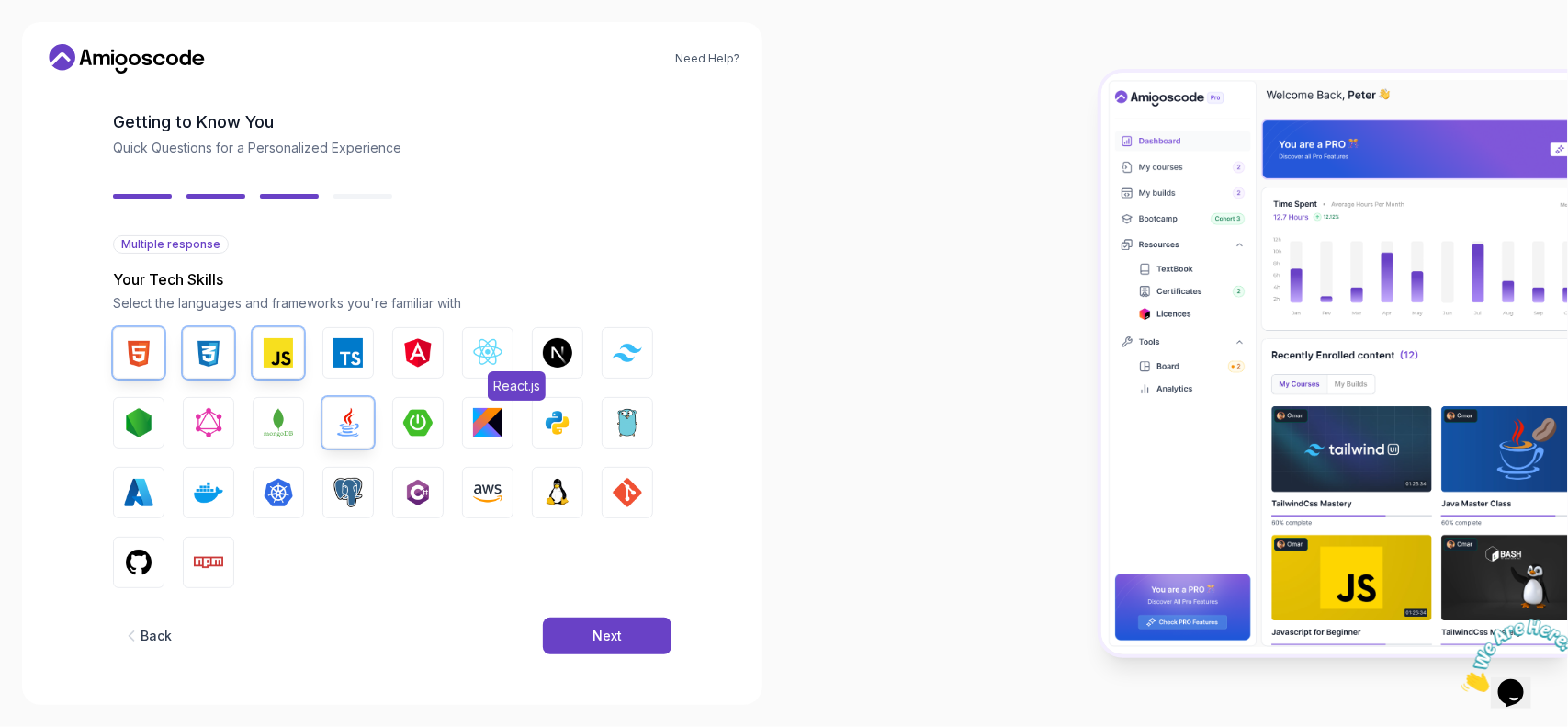 click at bounding box center (488, 353) 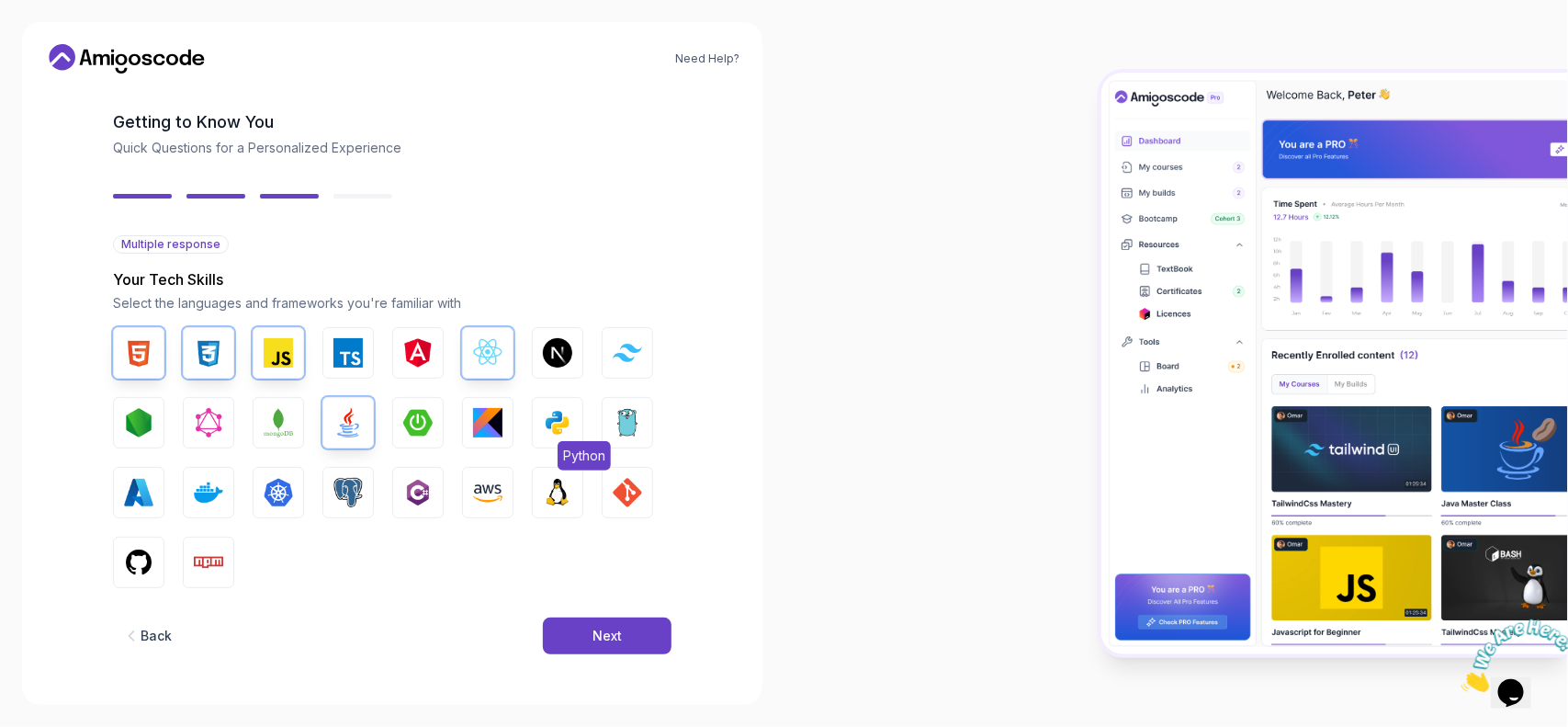 click at bounding box center (558, 423) 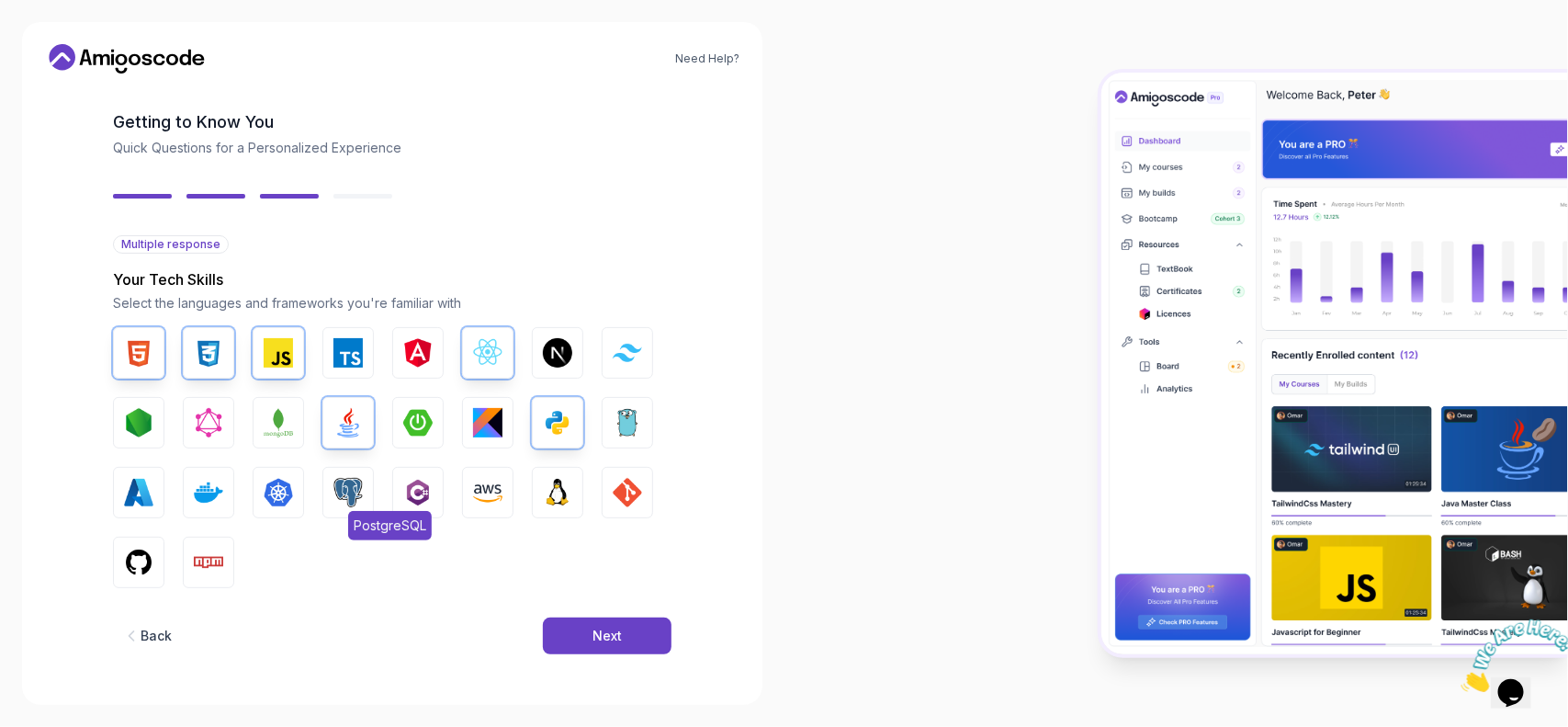 click on "PostgreSQL" at bounding box center [348, 493] 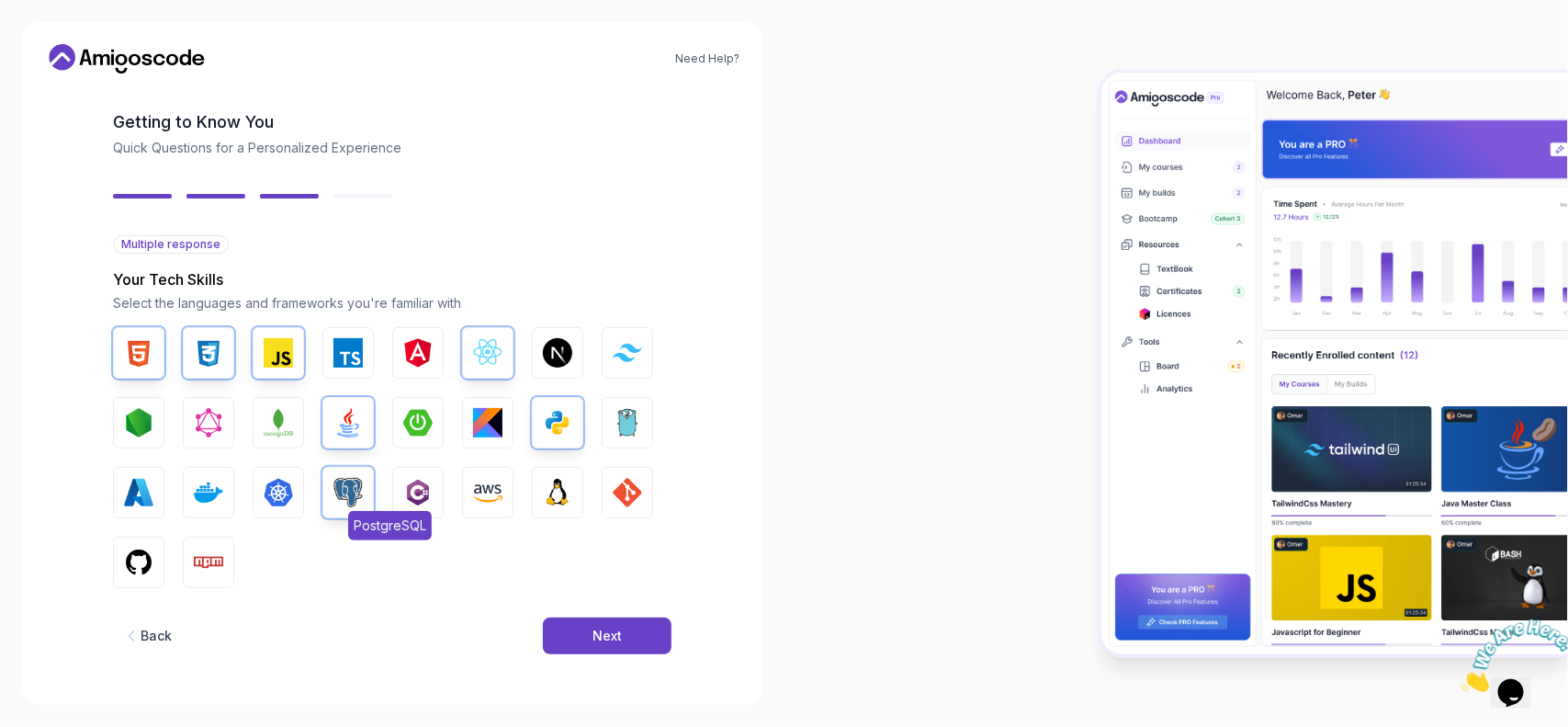 click on "PostgreSQL" at bounding box center [348, 493] 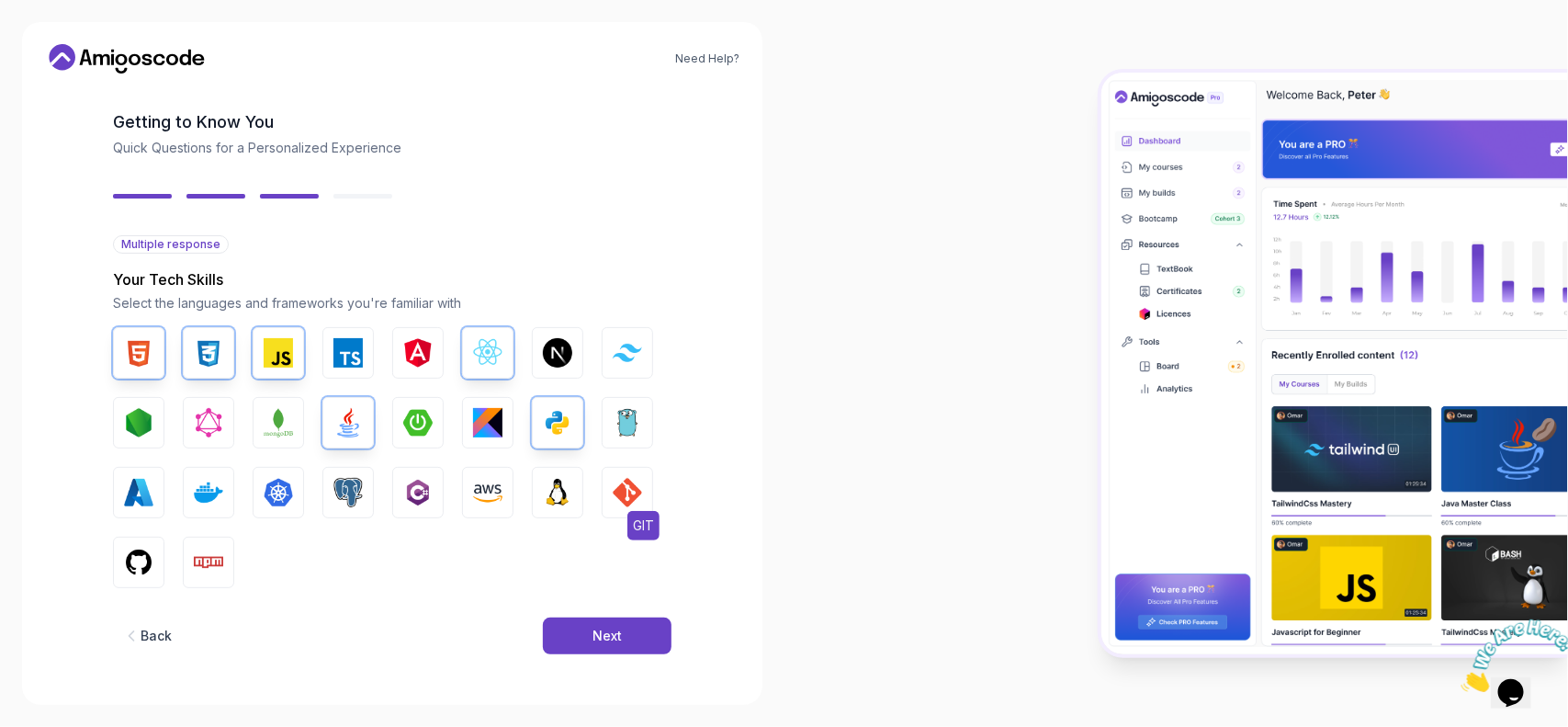 click at bounding box center (627, 493) 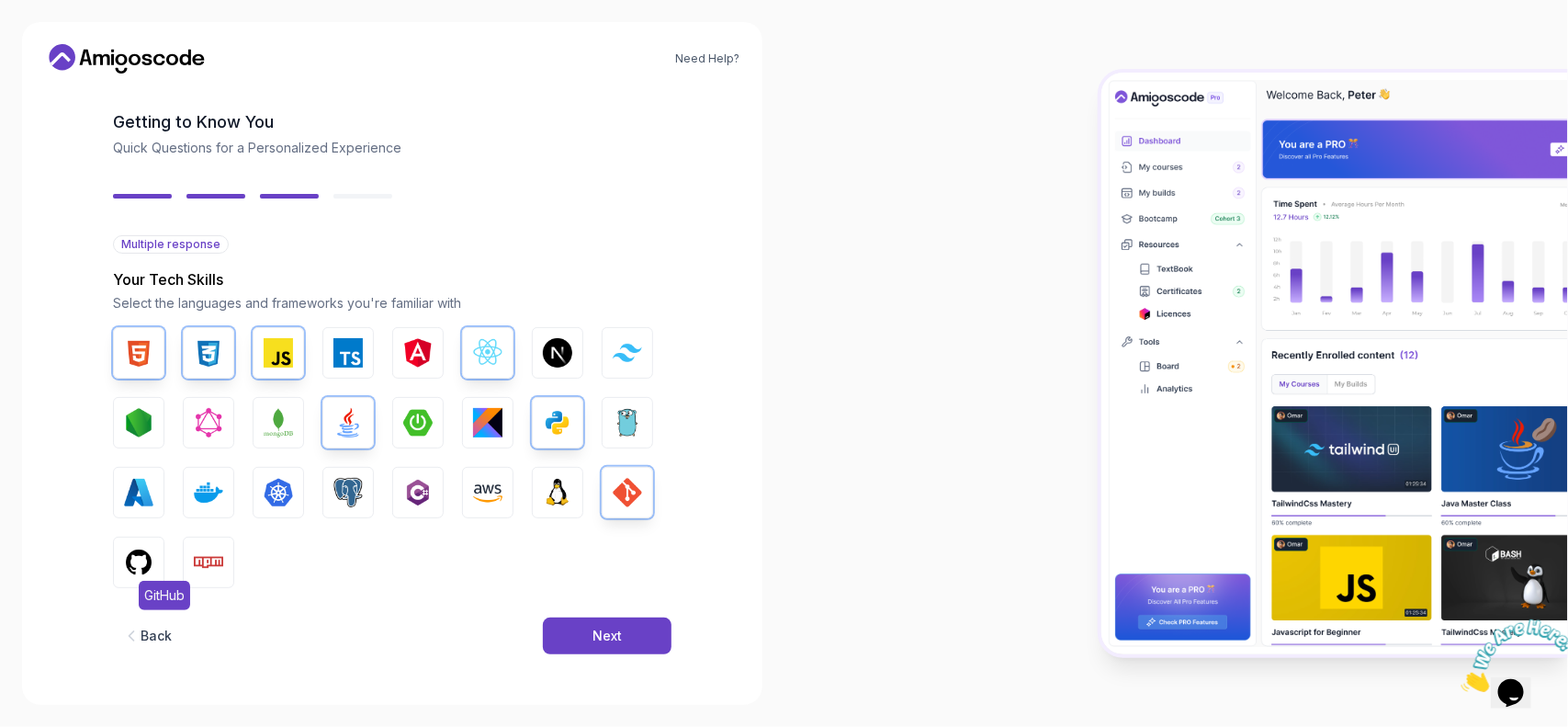 click at bounding box center [139, 562] 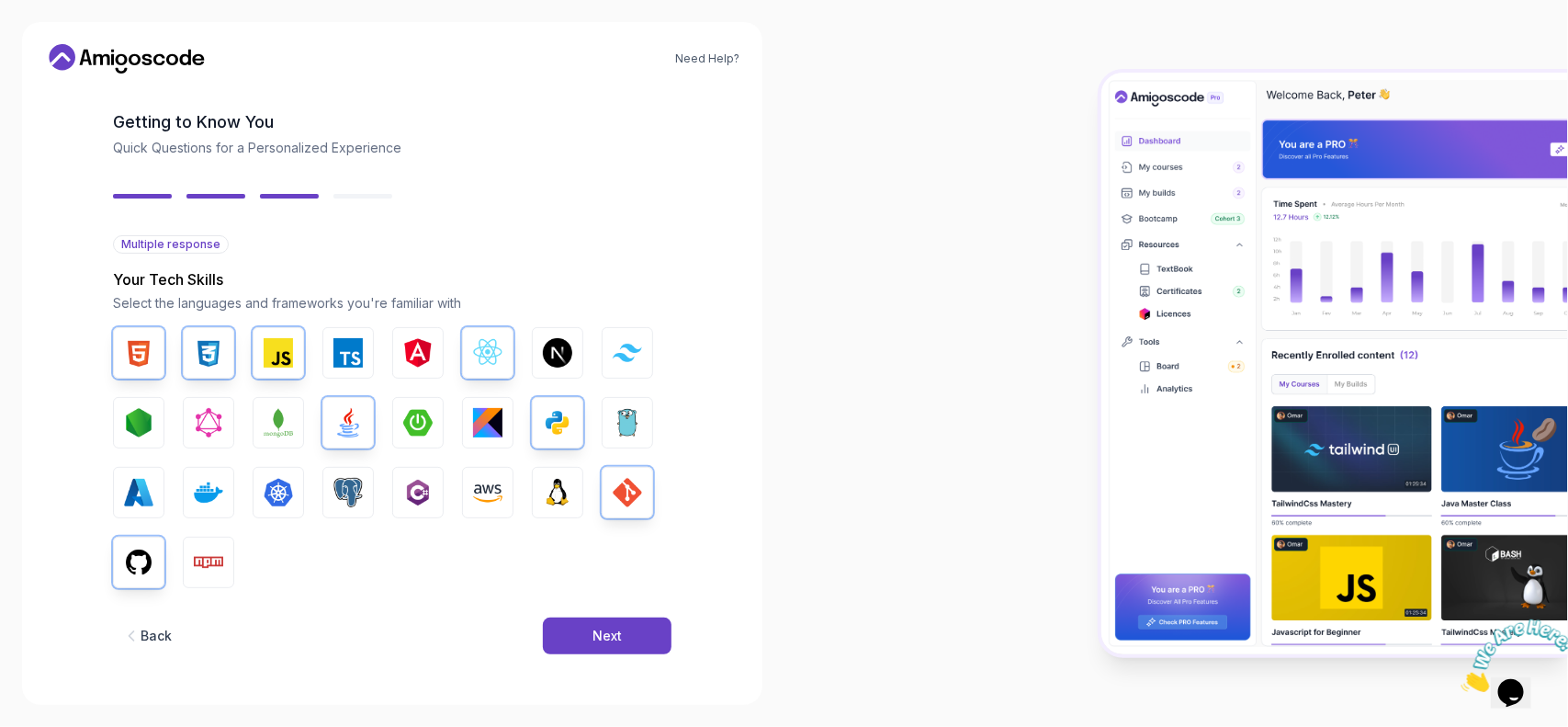 click on "Back Next" at bounding box center (392, 636) 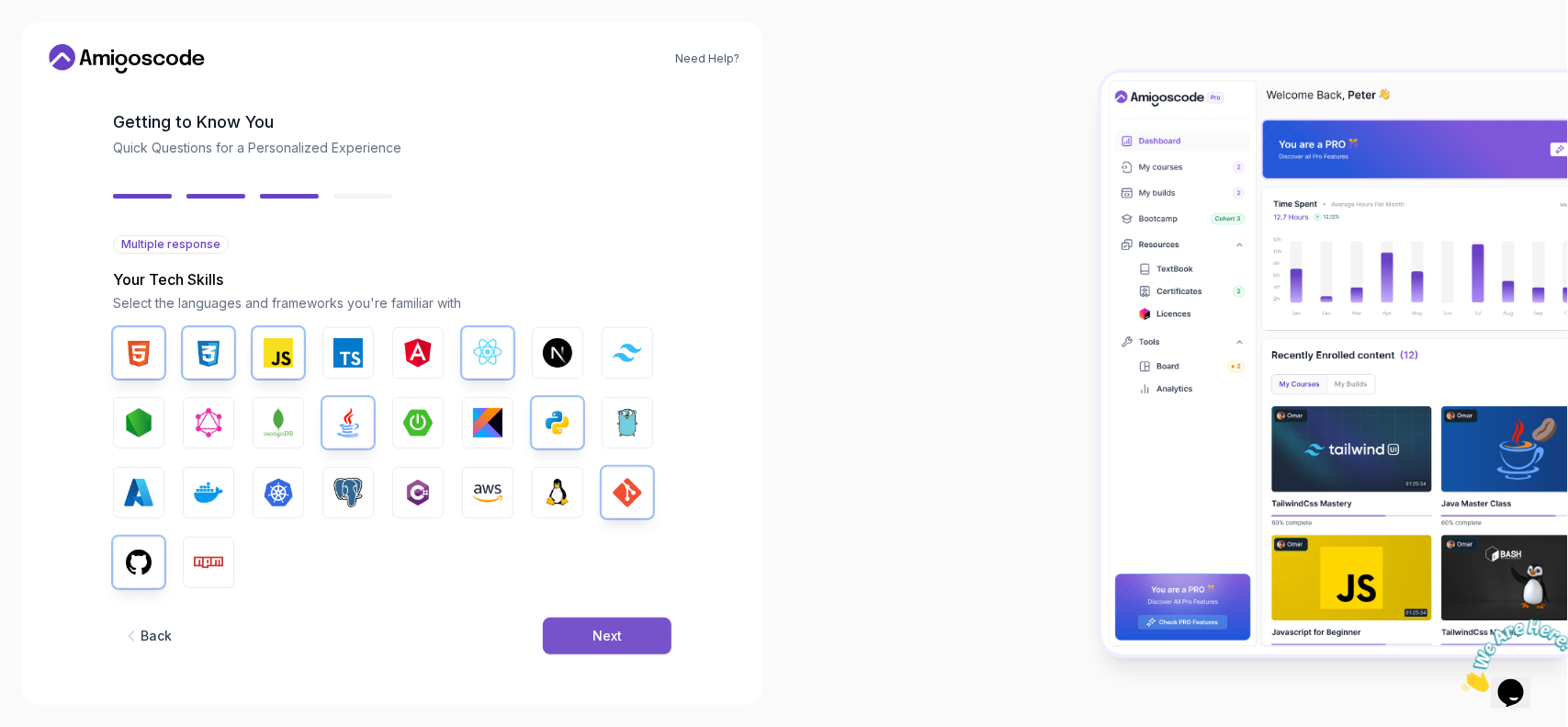 click on "Next" at bounding box center [607, 636] 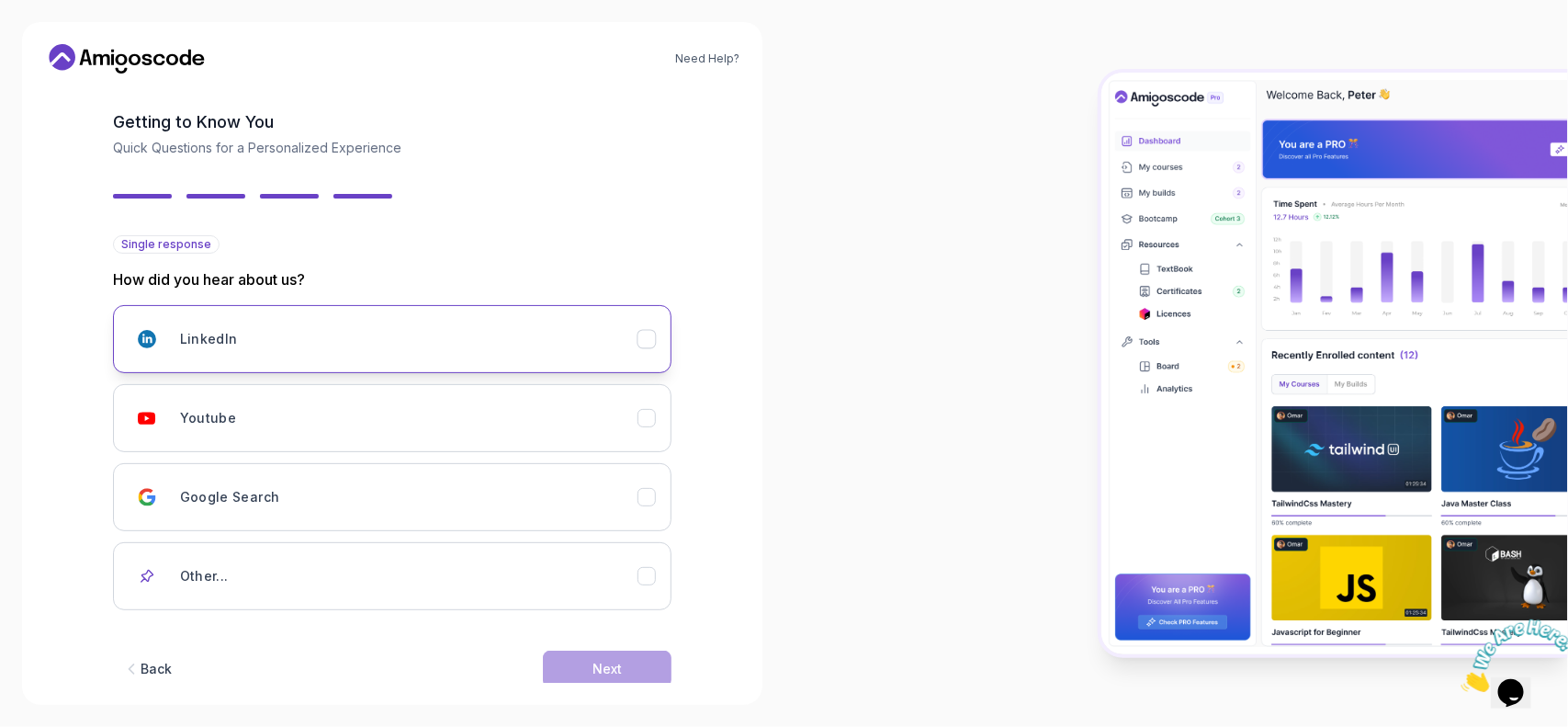 click on "LinkedIn" at bounding box center (392, 339) 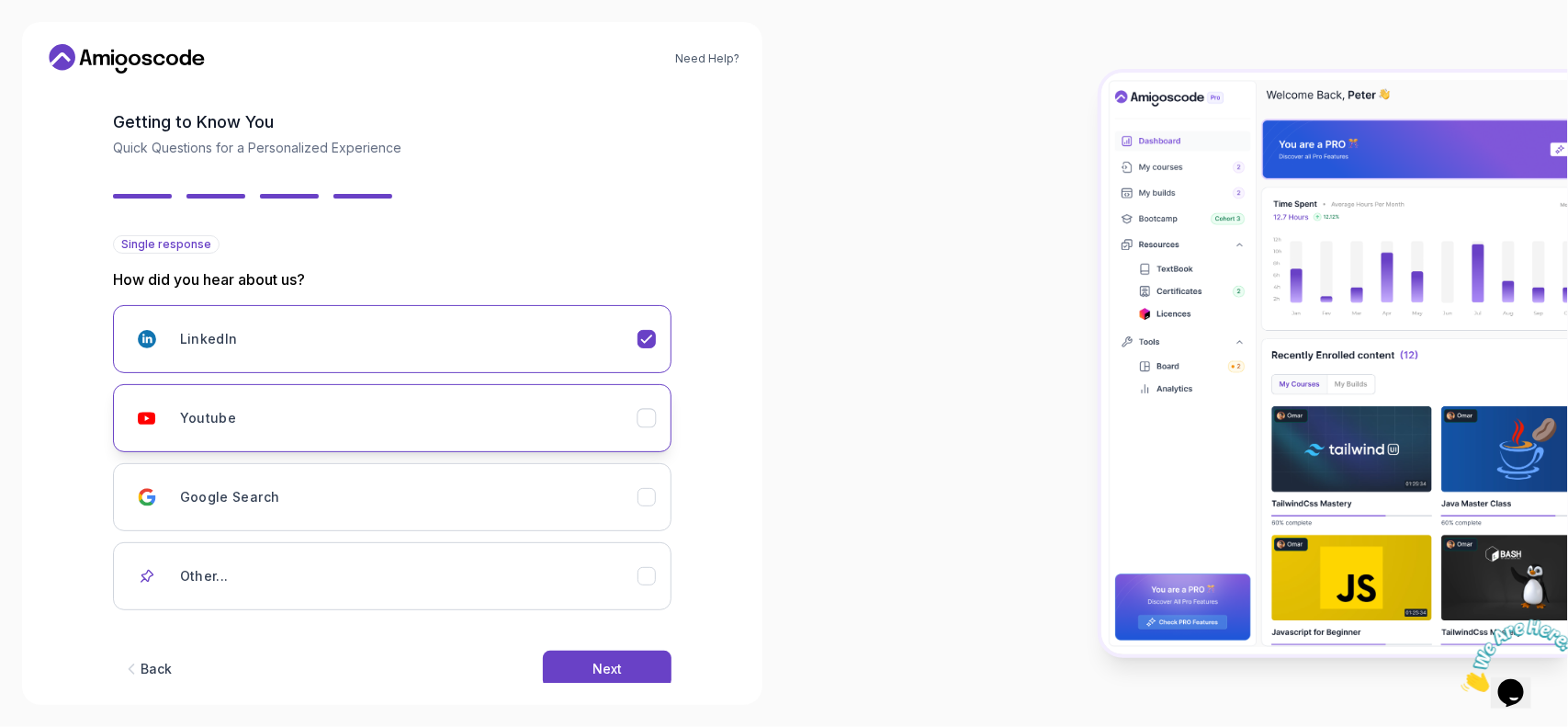 click on "Youtube" at bounding box center [392, 418] 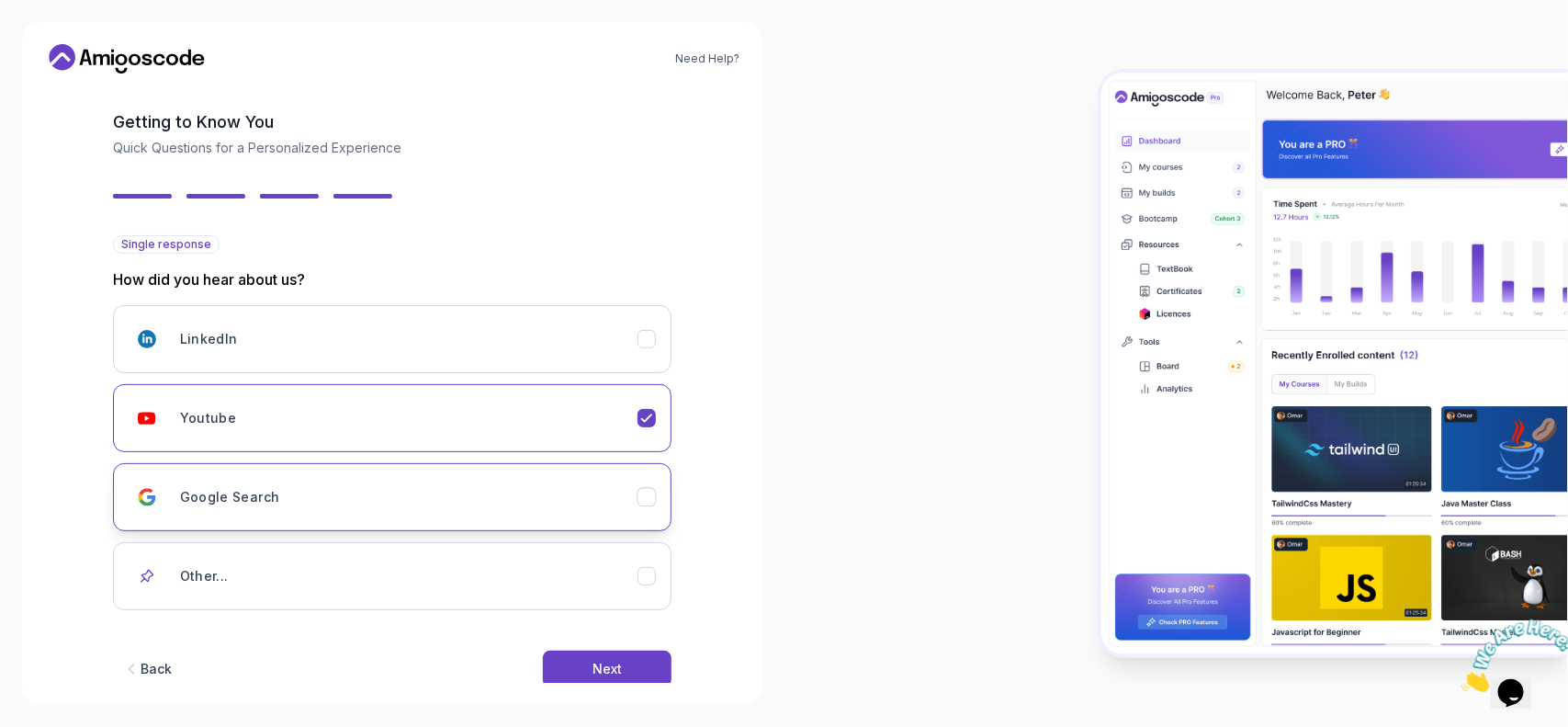 scroll, scrollTop: 108, scrollLeft: 0, axis: vertical 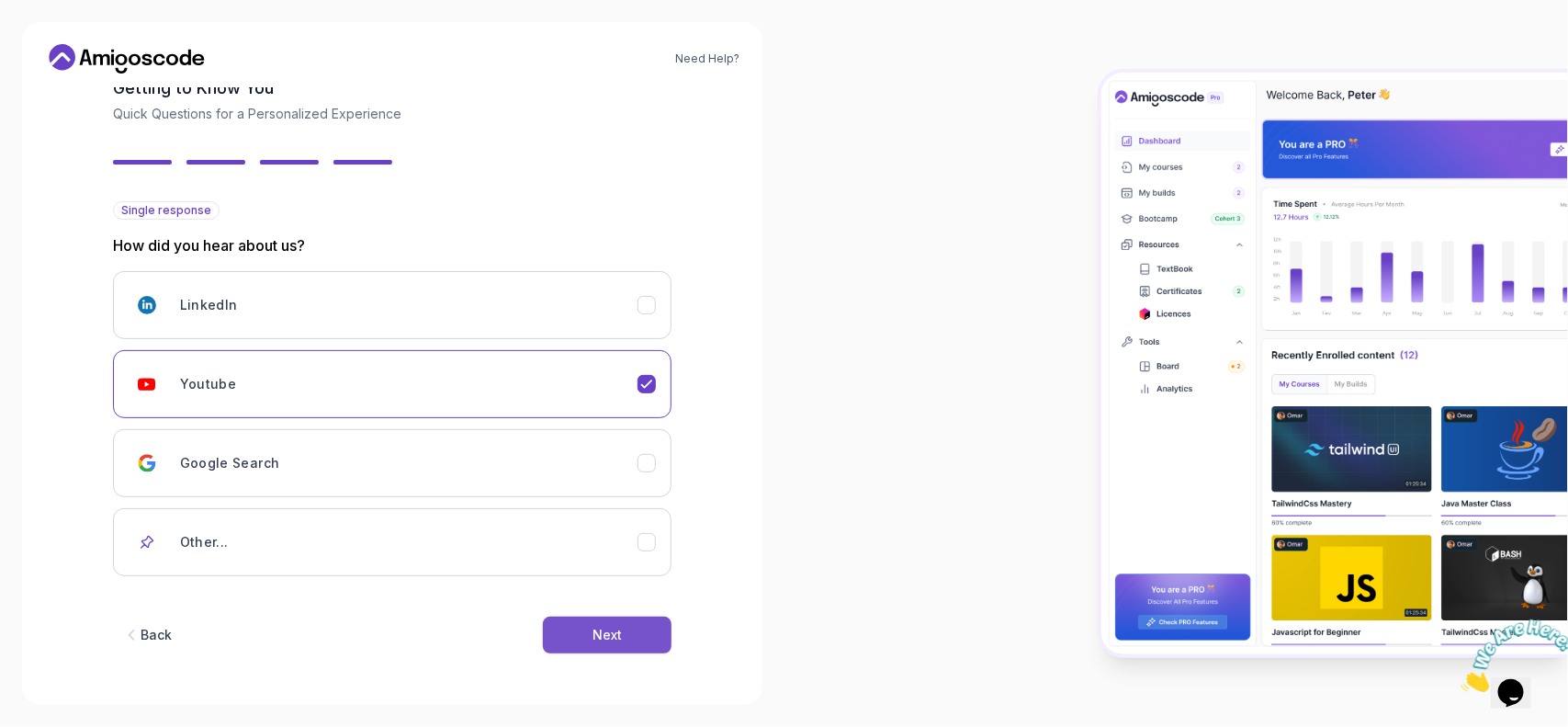 click on "Next" at bounding box center (607, 635) 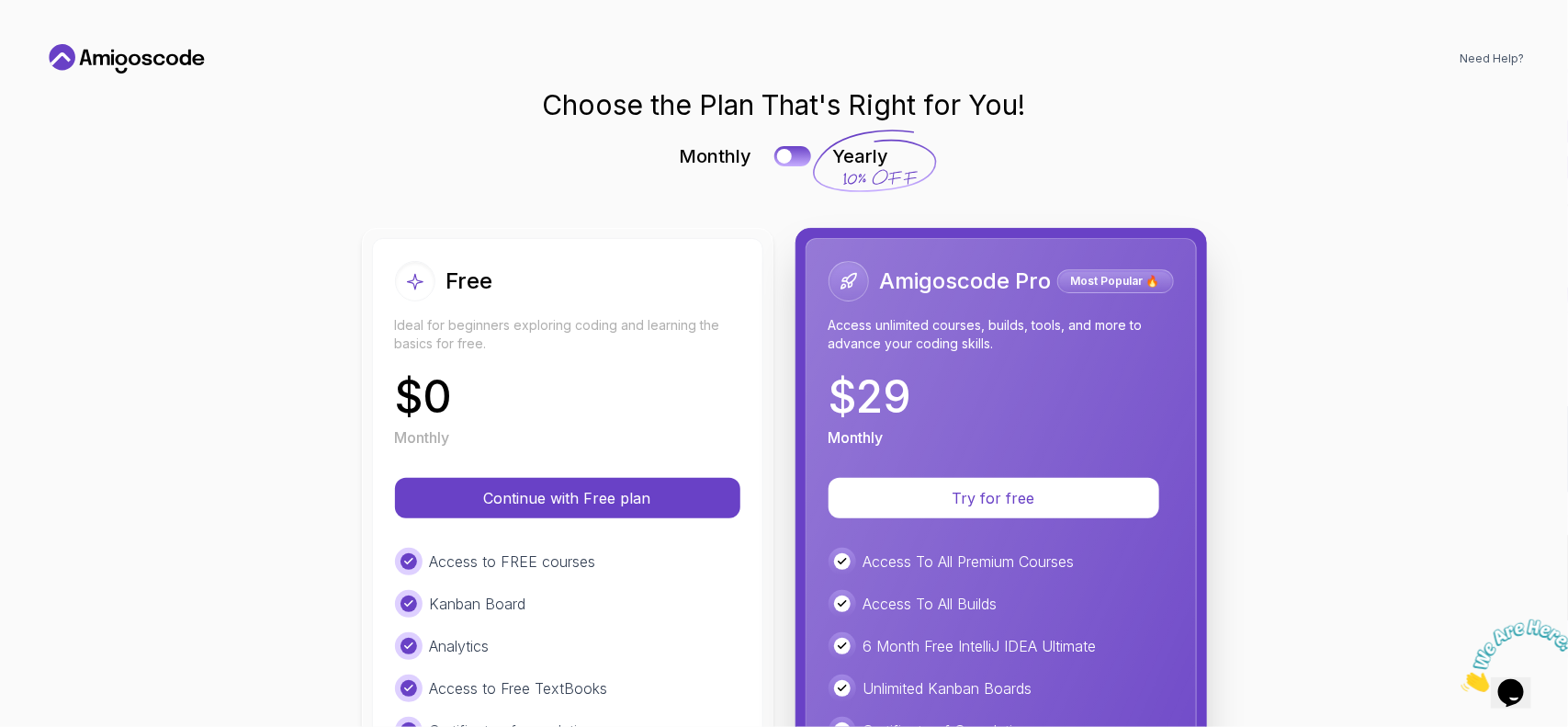 scroll, scrollTop: 0, scrollLeft: 0, axis: both 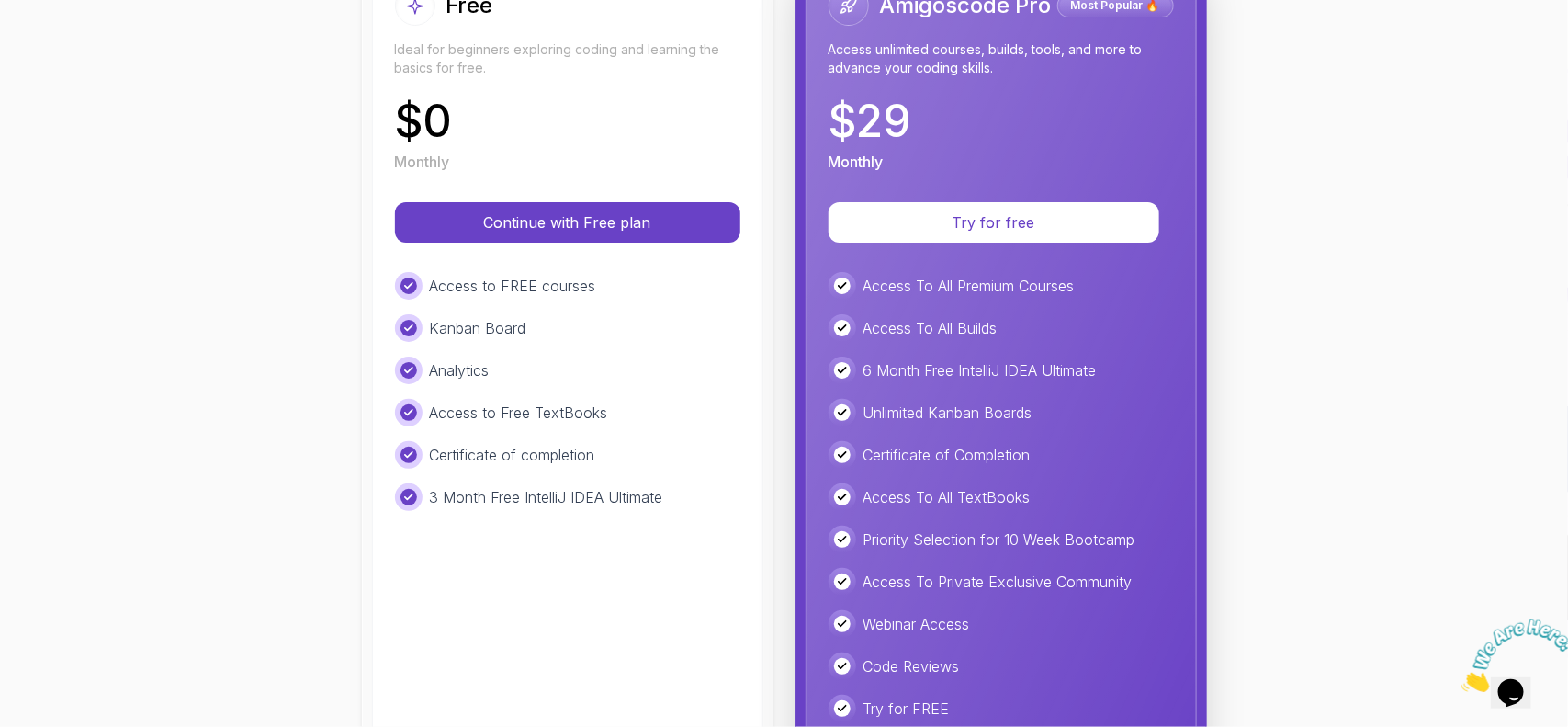 click on "Free Ideal for beginners exploring coding and learning the basics for free. $ 0 Monthly Continue with Free plan Access to FREE courses Kanban Board Analytics Access to Free TextBooks Certificate of completion 3 Month Free IntelliJ IDEA Ultimate" at bounding box center [568, 396] 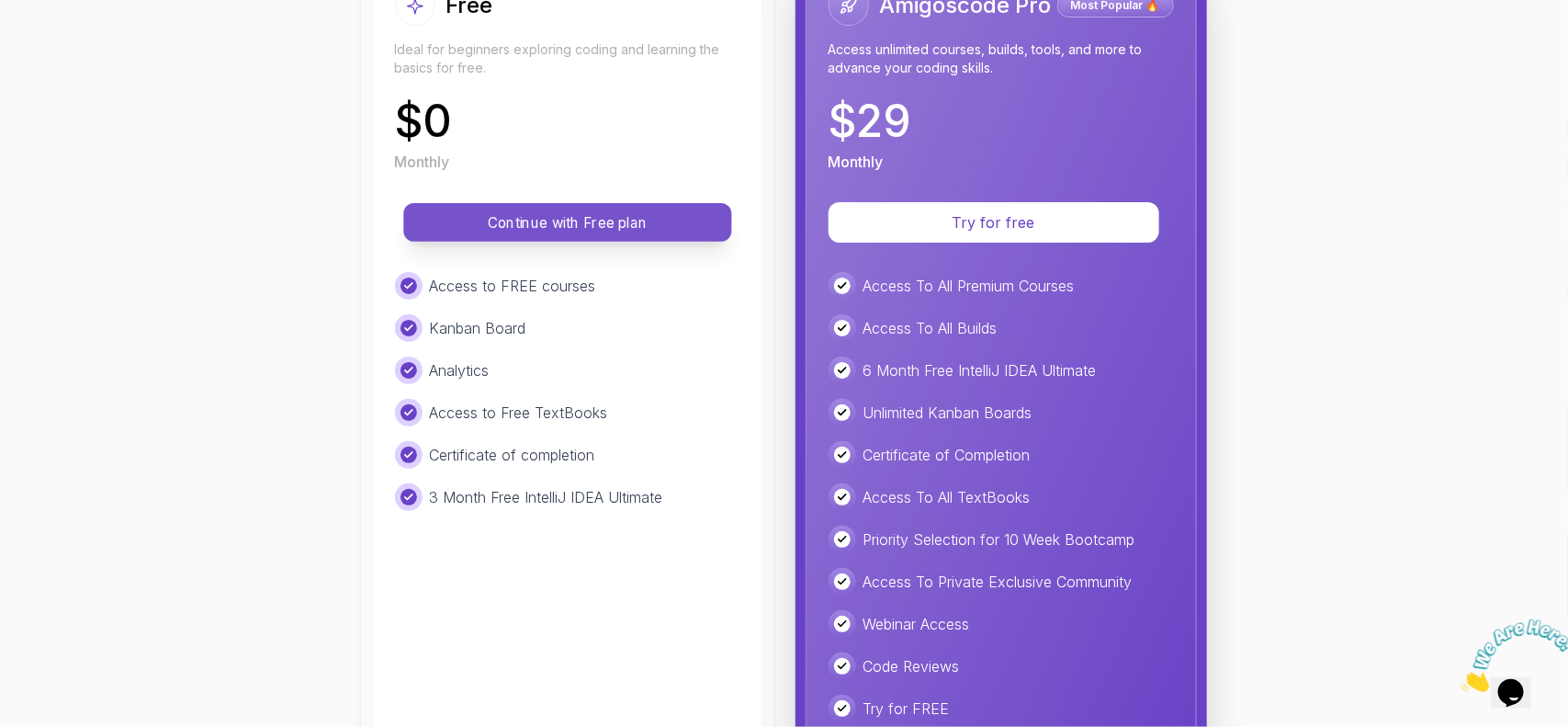 click on "Continue with Free plan" at bounding box center (568, 222) 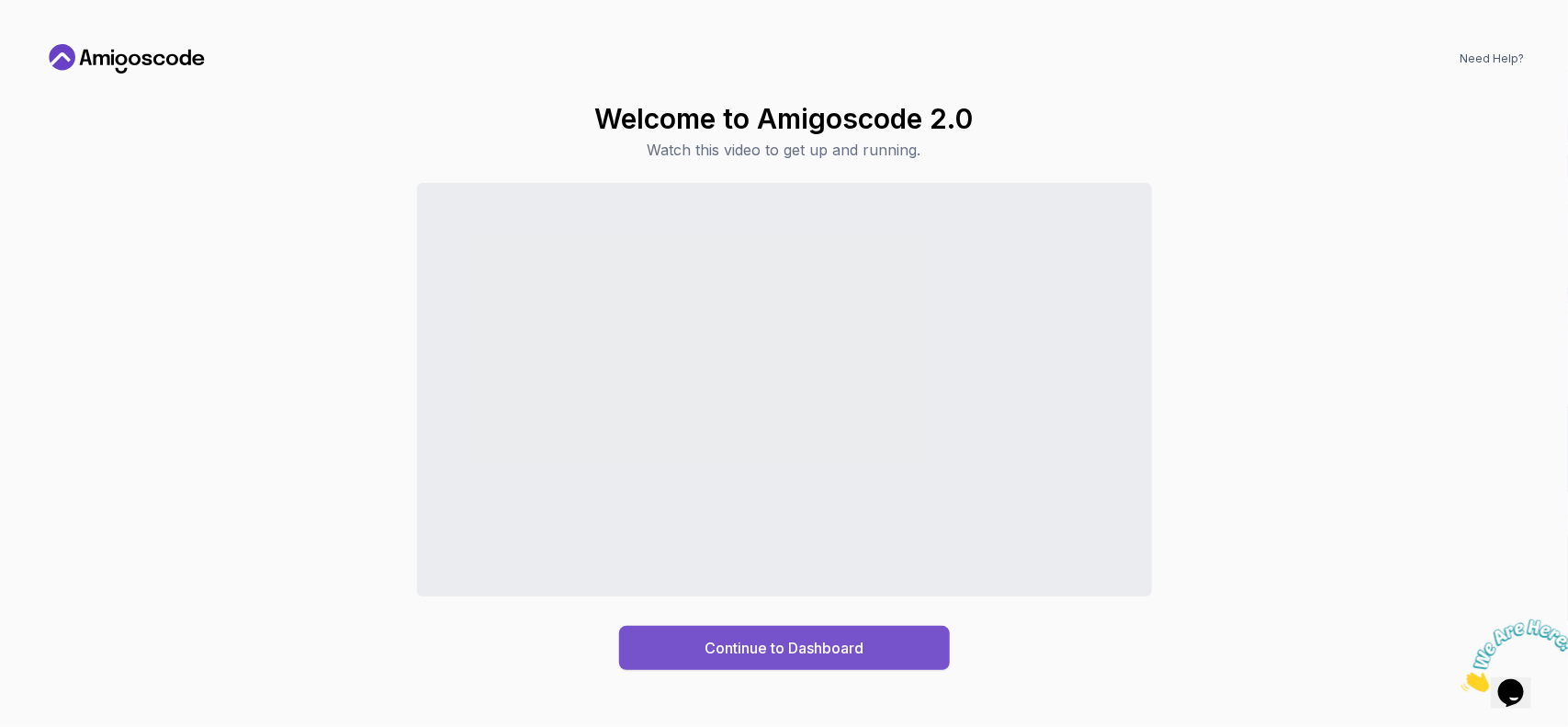 click on "Continue to Dashboard" at bounding box center [784, 648] 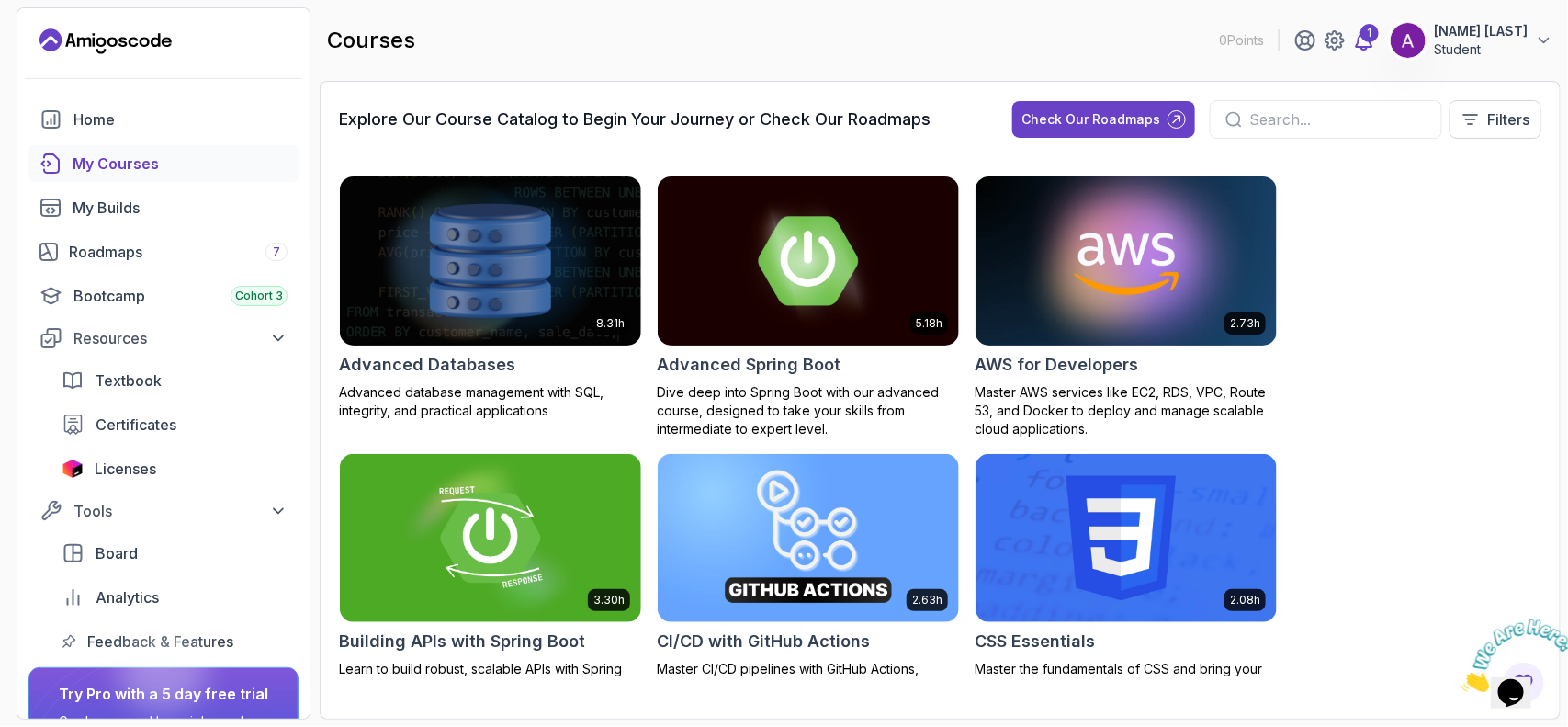 click 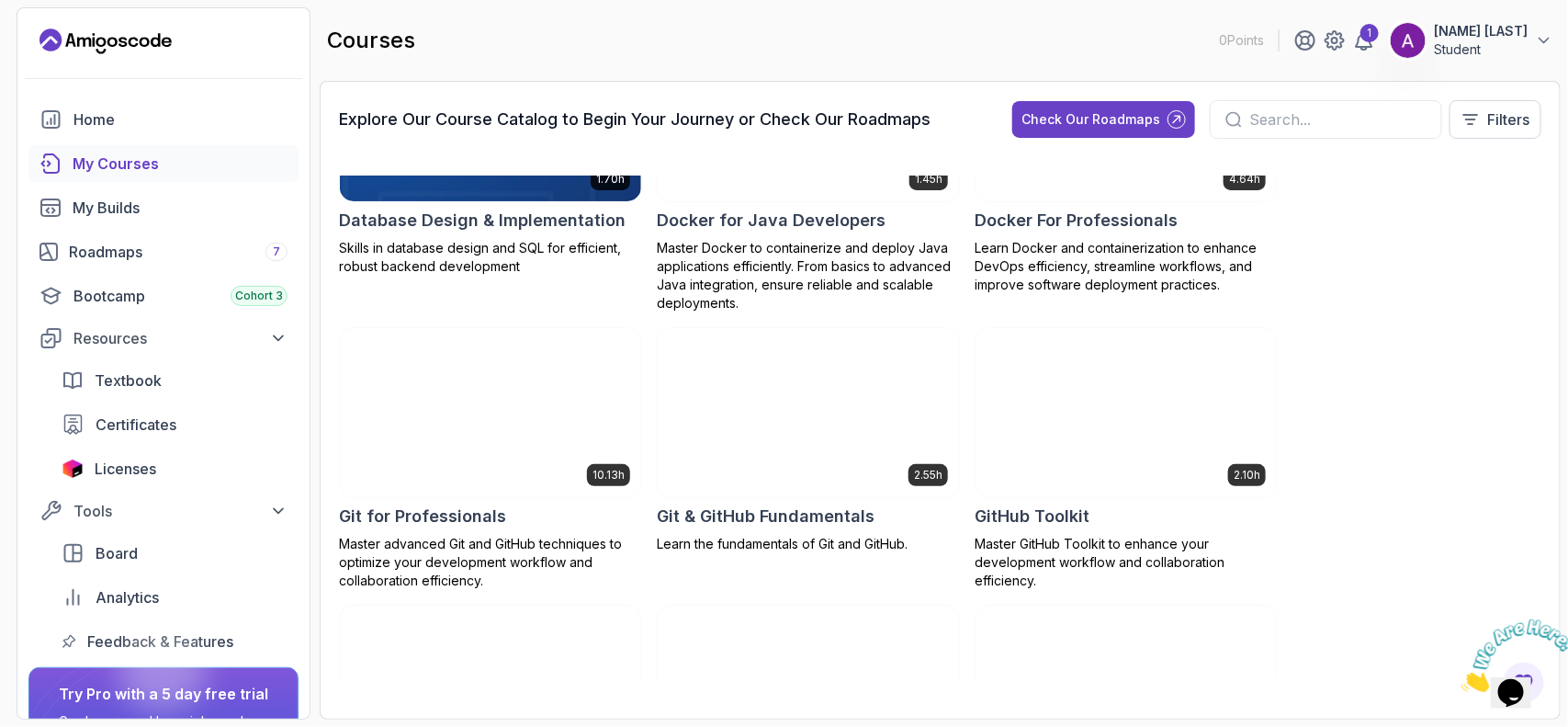 scroll, scrollTop: 700, scrollLeft: 0, axis: vertical 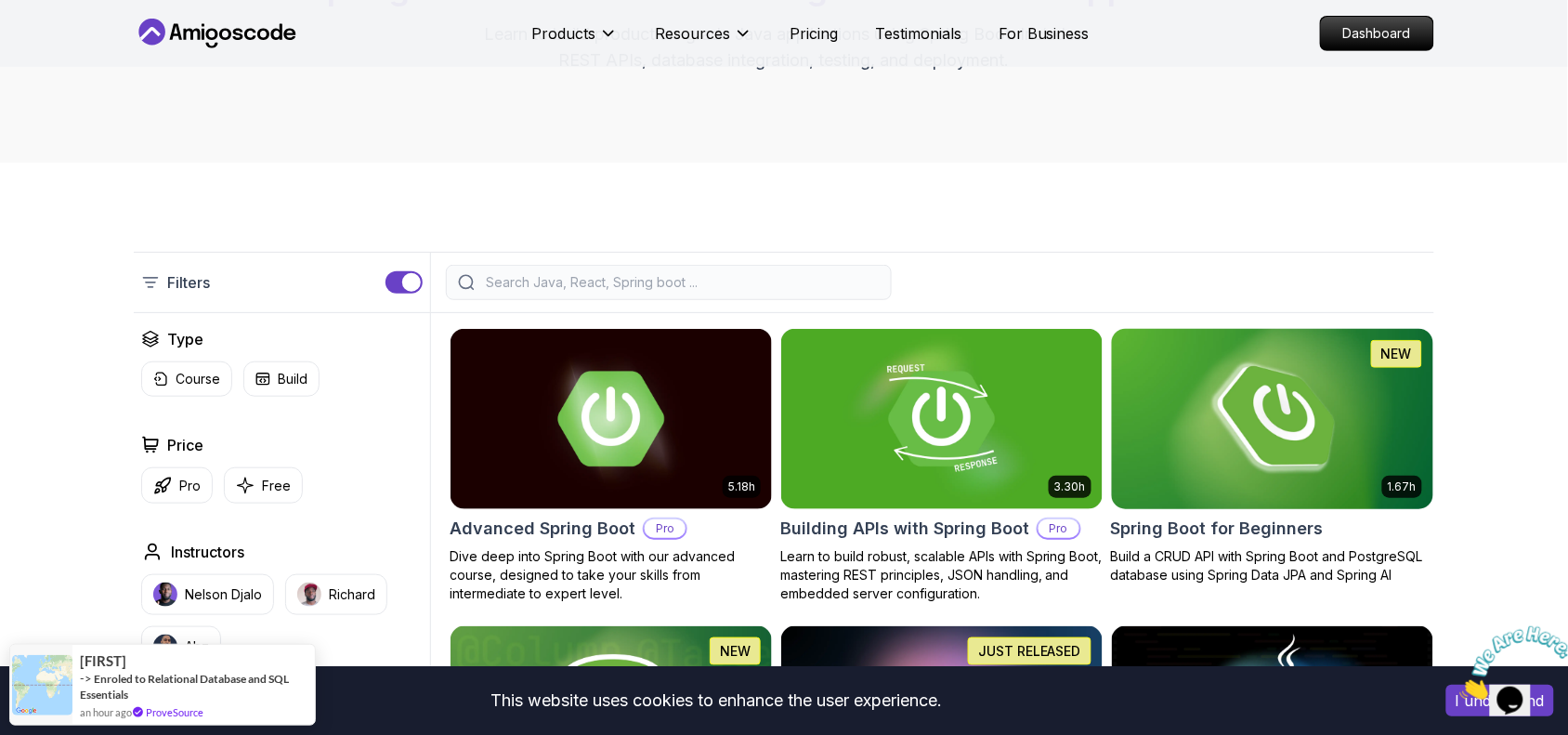 click at bounding box center [1272, 418] 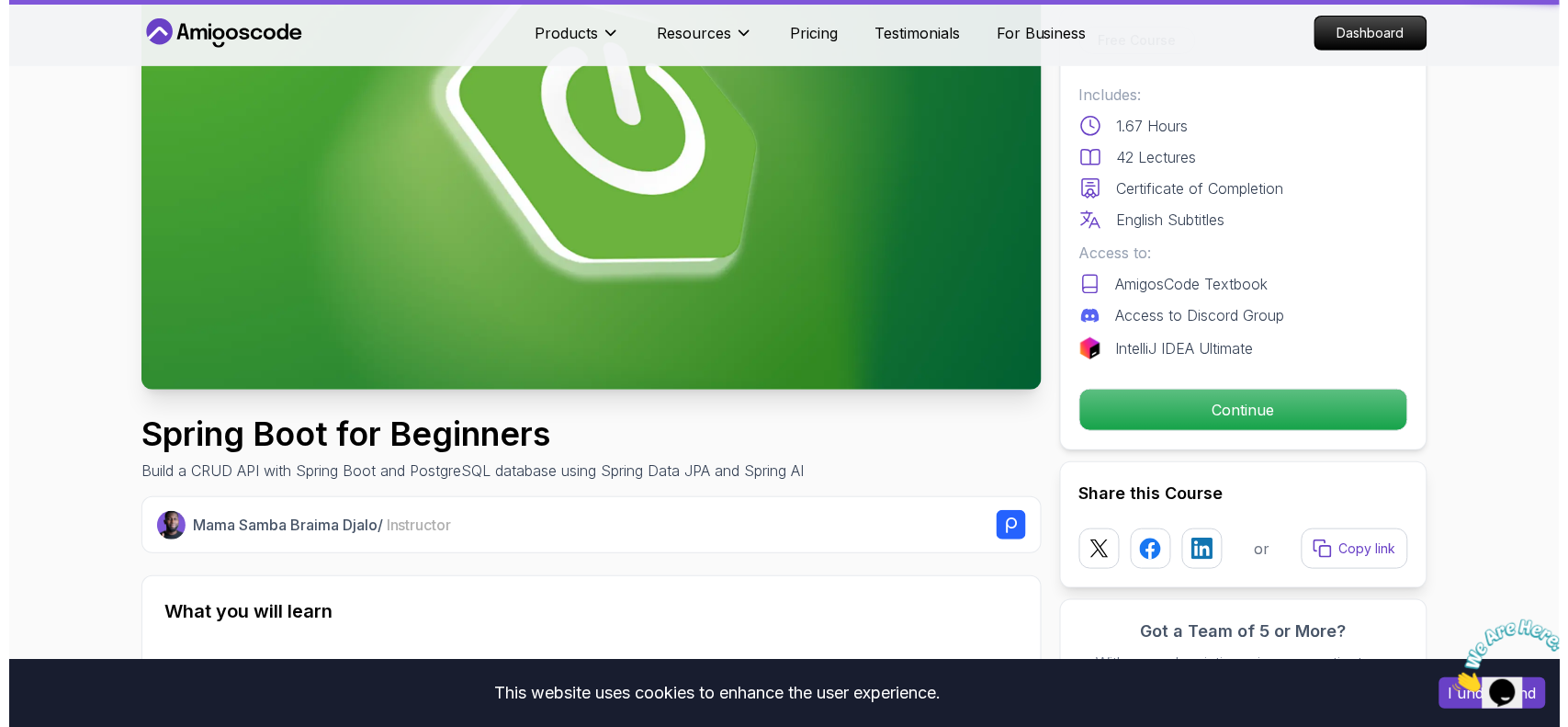 scroll, scrollTop: 0, scrollLeft: 0, axis: both 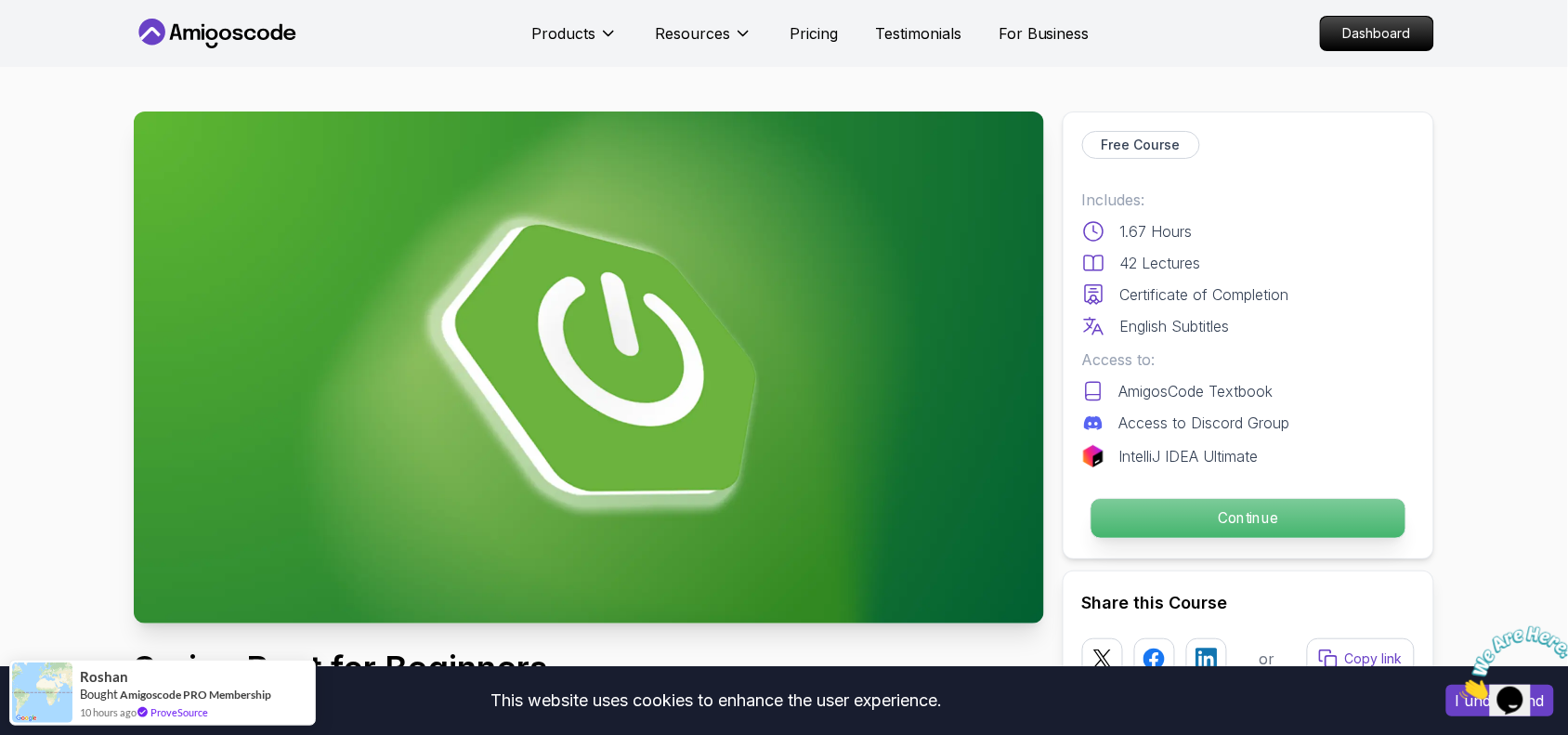 click on "Continue" at bounding box center (1248, 518) 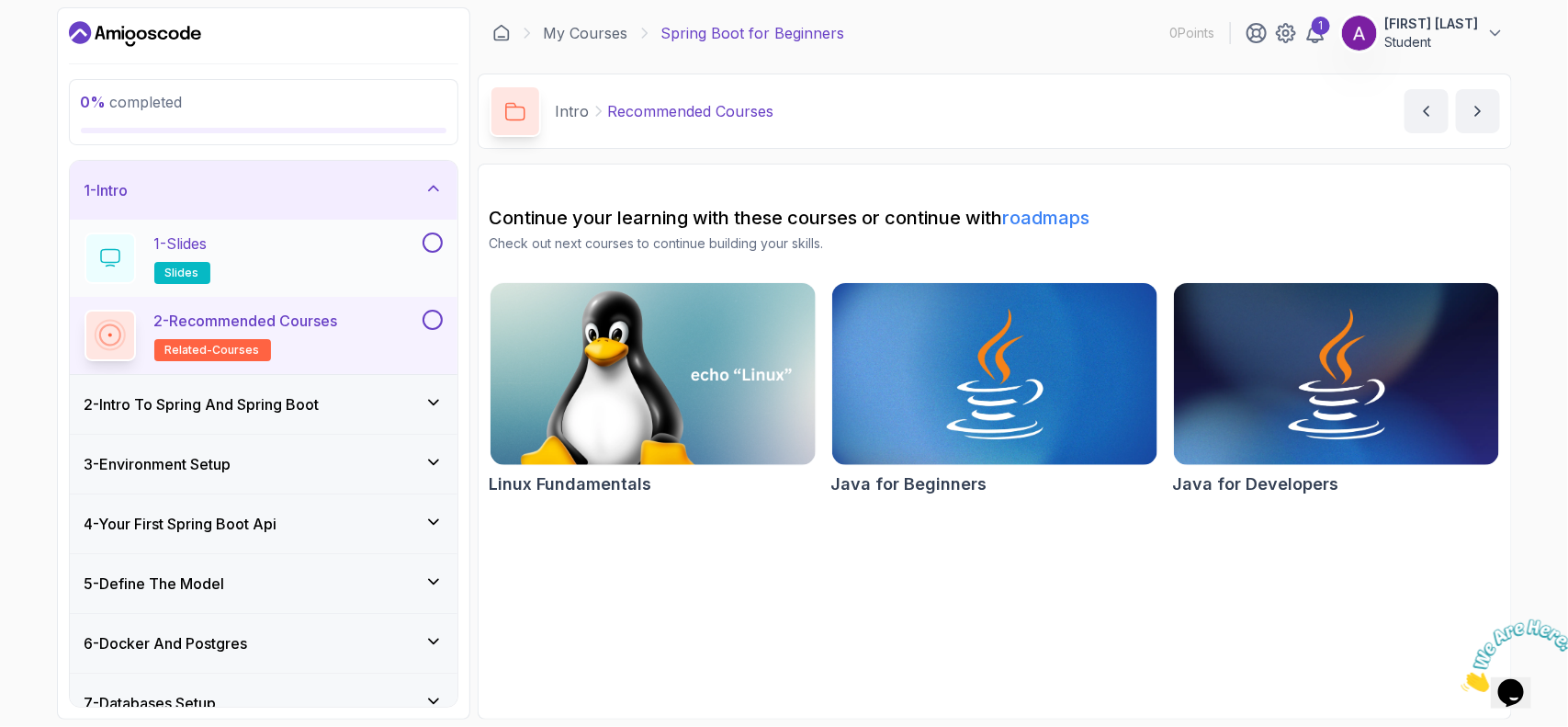 click at bounding box center [433, 243] 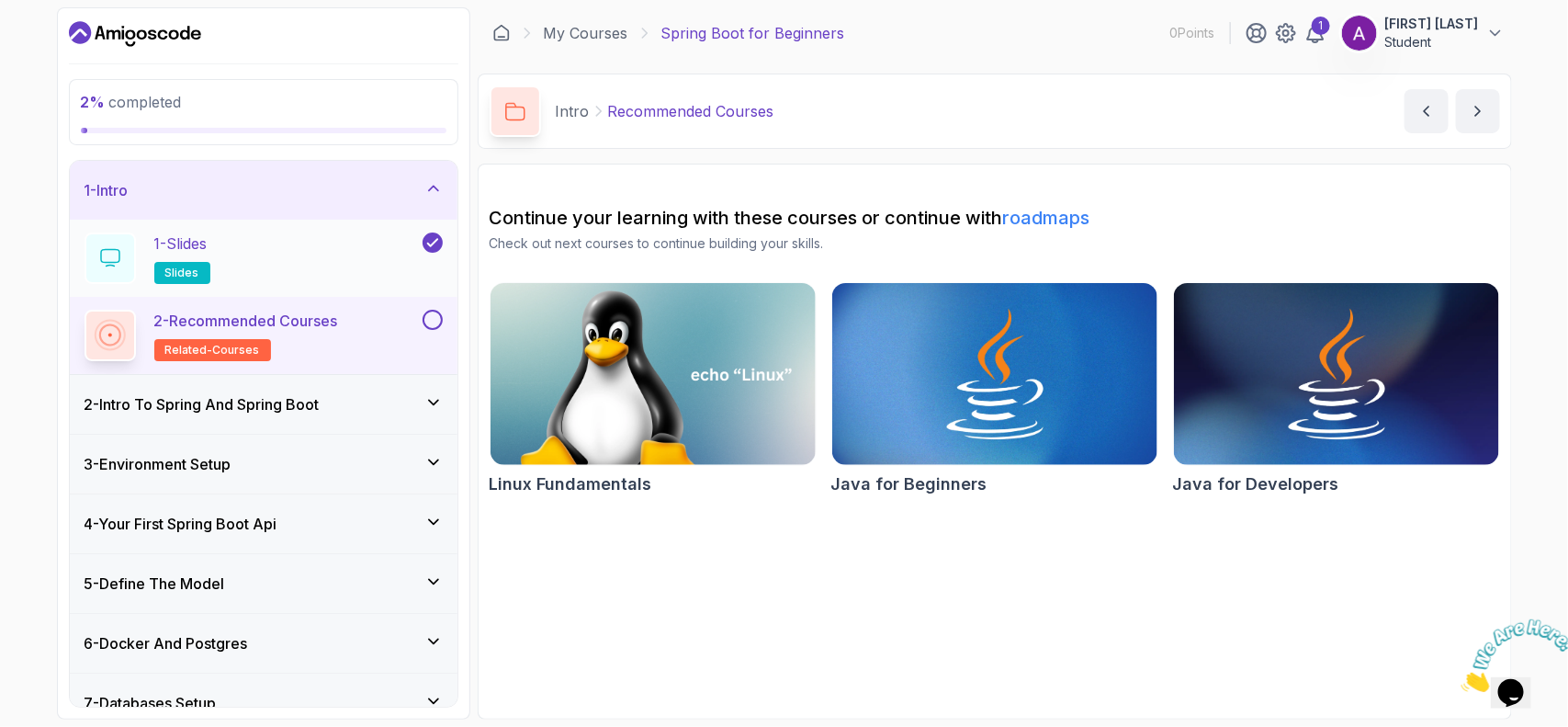click on "slides" at bounding box center (182, 273) 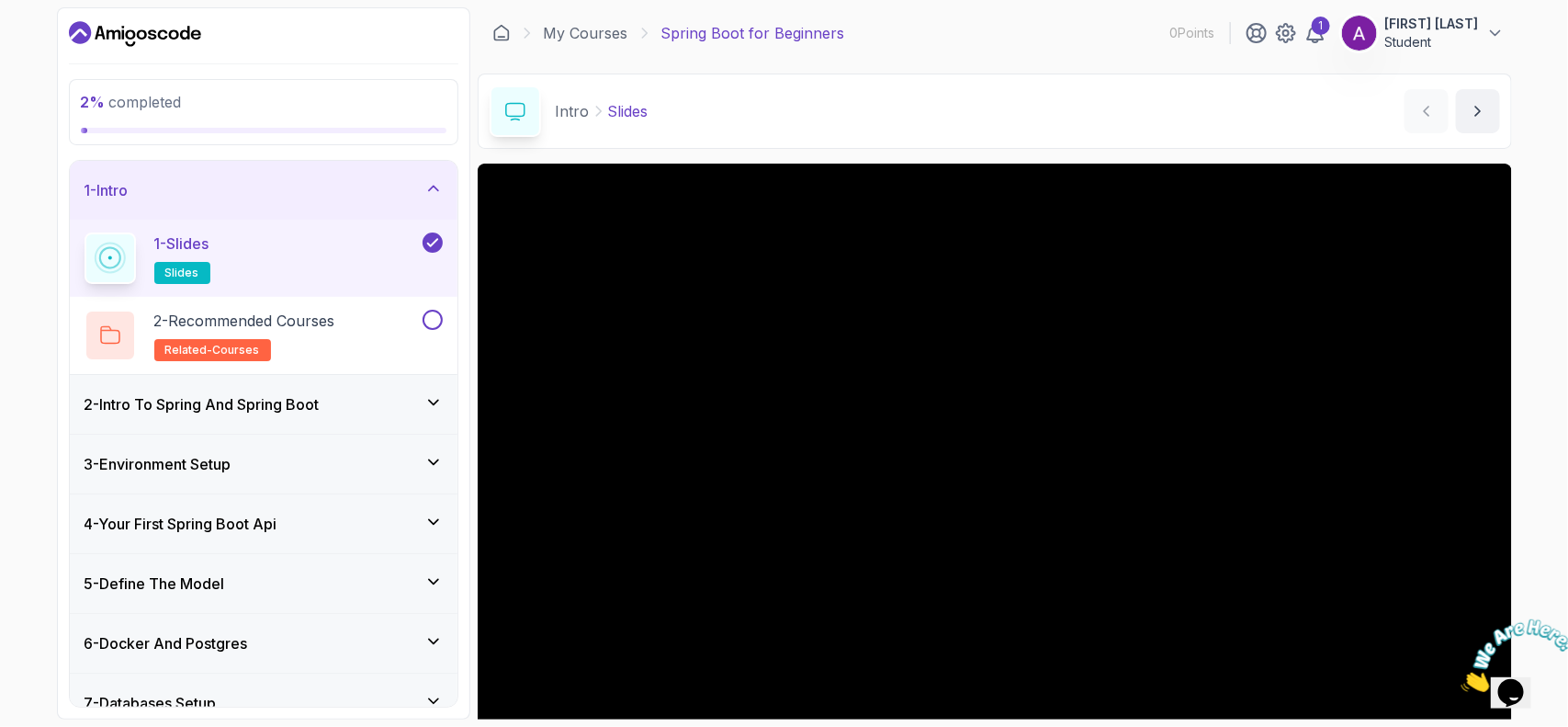scroll, scrollTop: 153, scrollLeft: 0, axis: vertical 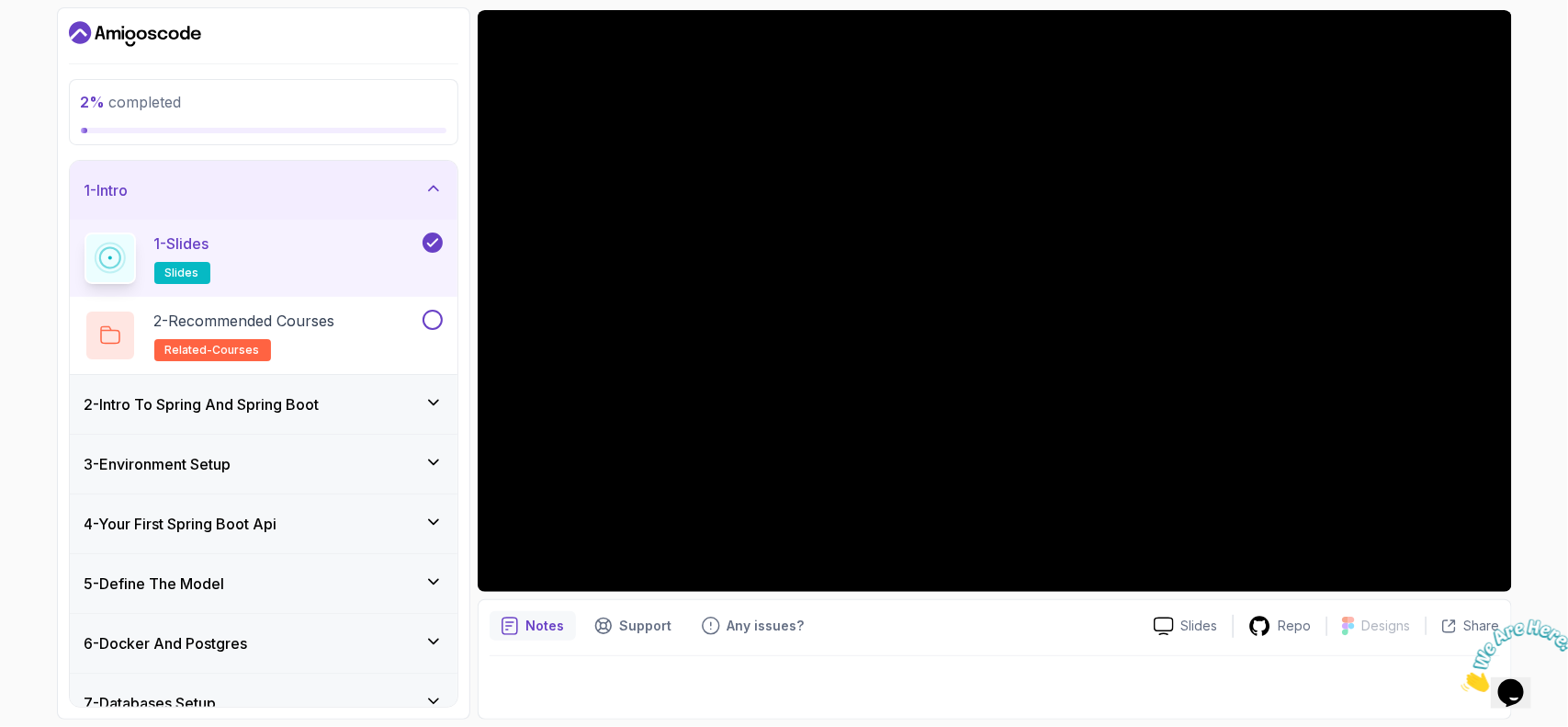 type 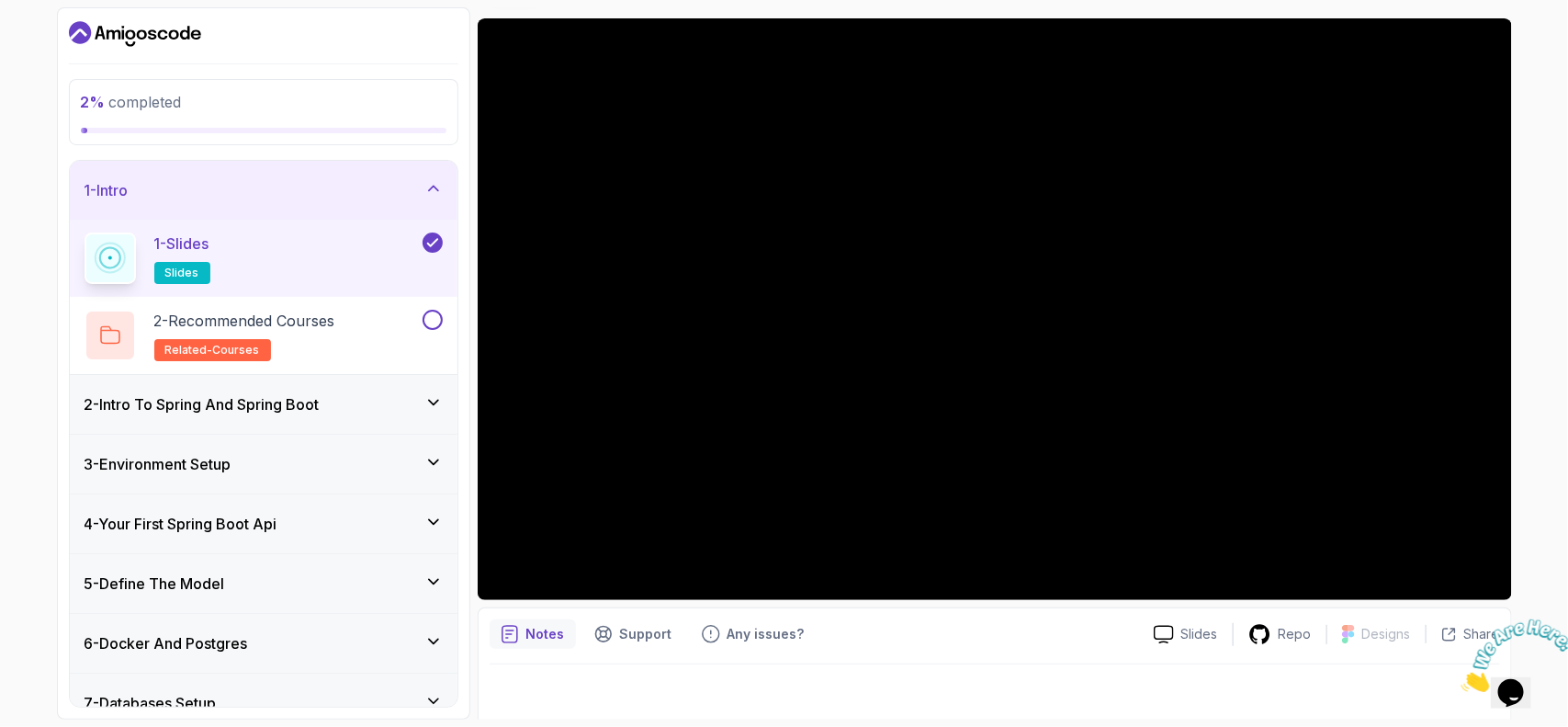 scroll, scrollTop: 153, scrollLeft: 0, axis: vertical 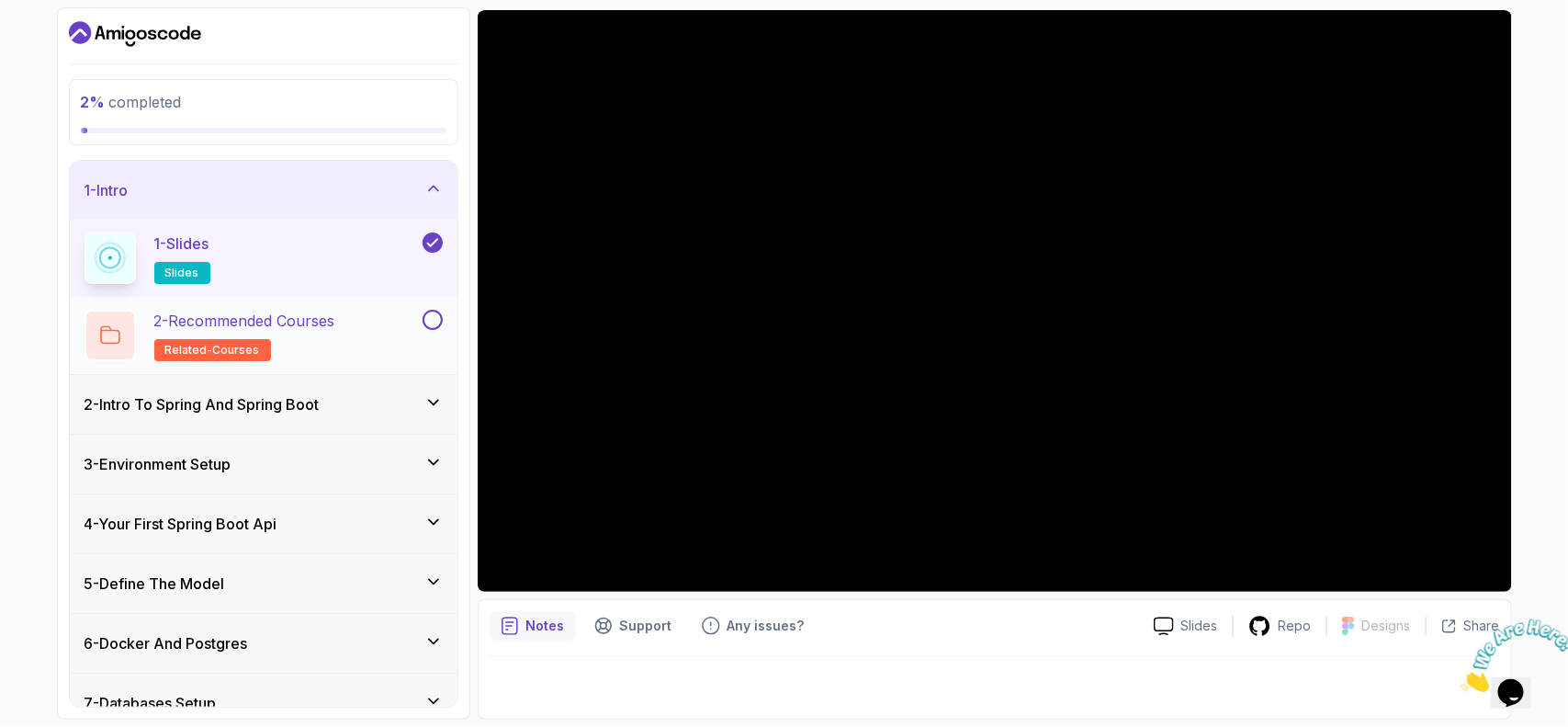 click at bounding box center [433, 320] 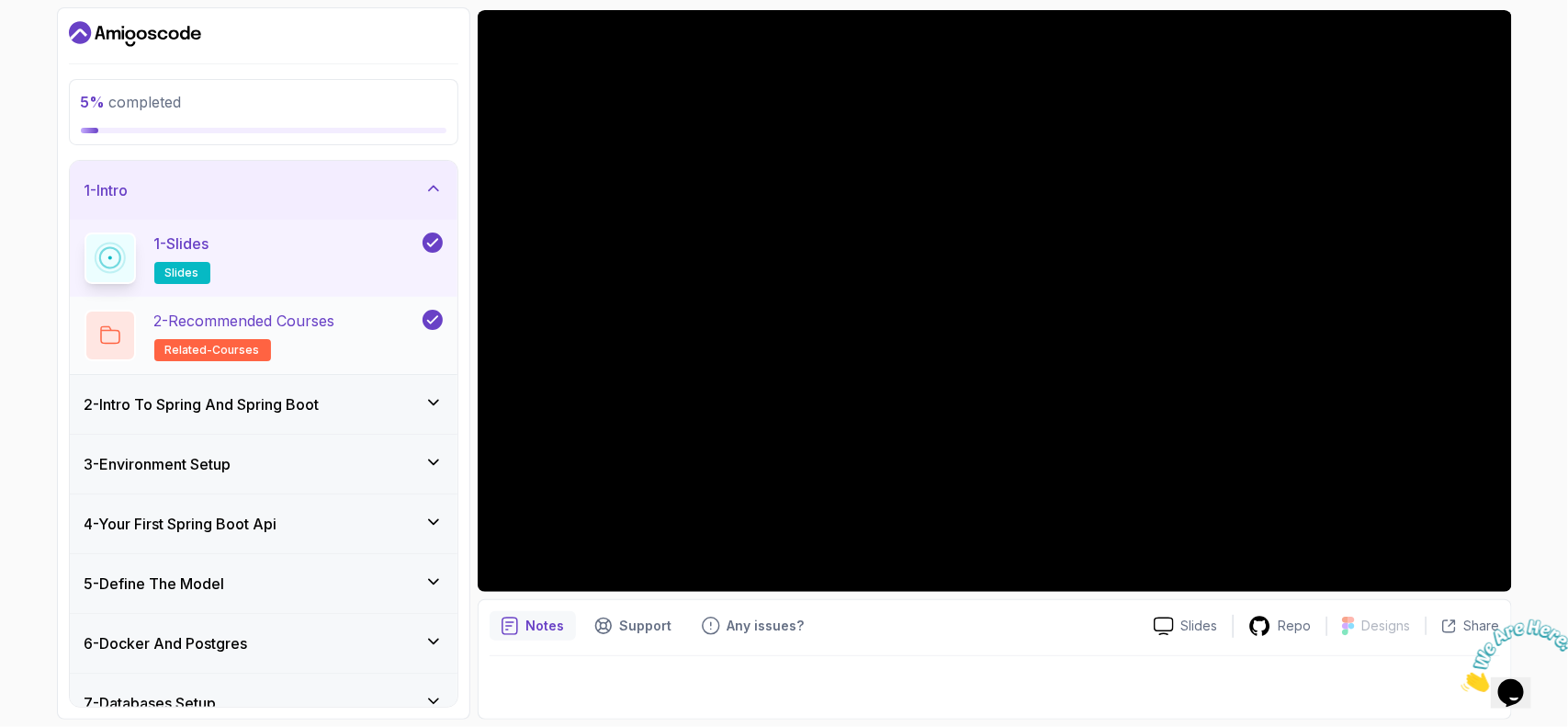 click on "2  -  Recommended Courses" at bounding box center [244, 321] 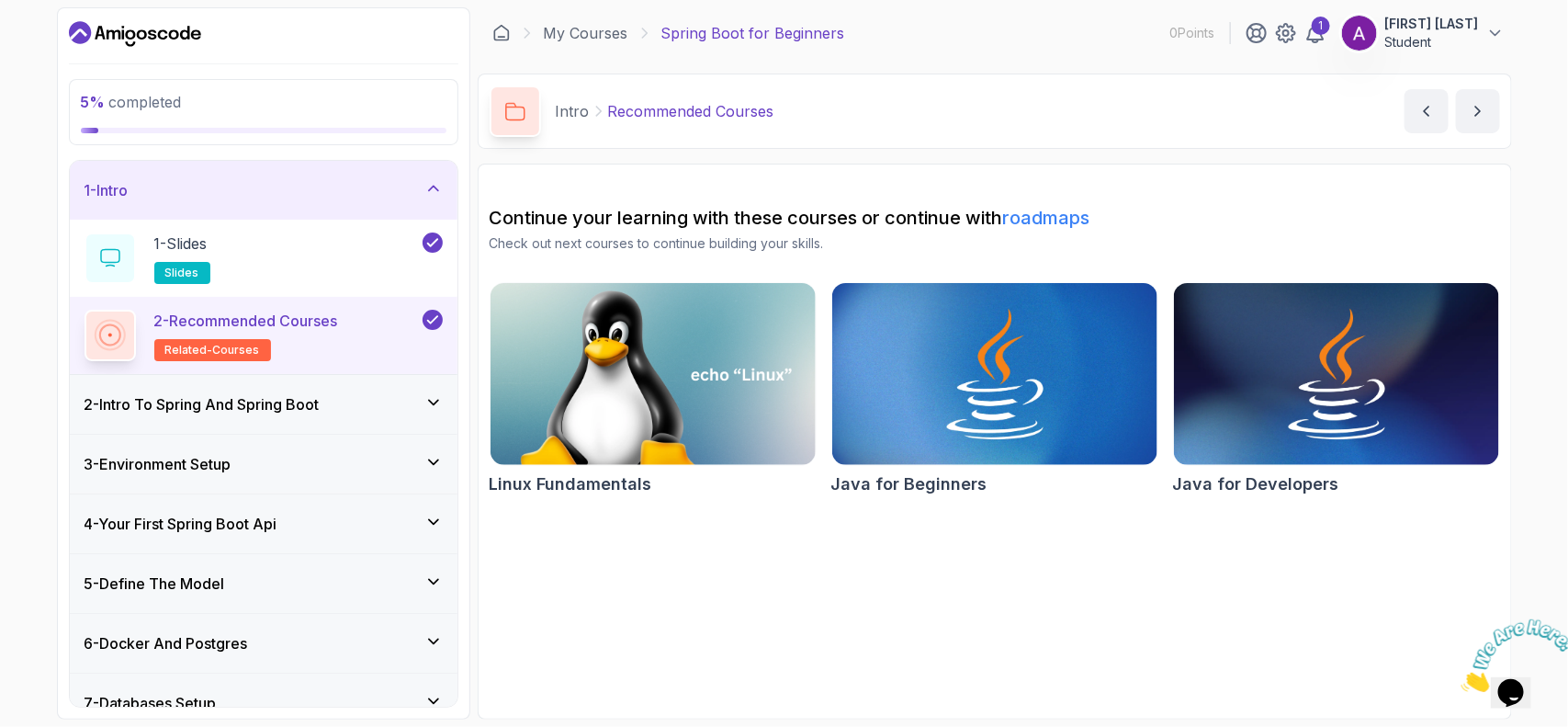 click on "1  -  Intro" at bounding box center (264, 190) 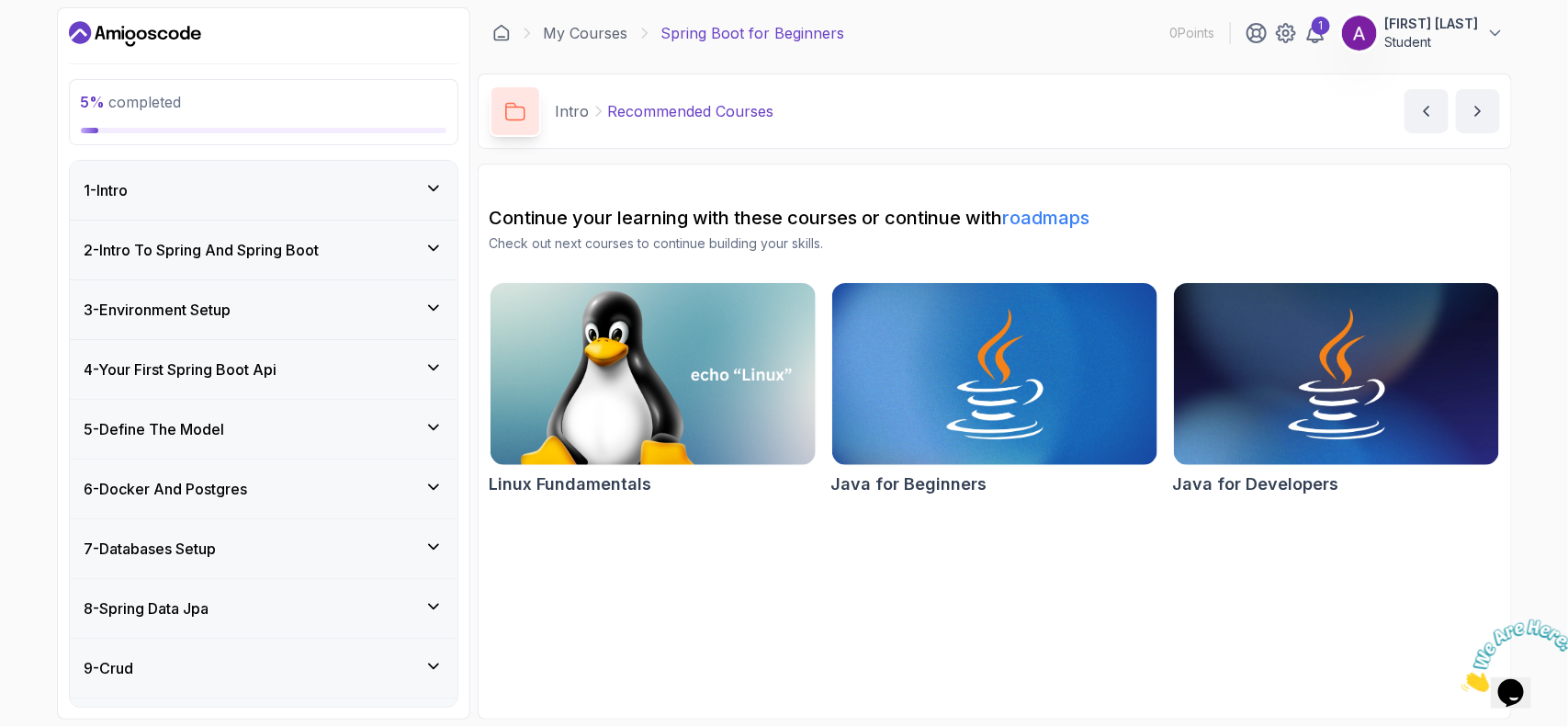 click on "2  -  Intro To Spring And Spring Boot" at bounding box center (264, 250) 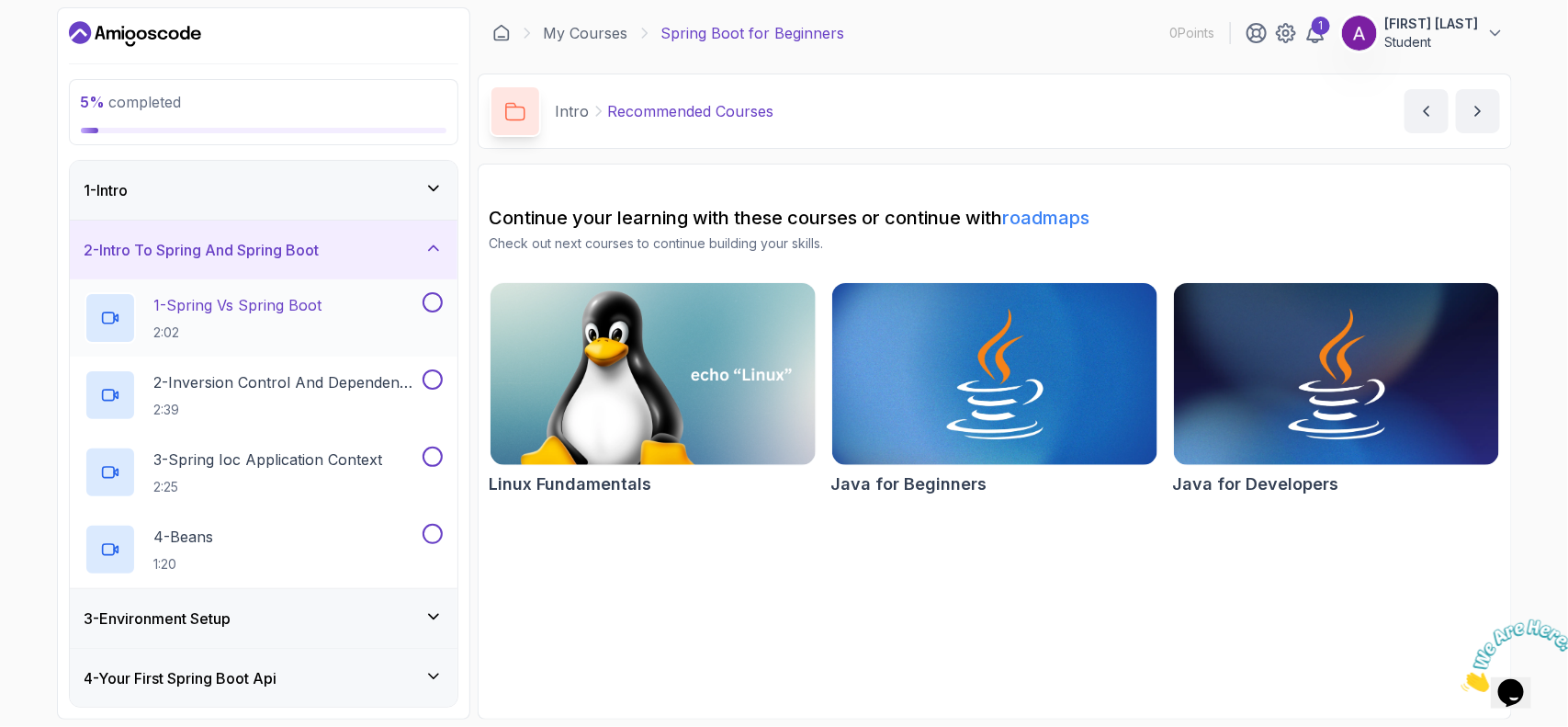 click on "1  -  Spring Vs Spring Boot 2:02" at bounding box center [238, 318] 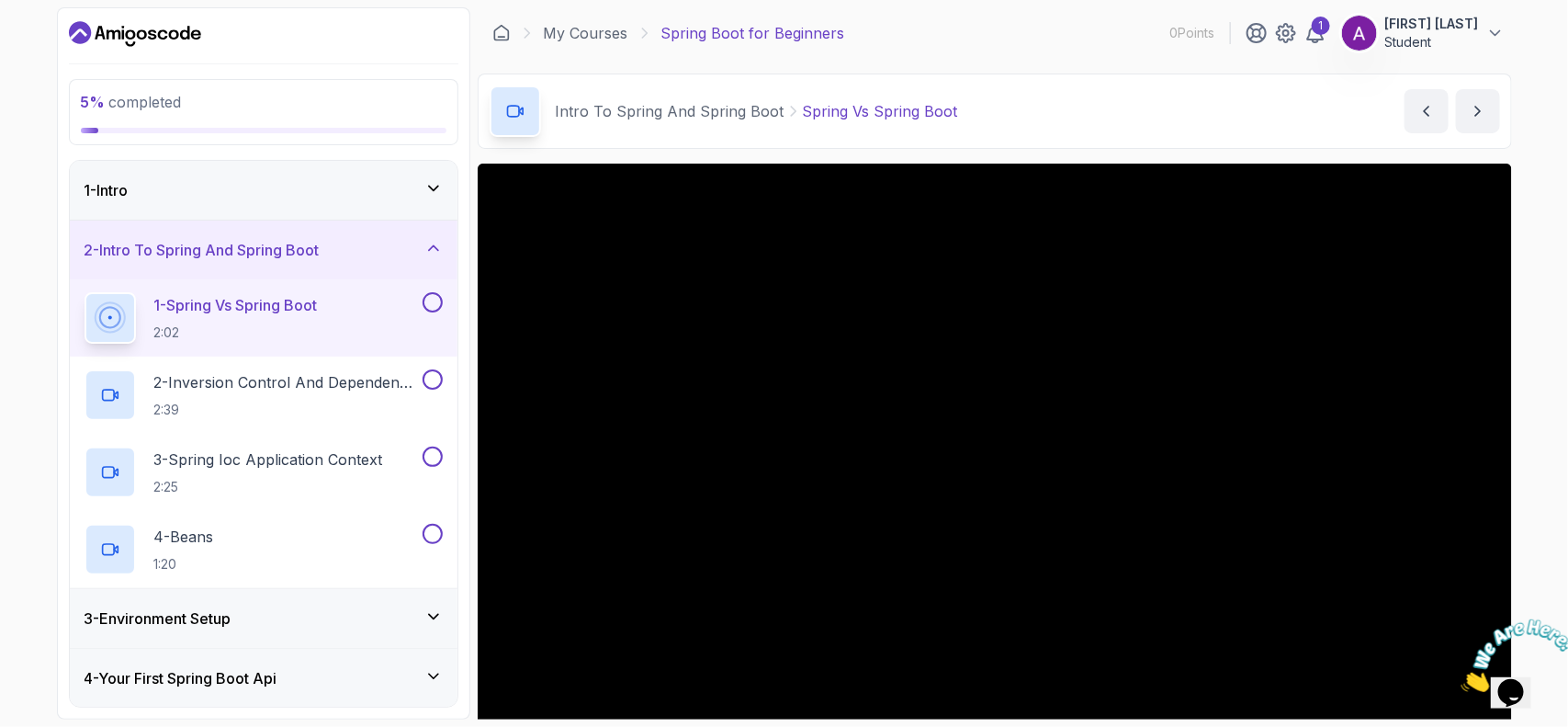 type 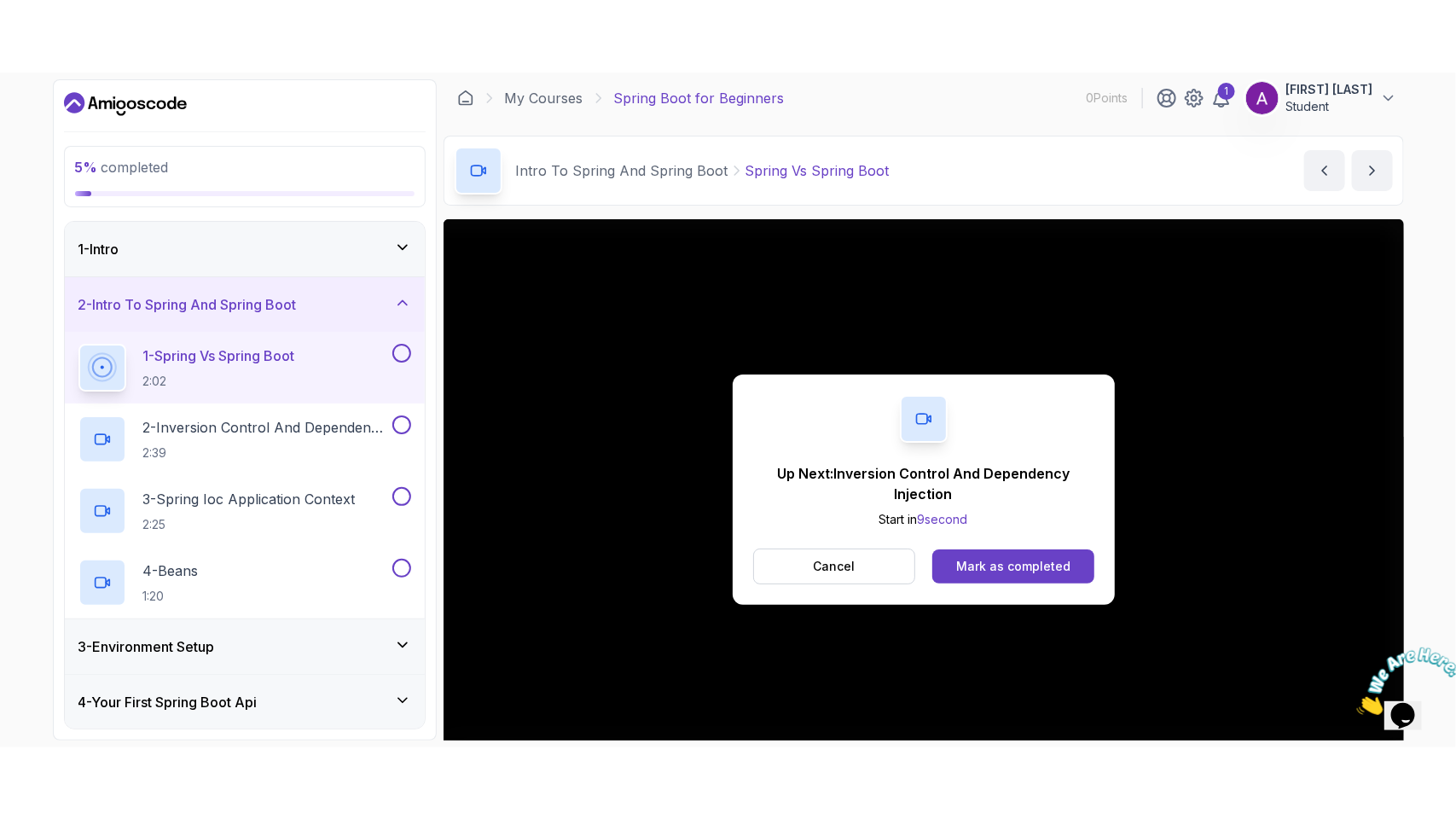 scroll, scrollTop: 7, scrollLeft: 0, axis: vertical 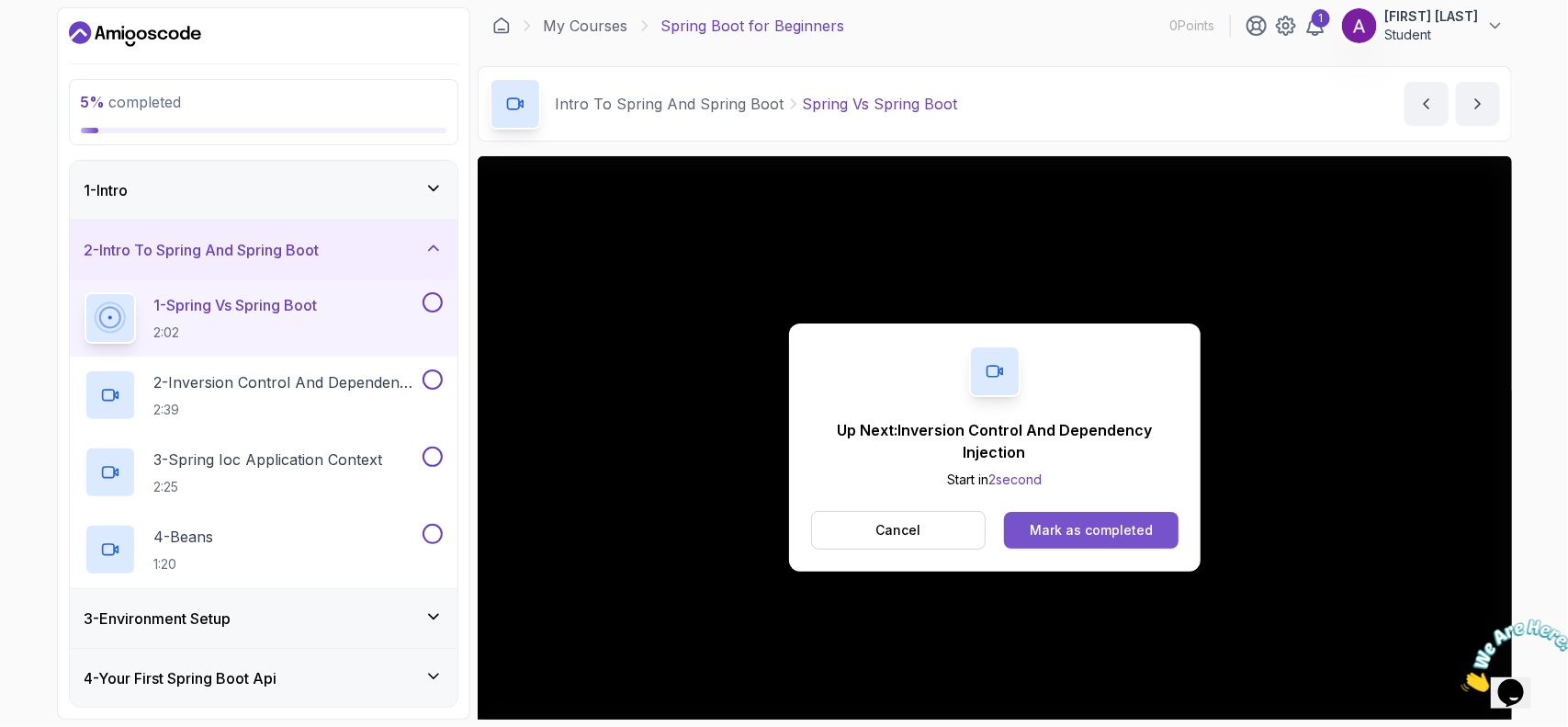 click on "Mark as completed" at bounding box center (1091, 530) 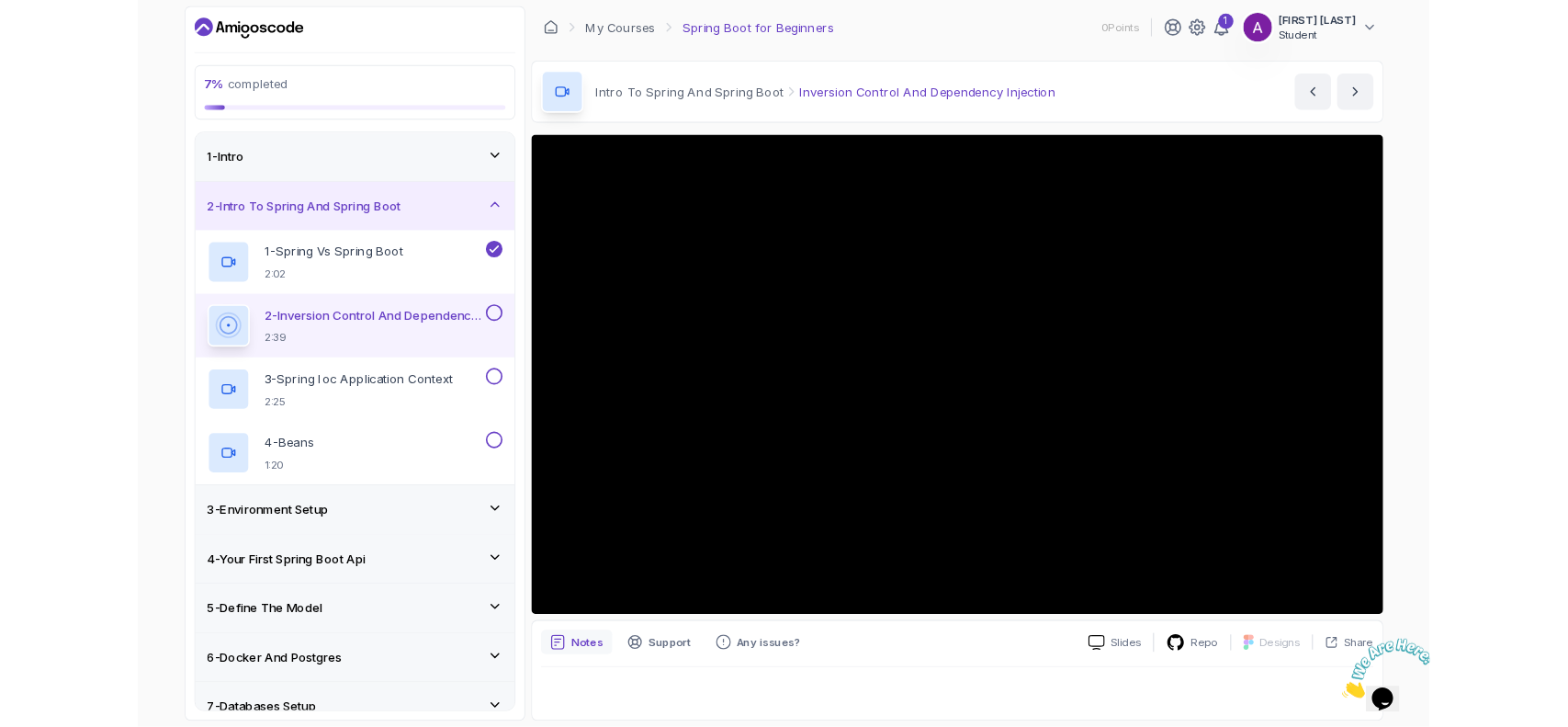 scroll, scrollTop: 0, scrollLeft: 0, axis: both 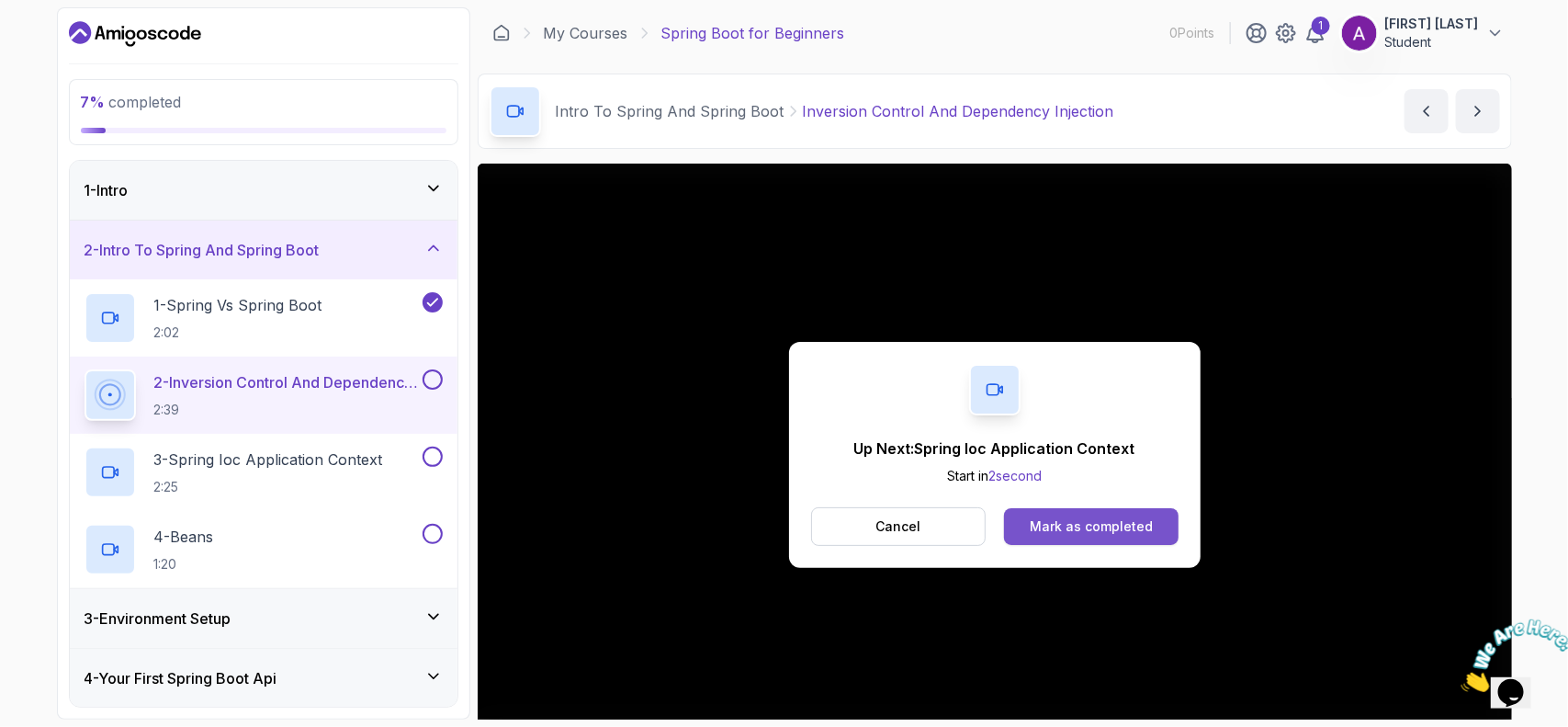 click on "Mark as completed" at bounding box center (1090, 527) 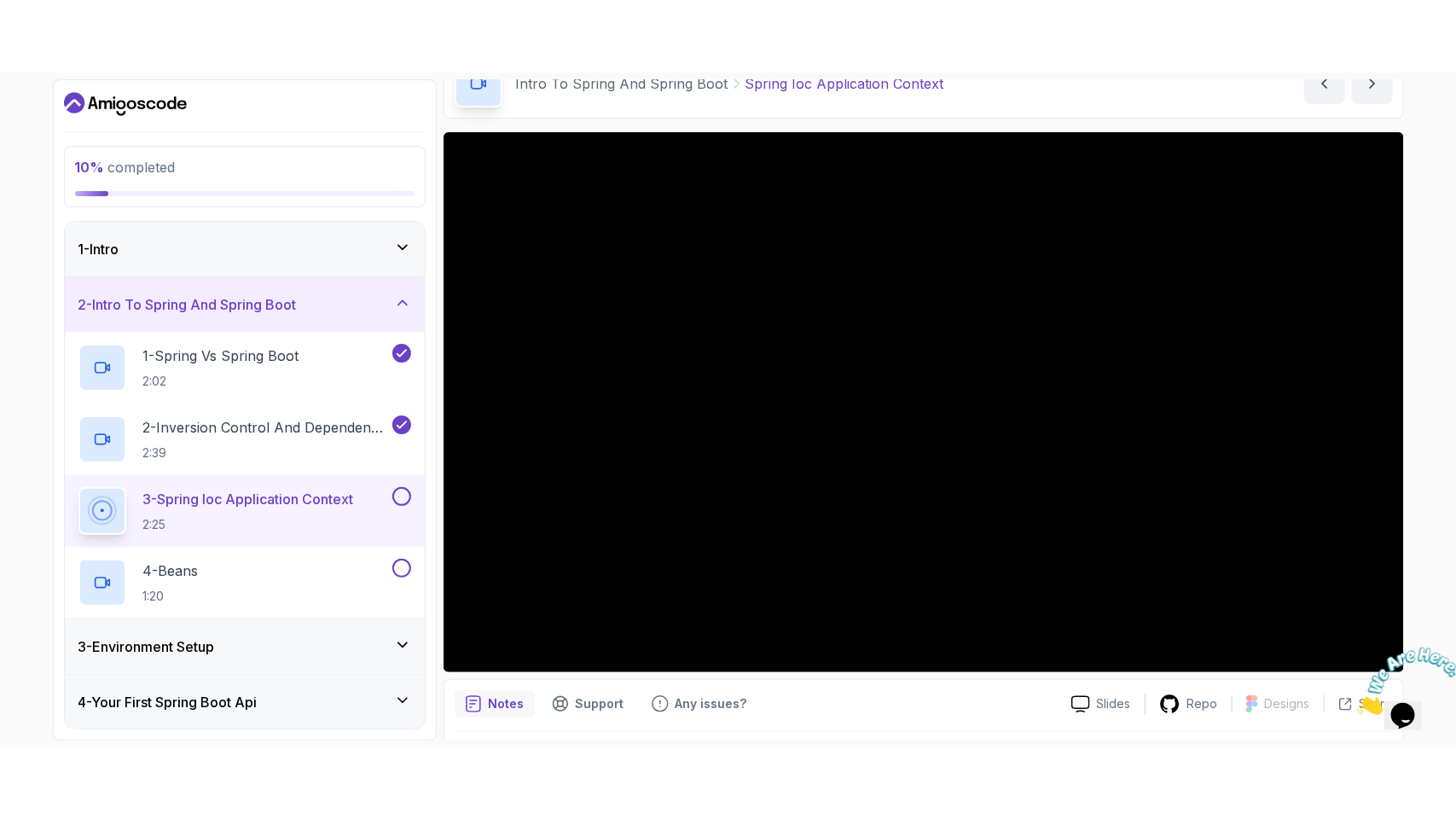 scroll, scrollTop: 142, scrollLeft: 0, axis: vertical 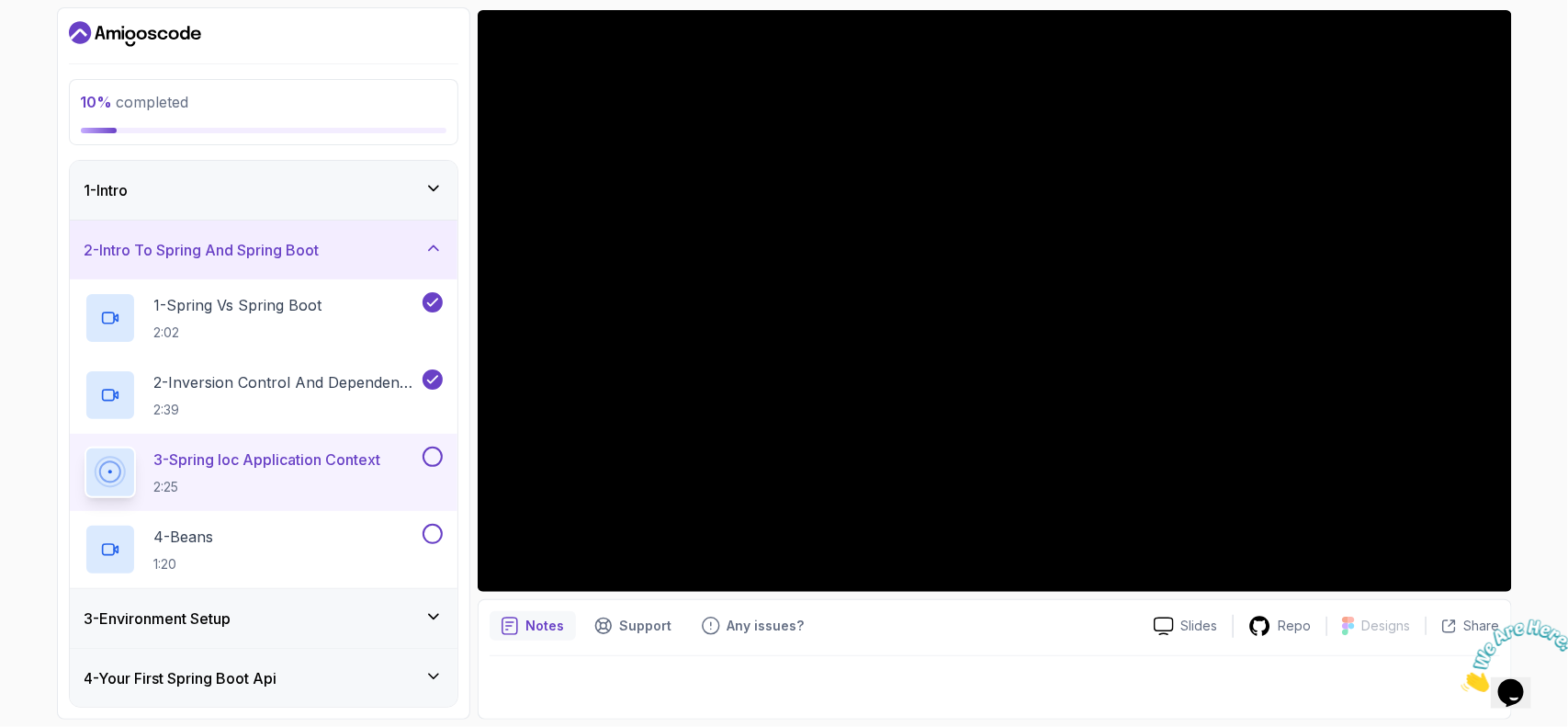 click on "Notes" at bounding box center (546, 626) 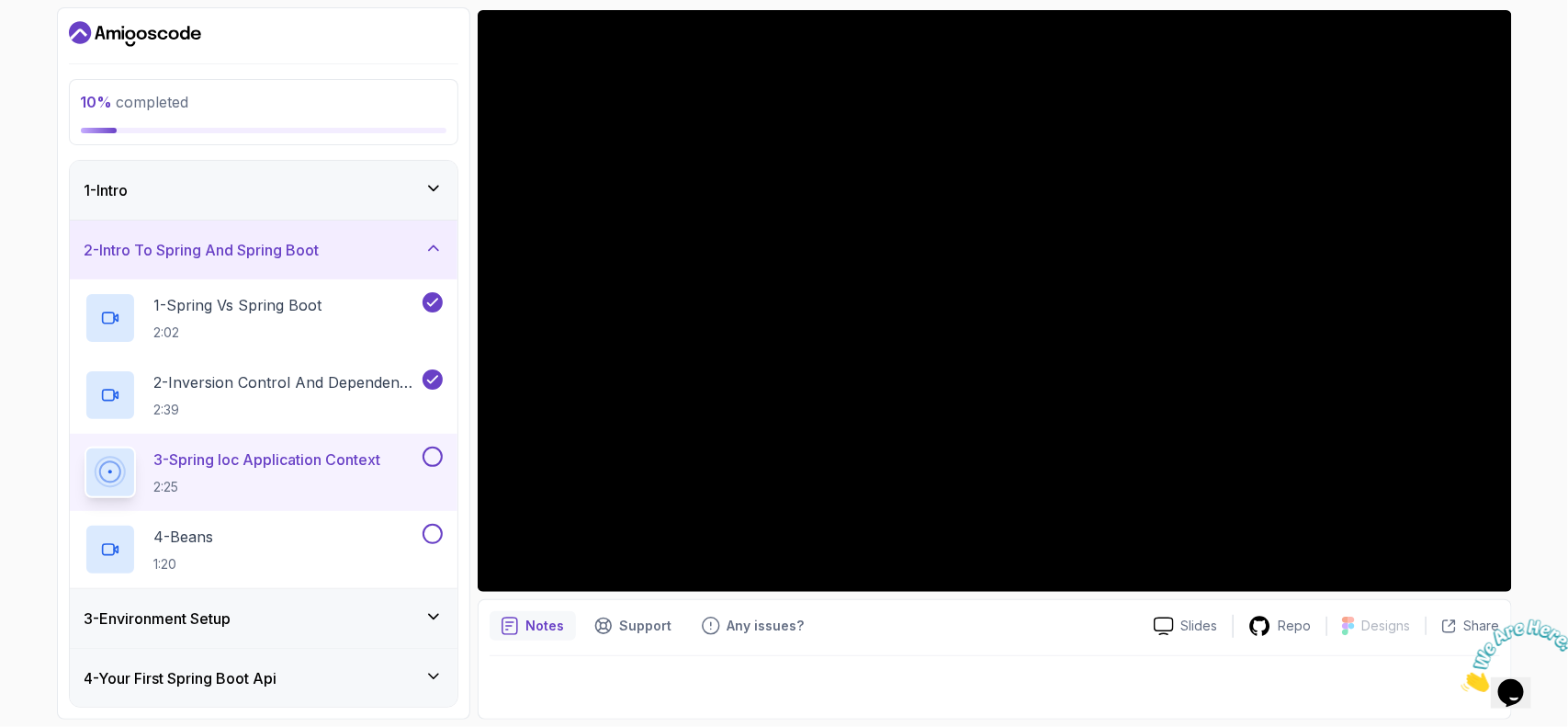 scroll, scrollTop: 0, scrollLeft: 0, axis: both 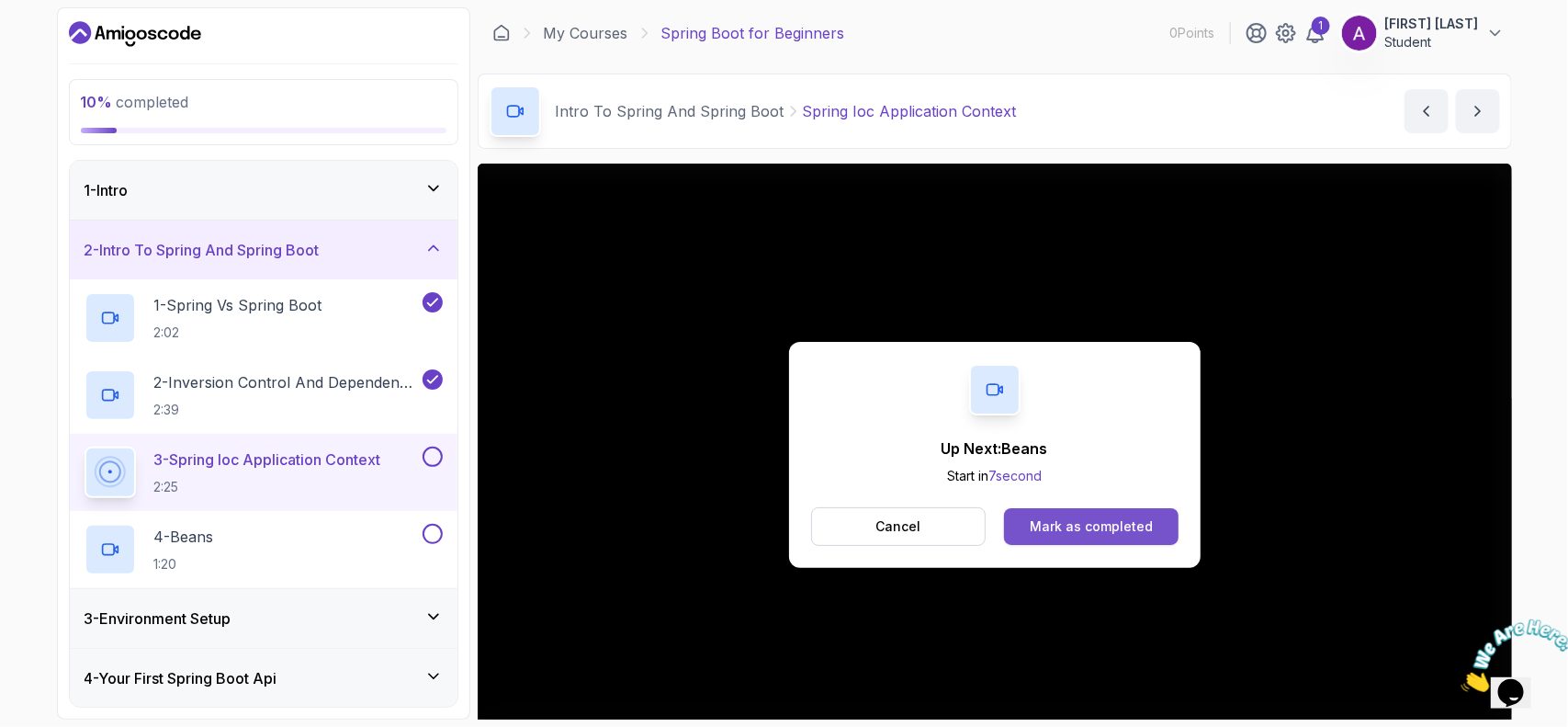 click on "Mark as completed" at bounding box center [1091, 527] 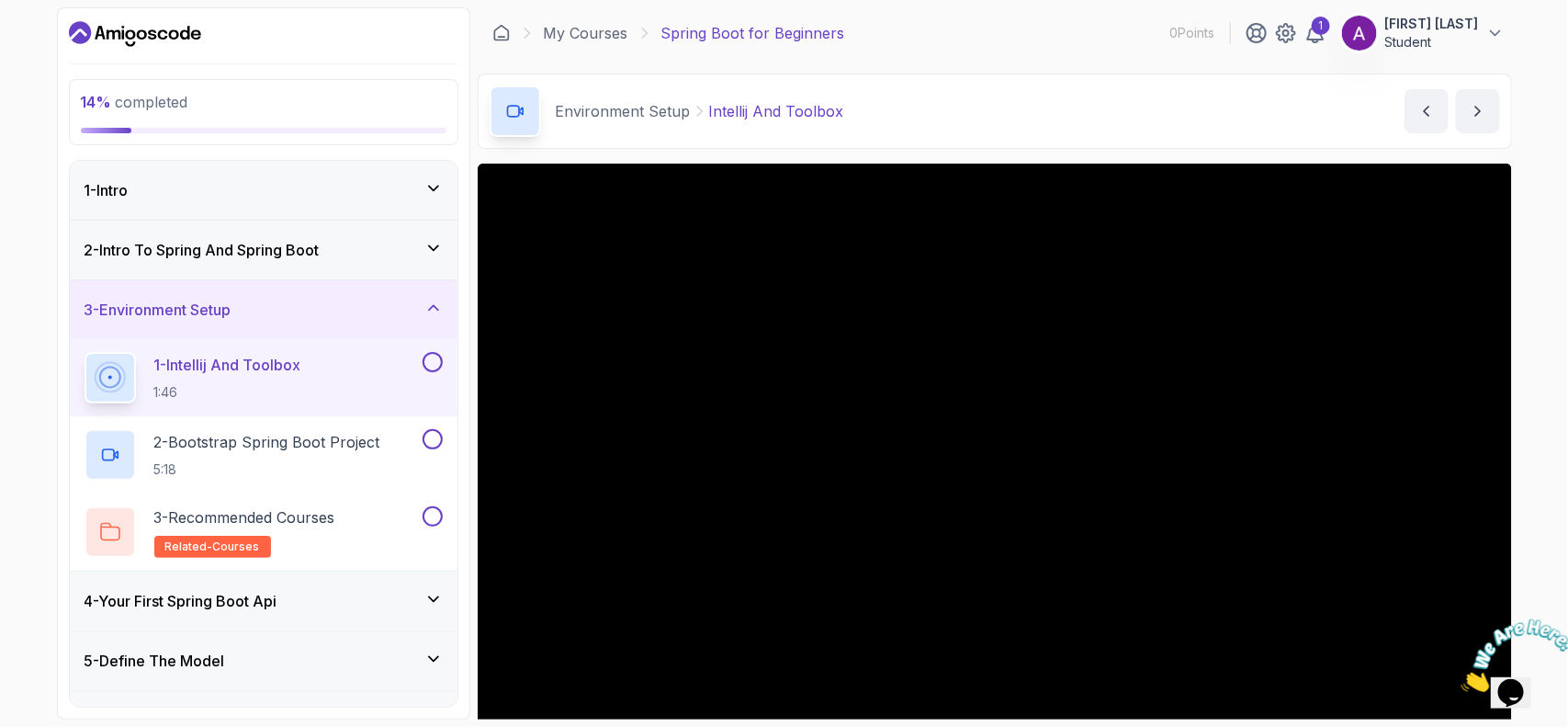 click on "2  -  Intro To Spring And Spring Boot" at bounding box center [264, 250] 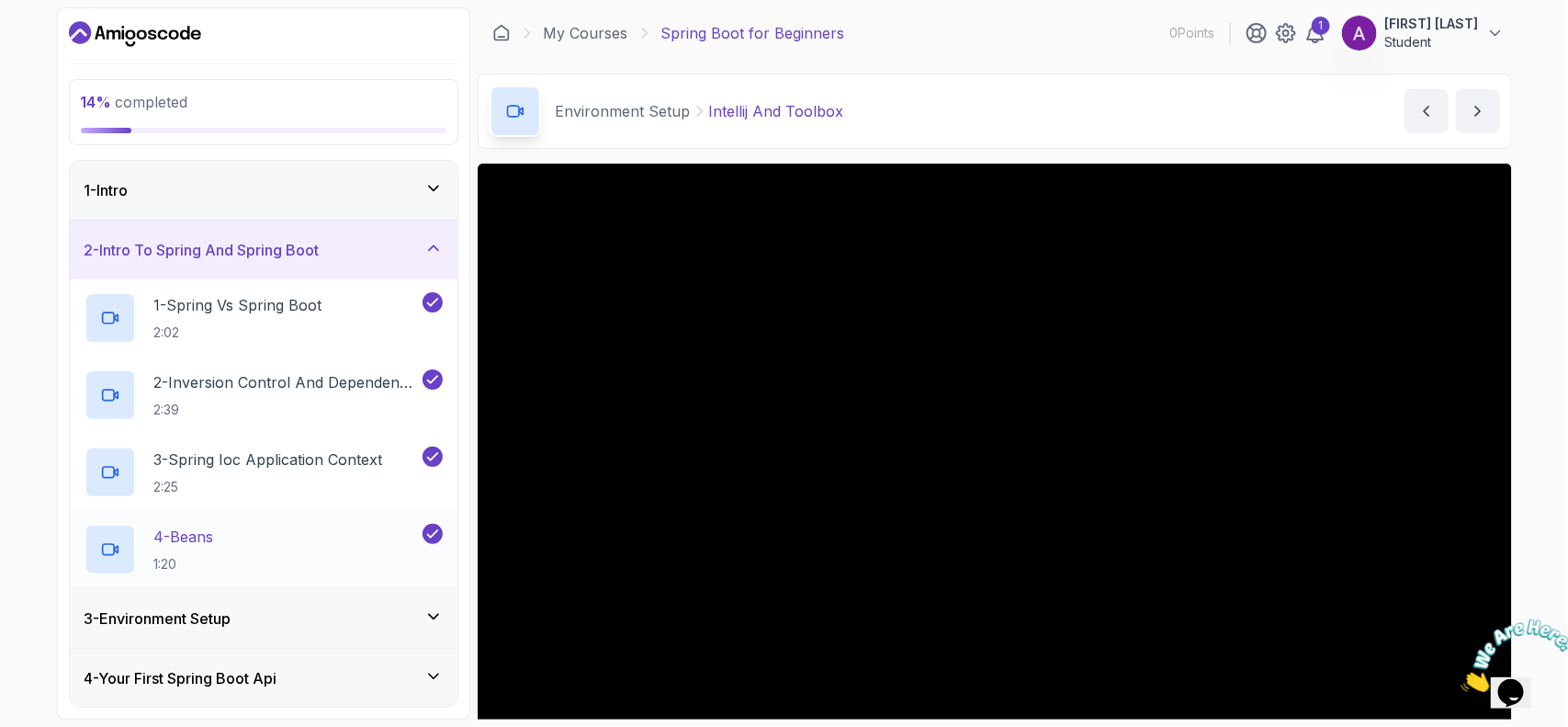 click on "4  -  Beans 1:20" at bounding box center (252, 550) 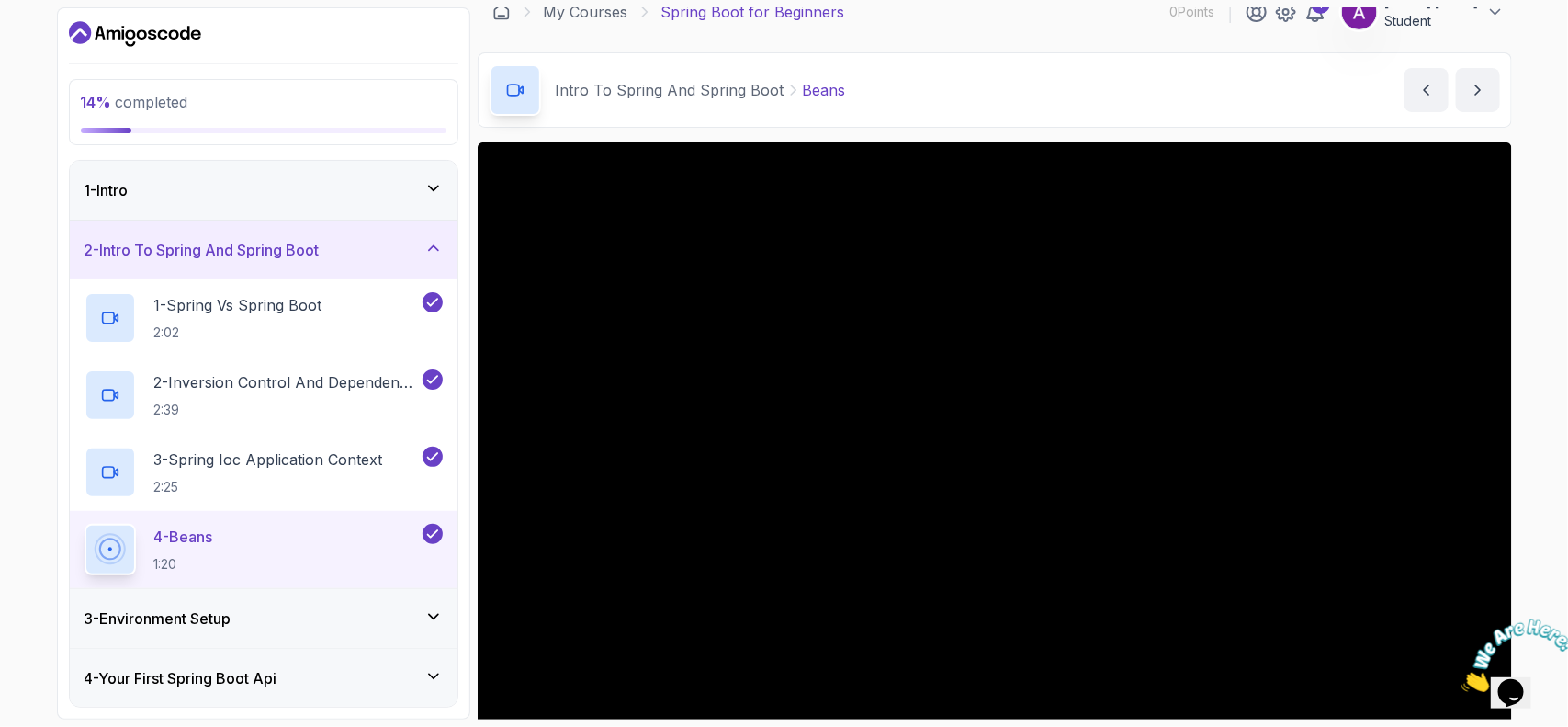 scroll, scrollTop: 16, scrollLeft: 0, axis: vertical 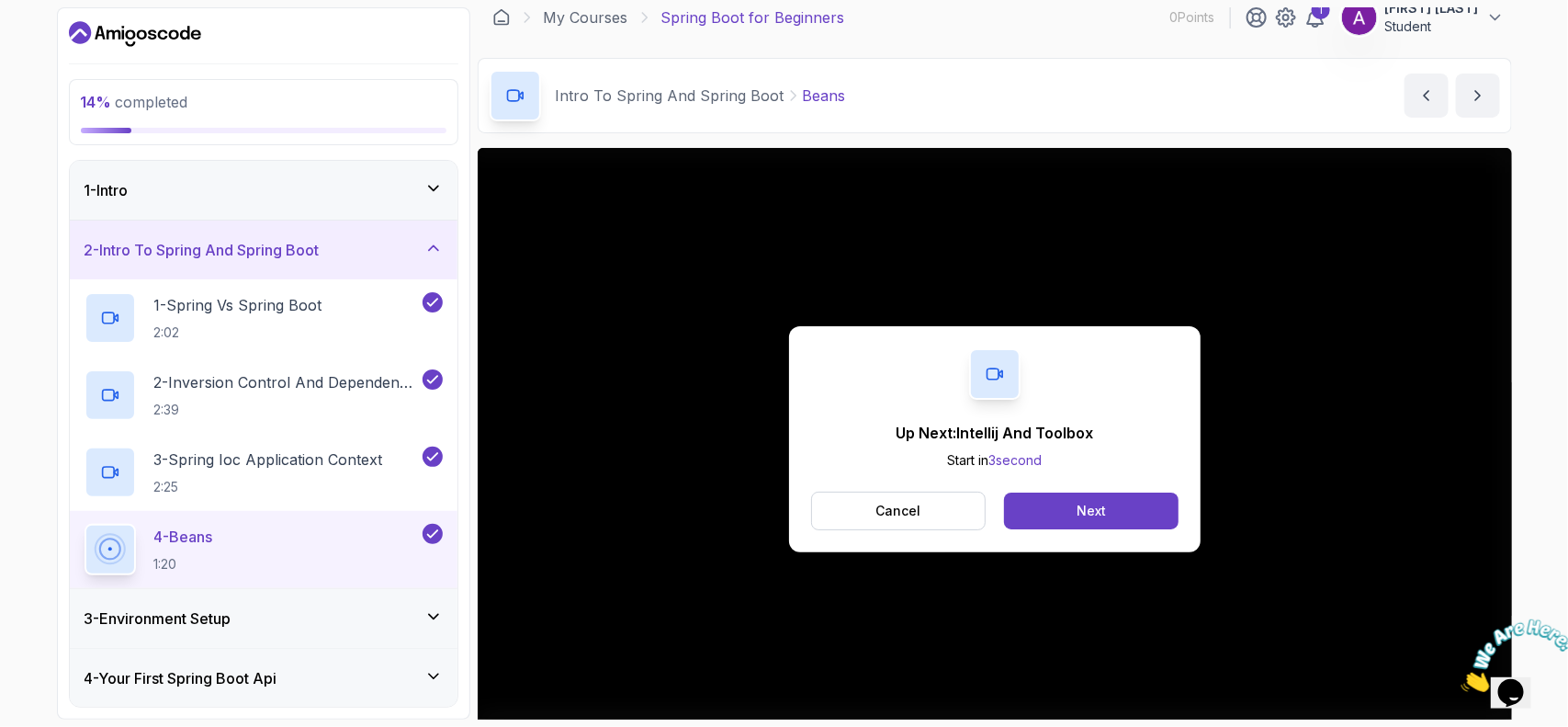 click on "2  -  Intro To Spring And Spring Boot" at bounding box center (202, 250) 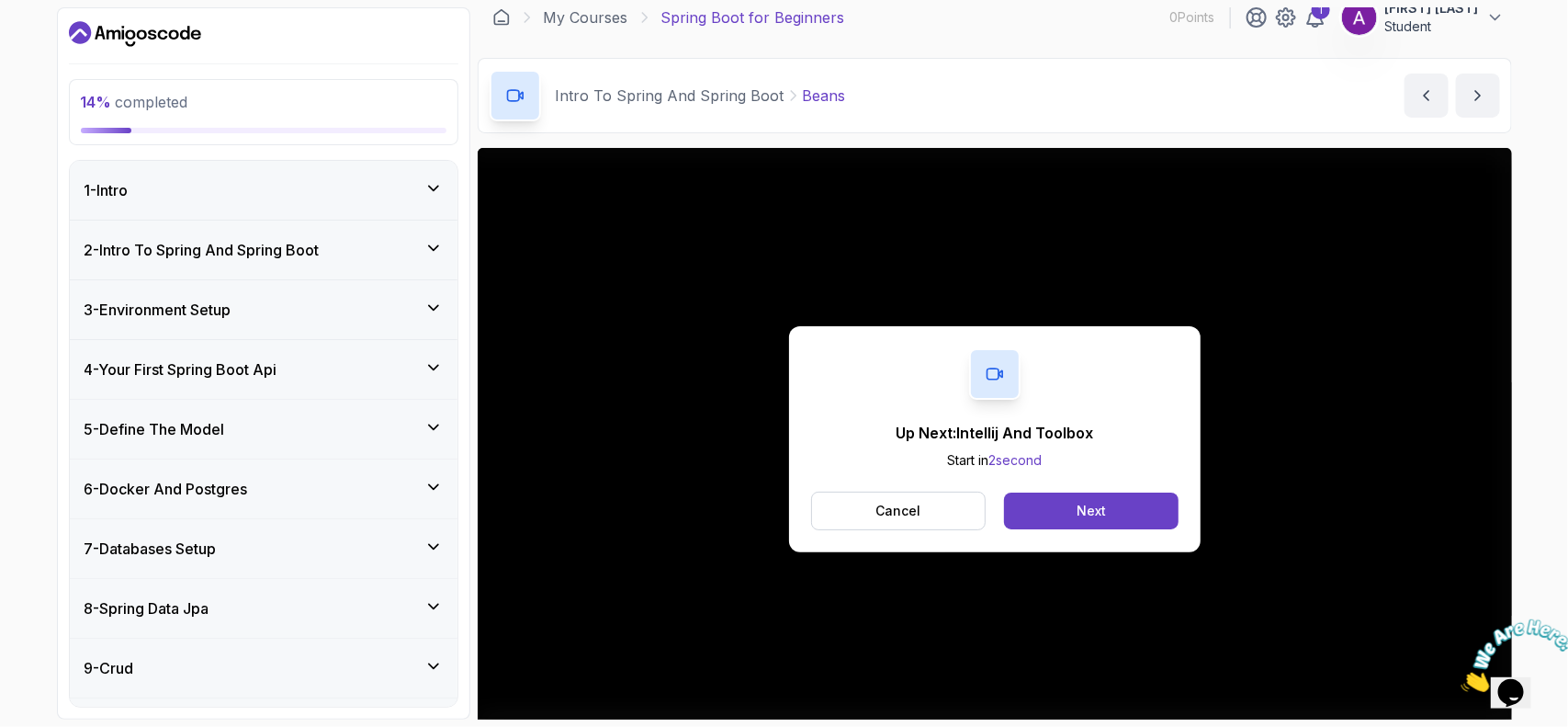 click on "3  -  Environment Setup" at bounding box center (264, 310) 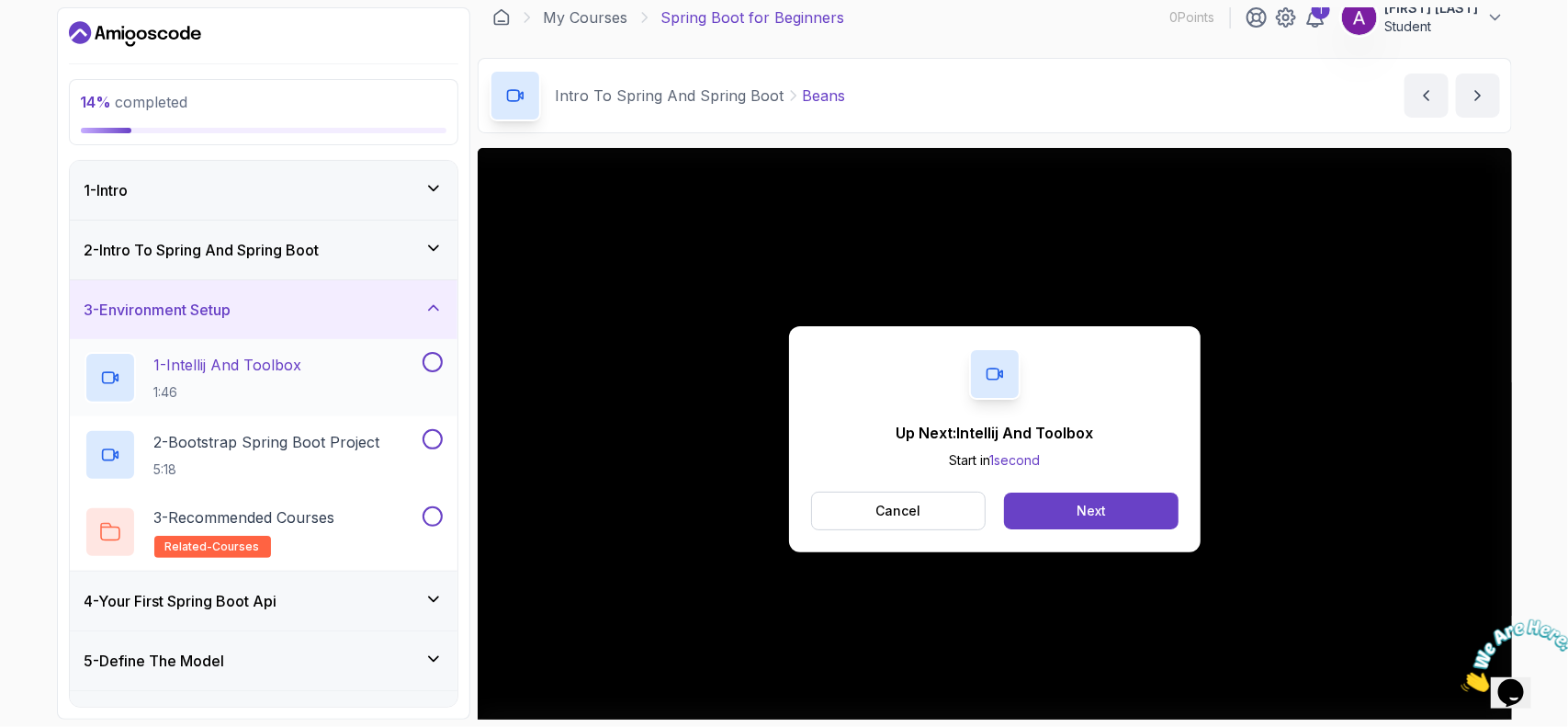 click on "1  -  Intellij And Toolbox" at bounding box center [228, 365] 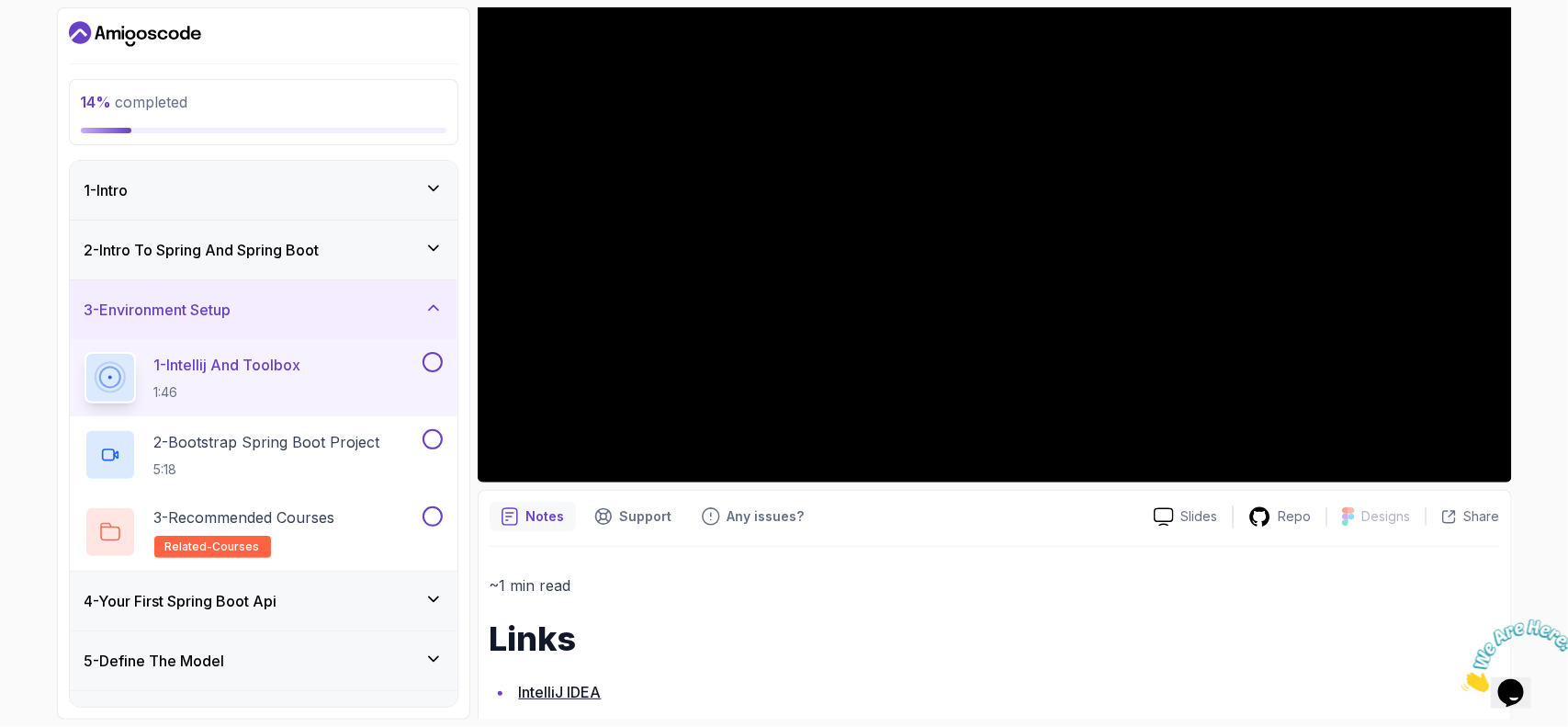 scroll, scrollTop: 326, scrollLeft: 0, axis: vertical 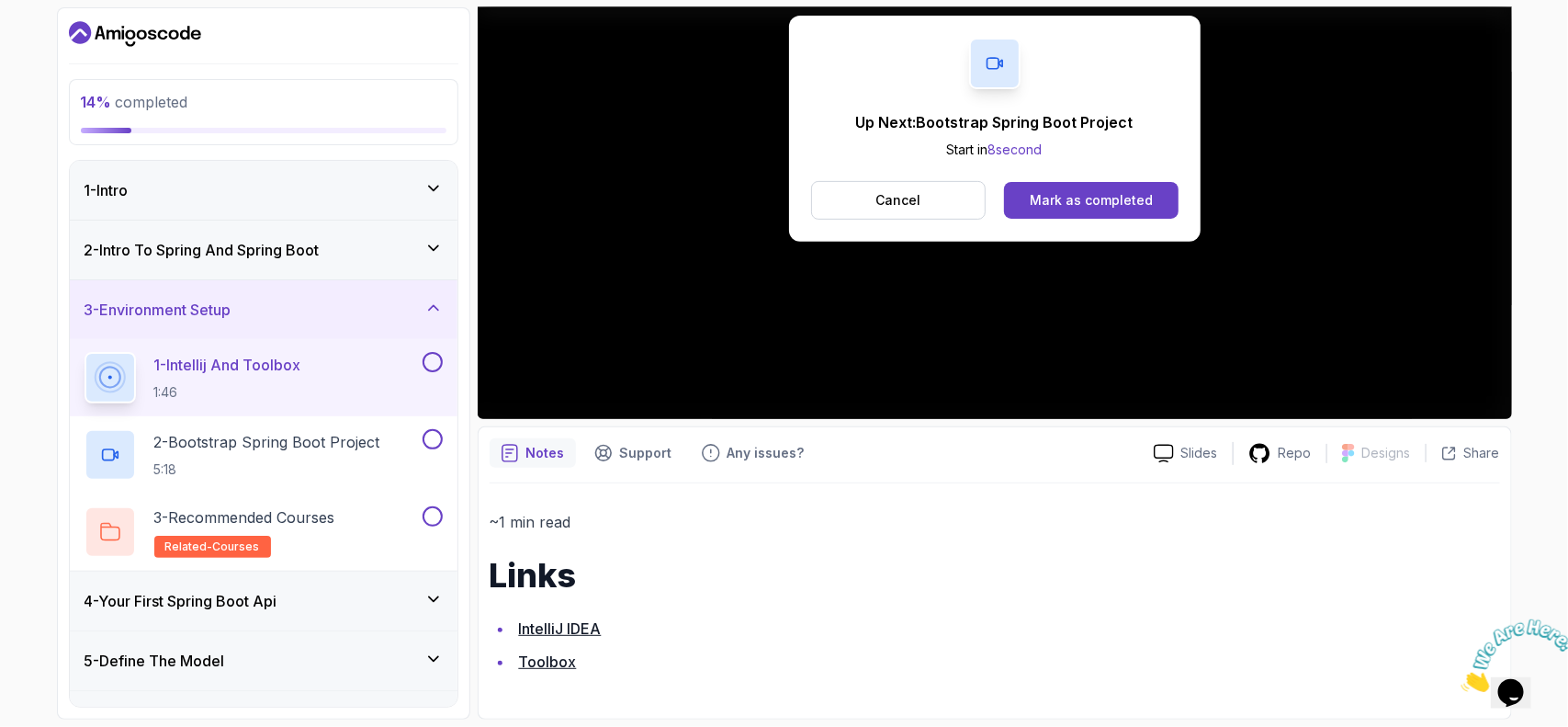 click on "IntelliJ IDEA" at bounding box center [560, 629] 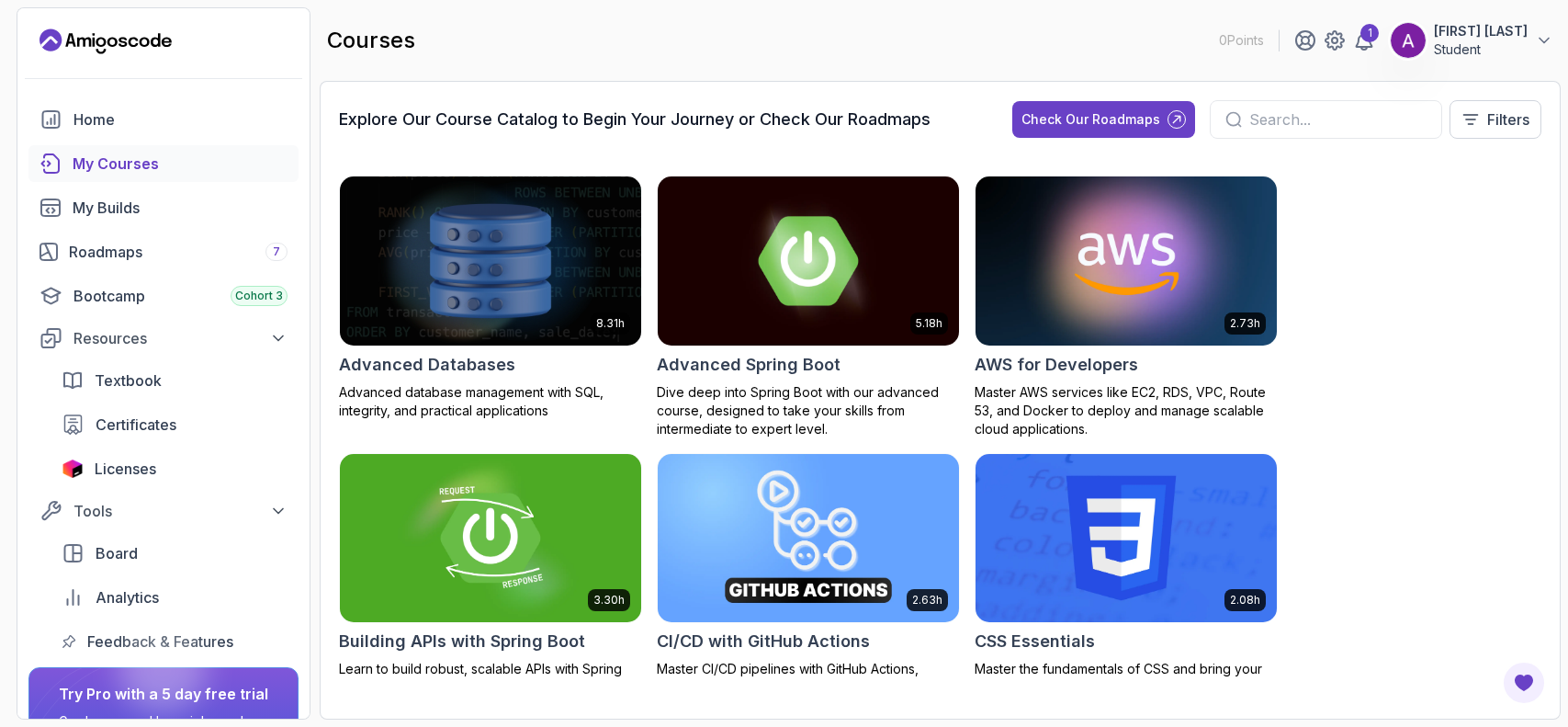 scroll, scrollTop: 0, scrollLeft: 0, axis: both 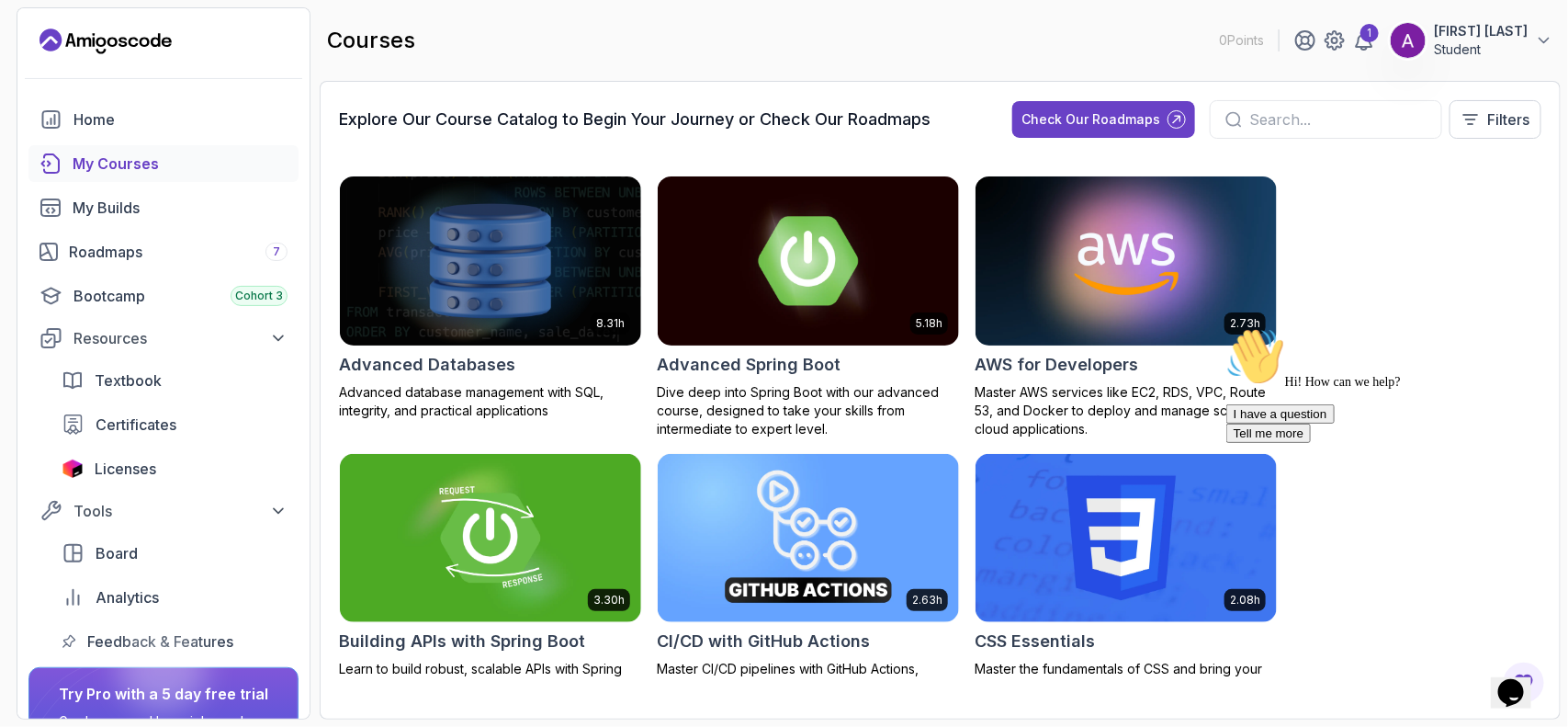click on "Licenses" at bounding box center [175, 469] 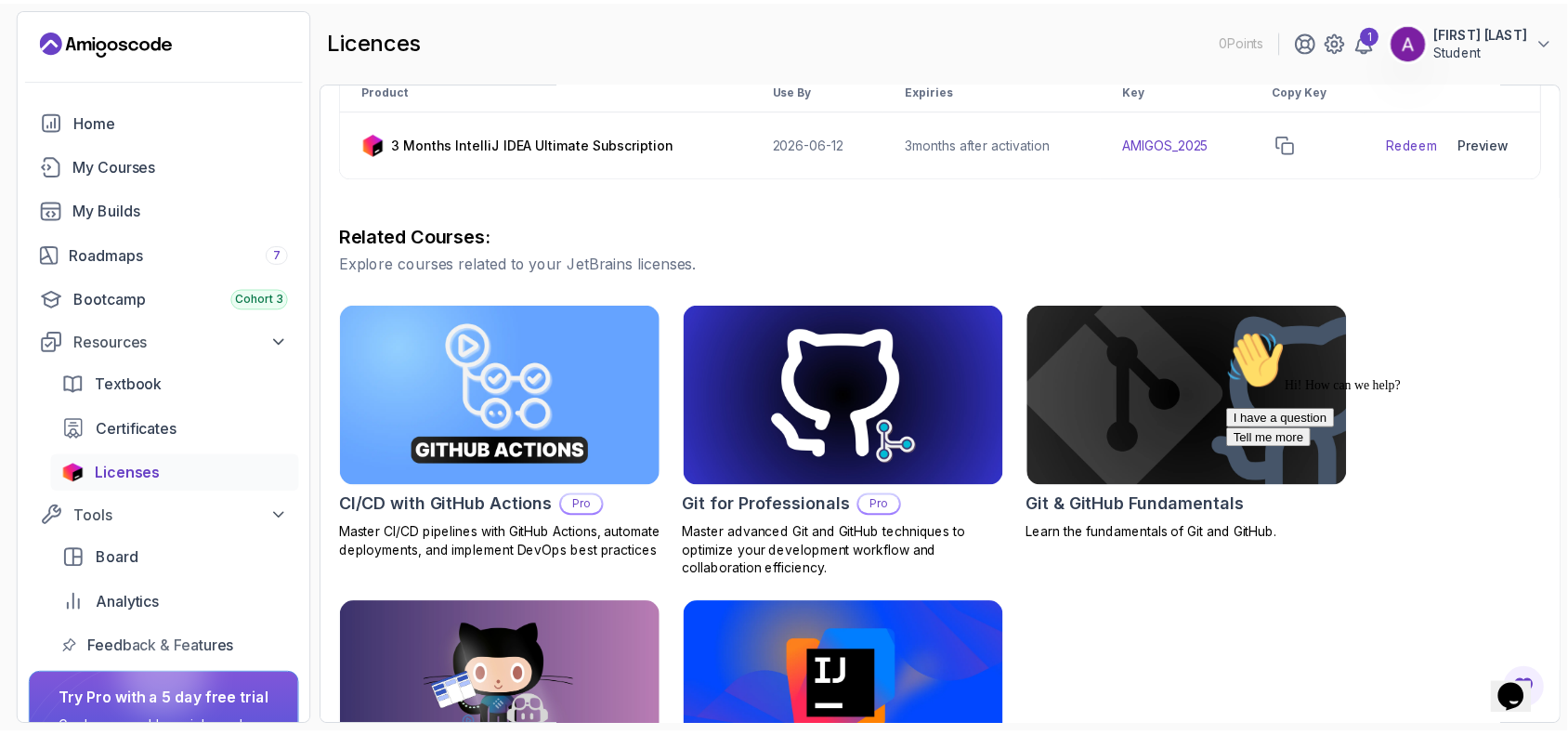 scroll, scrollTop: 516, scrollLeft: 0, axis: vertical 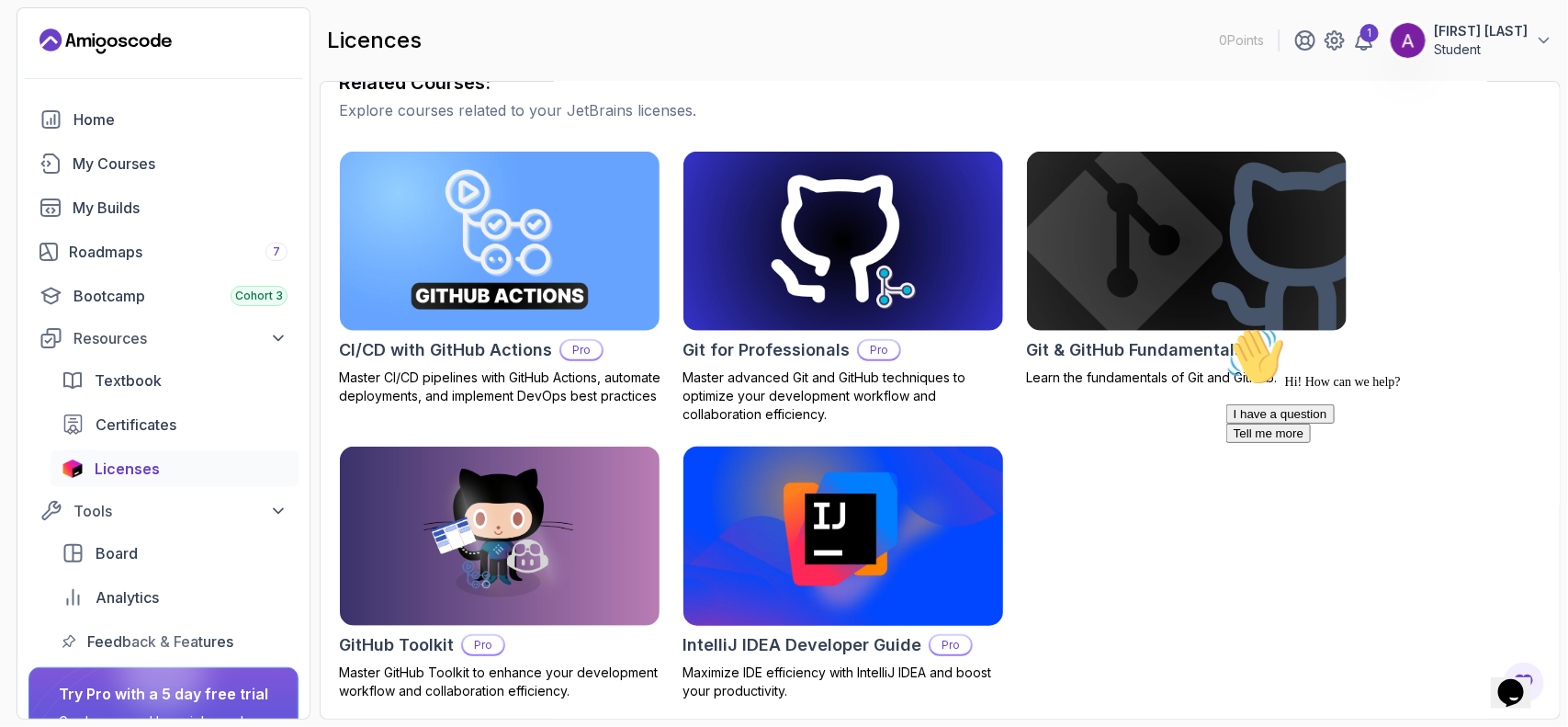click at bounding box center [842, 536] 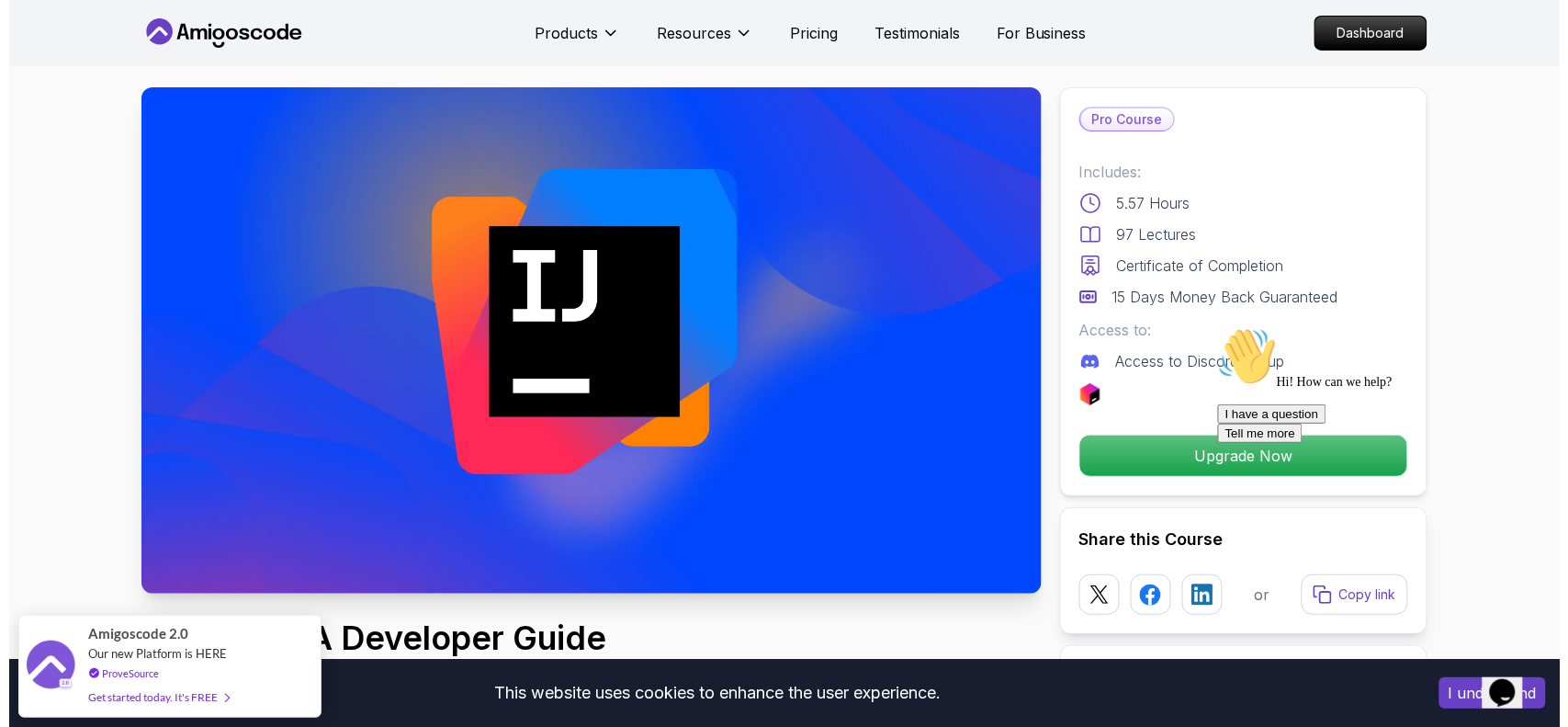 scroll, scrollTop: 0, scrollLeft: 0, axis: both 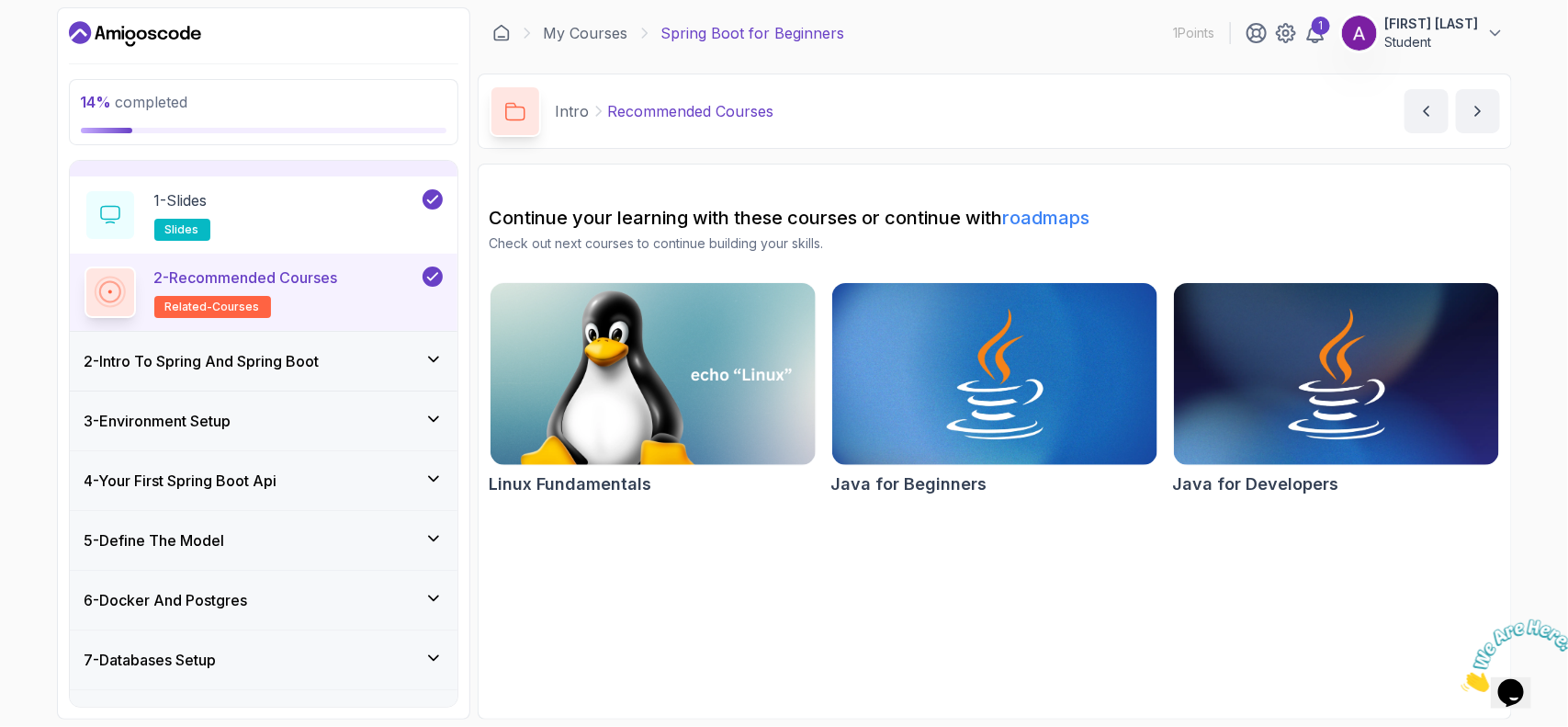 click on "3  -  Environment Setup" at bounding box center (264, 421) 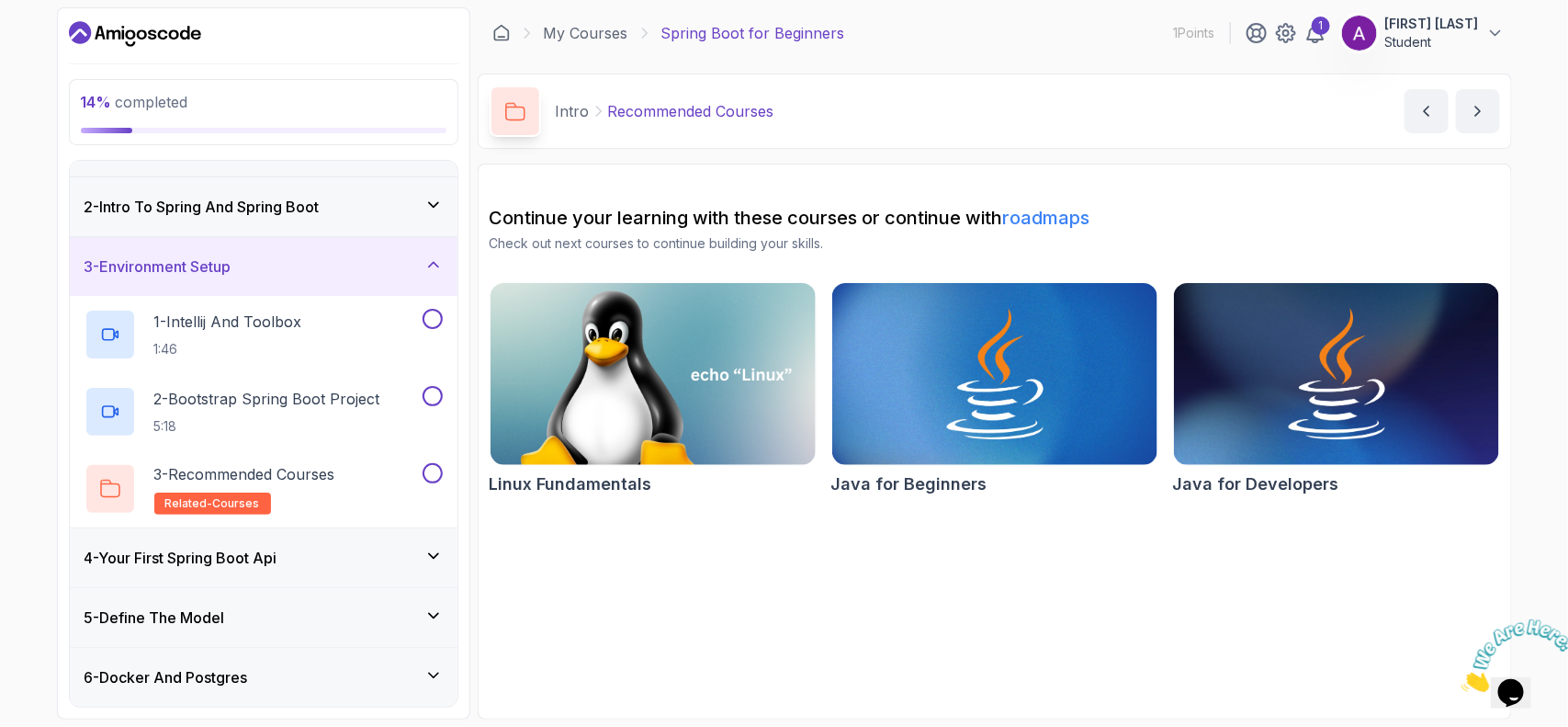 click on "2  -  Intro To Spring And Spring Boot" at bounding box center (264, 207) 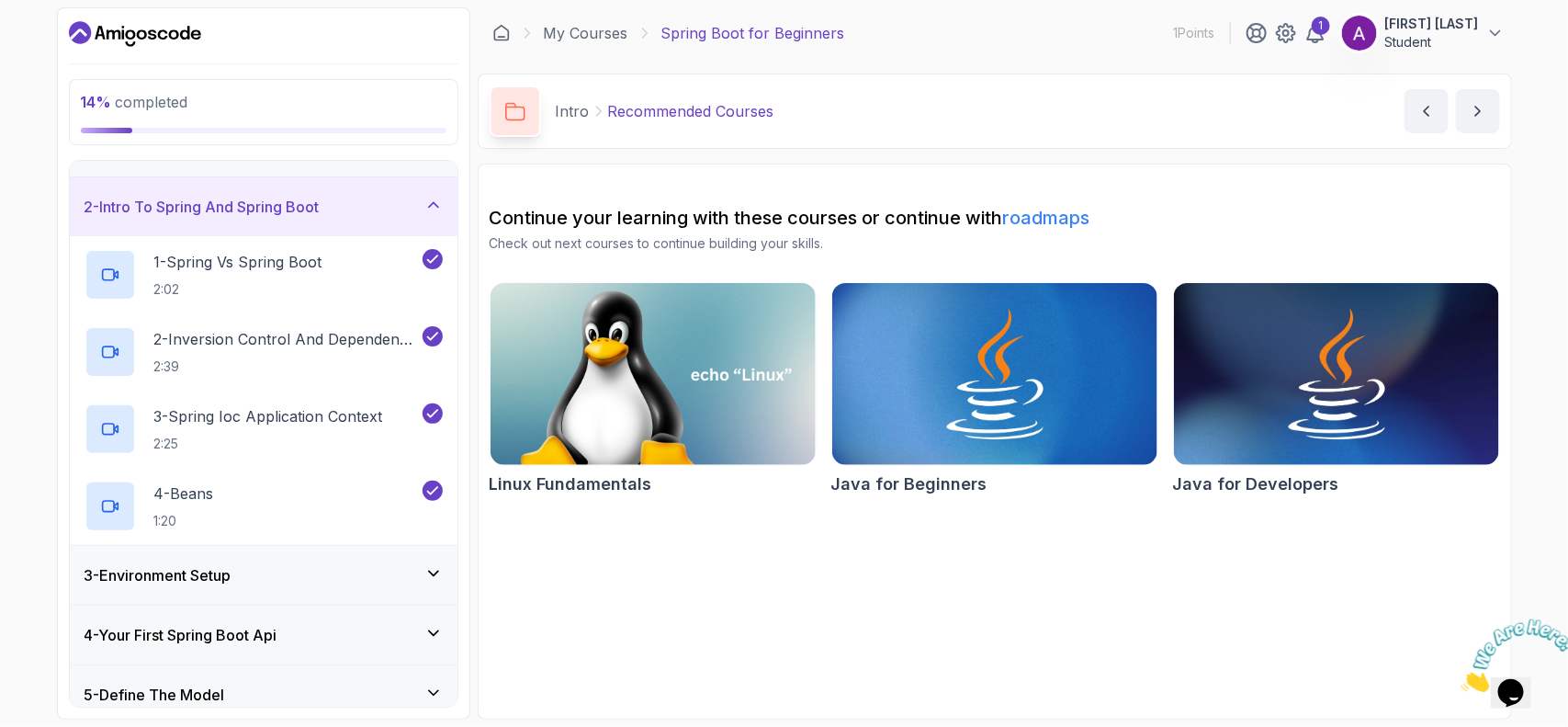 click 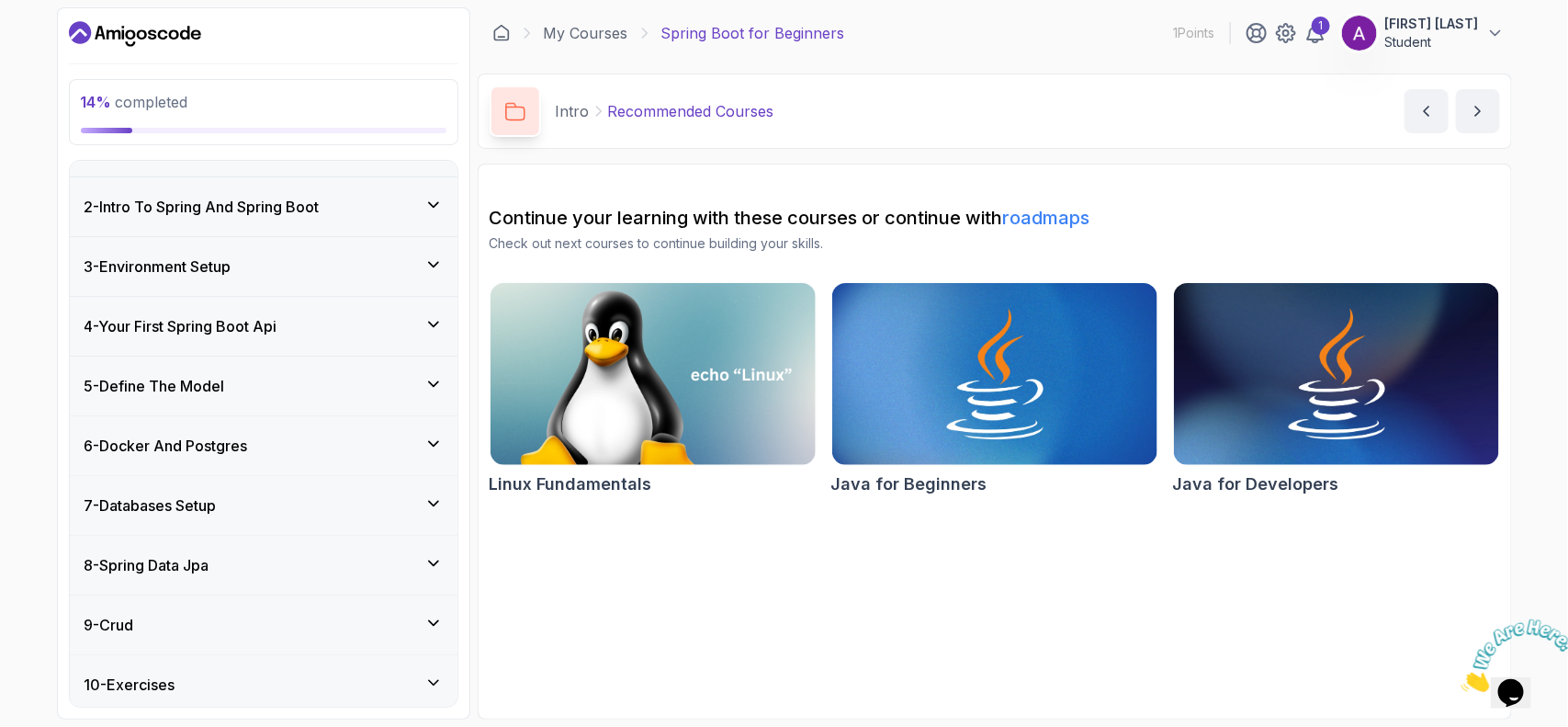 click on "3  -  Environment Setup" at bounding box center (264, 267) 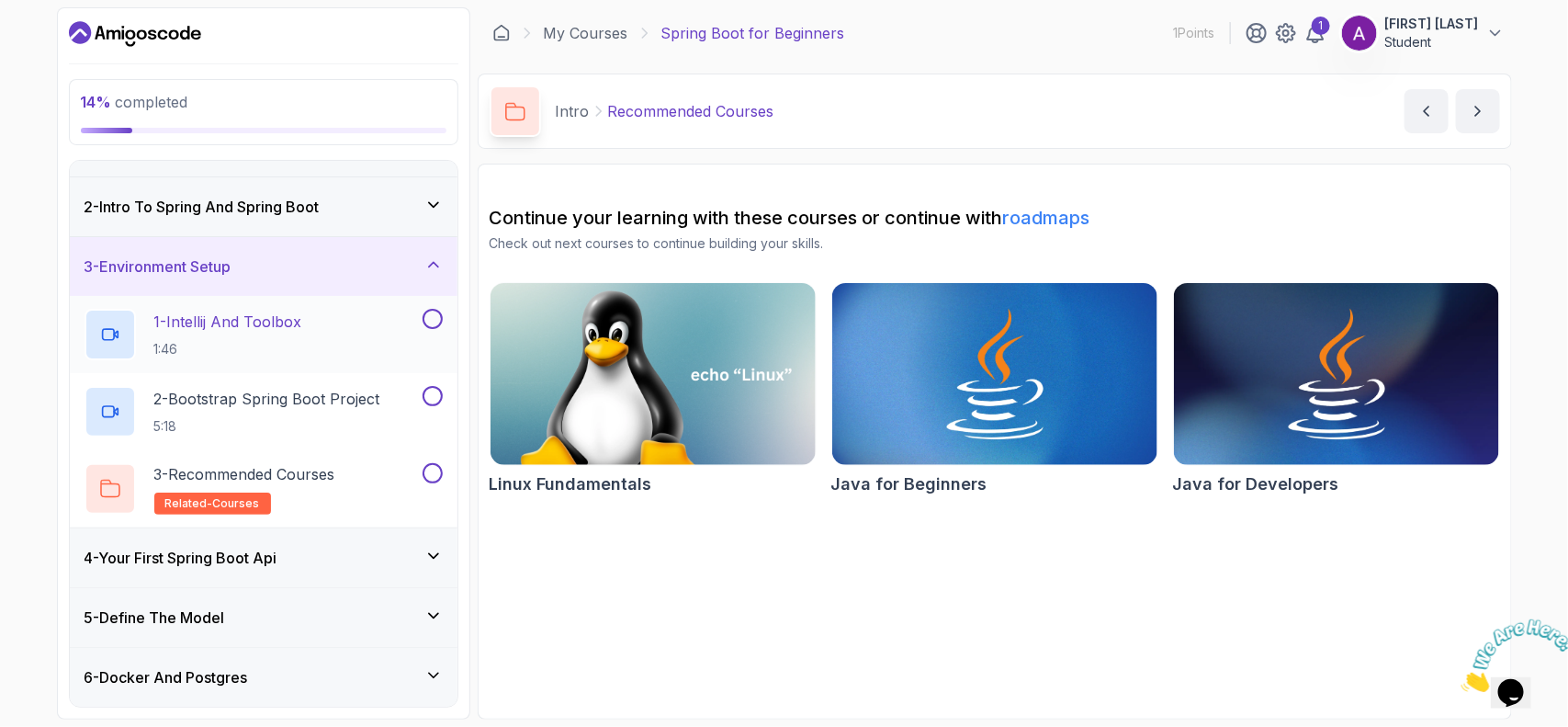 click on "1  -  Intellij And Toolbox 1:46" at bounding box center [252, 335] 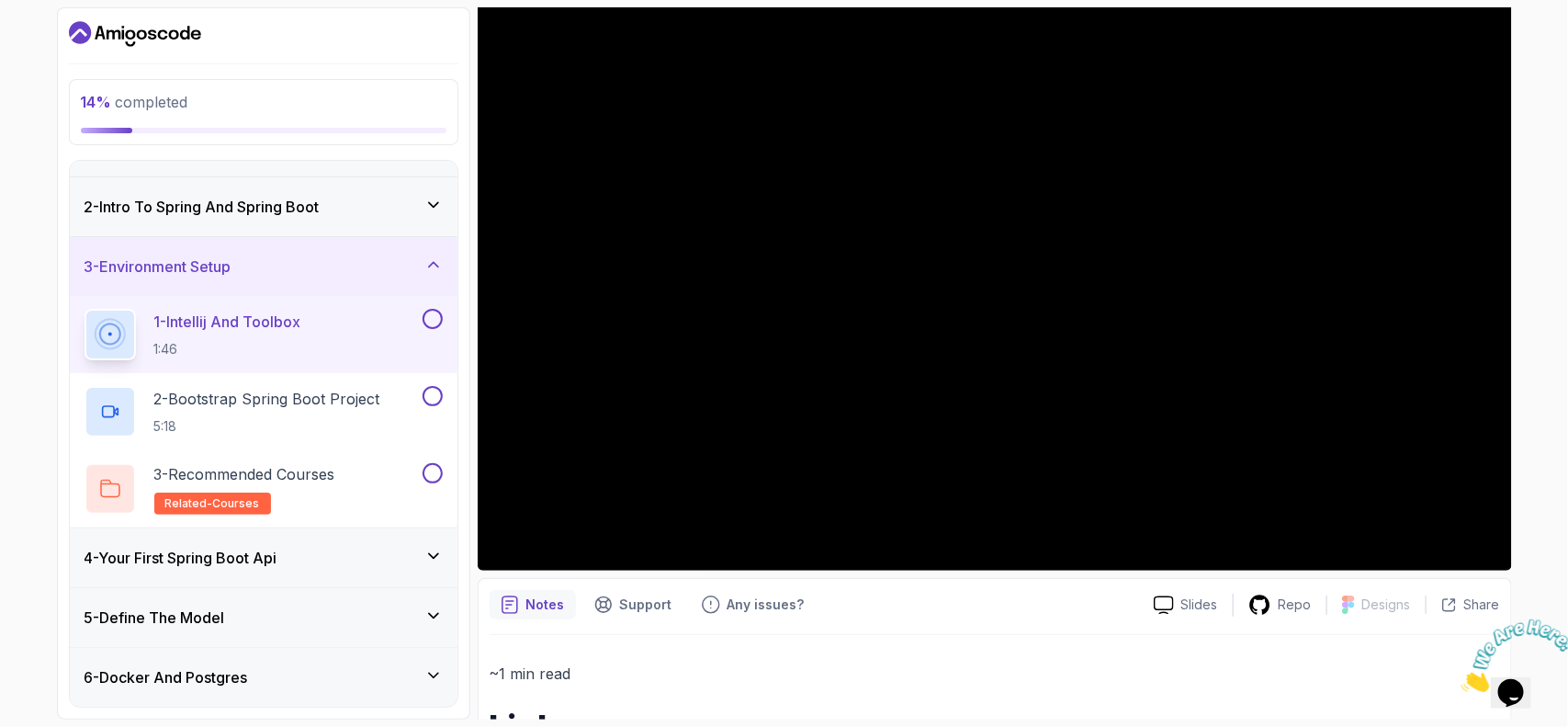 scroll, scrollTop: 326, scrollLeft: 0, axis: vertical 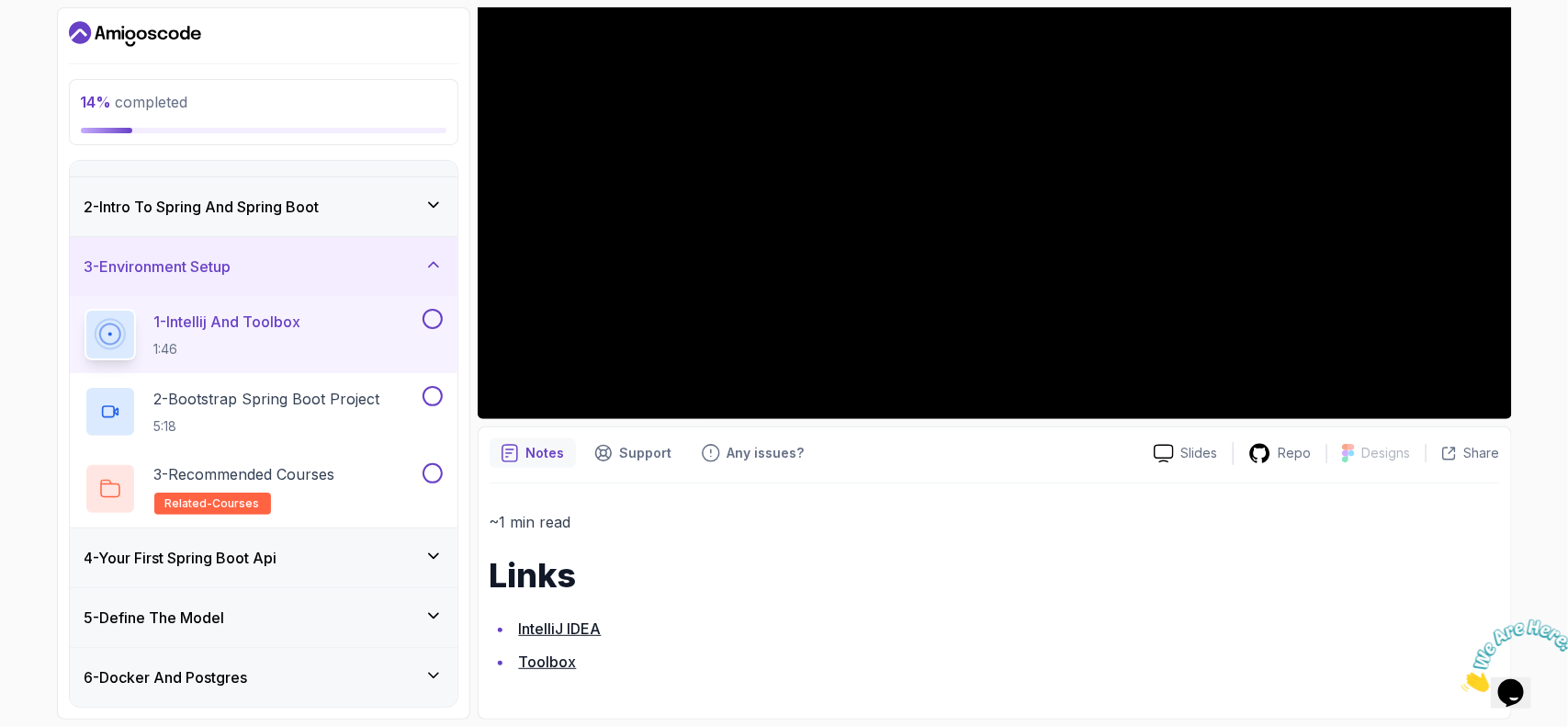 type 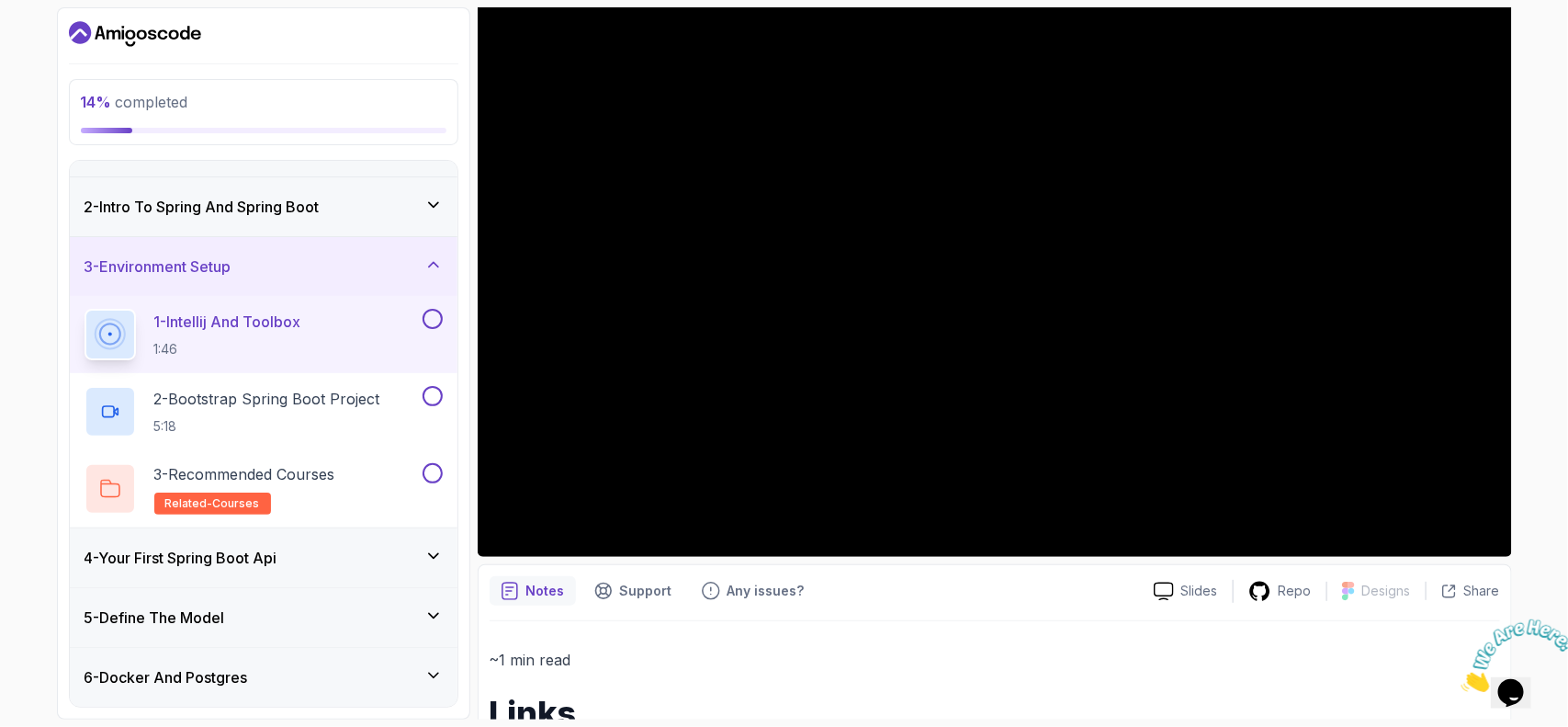 scroll, scrollTop: 182, scrollLeft: 0, axis: vertical 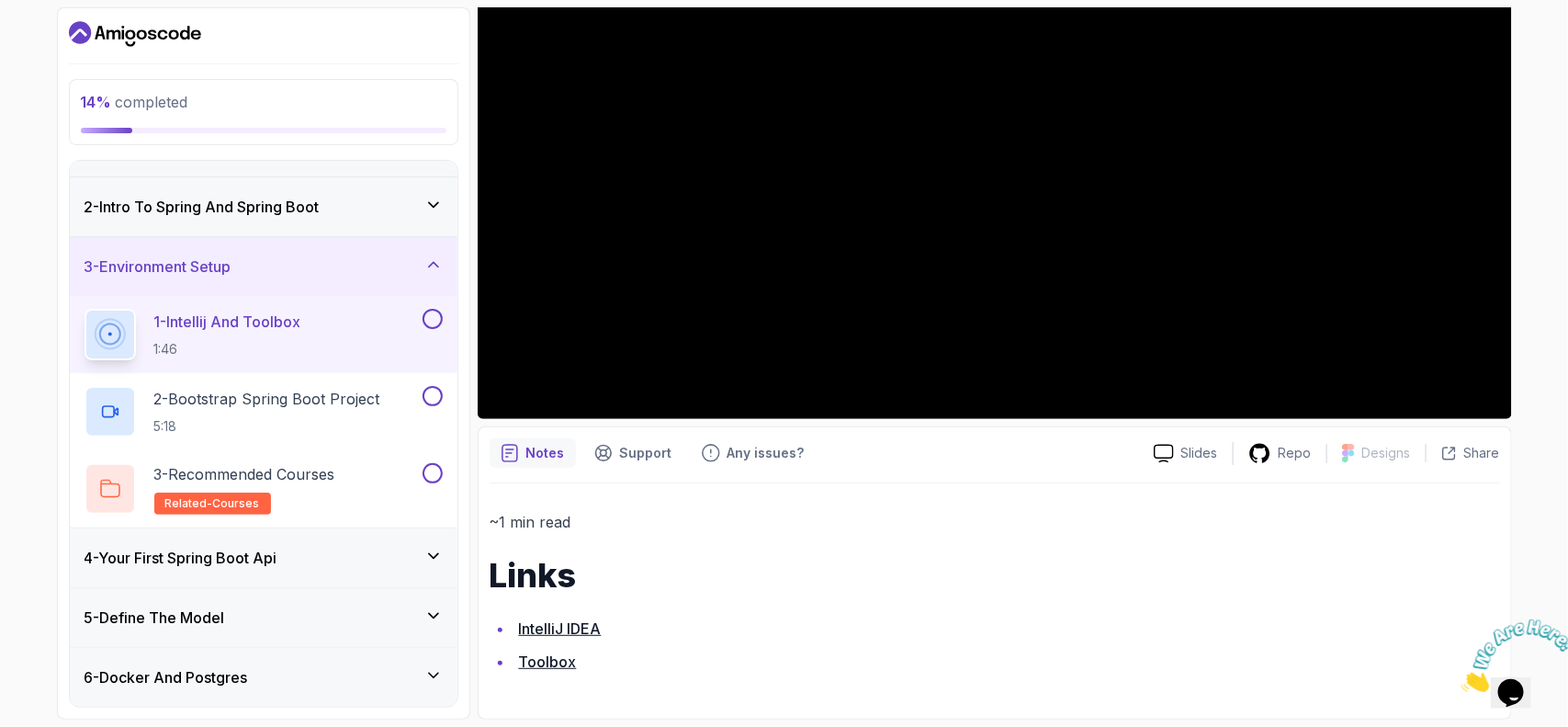click on "Toolbox" at bounding box center [547, 662] 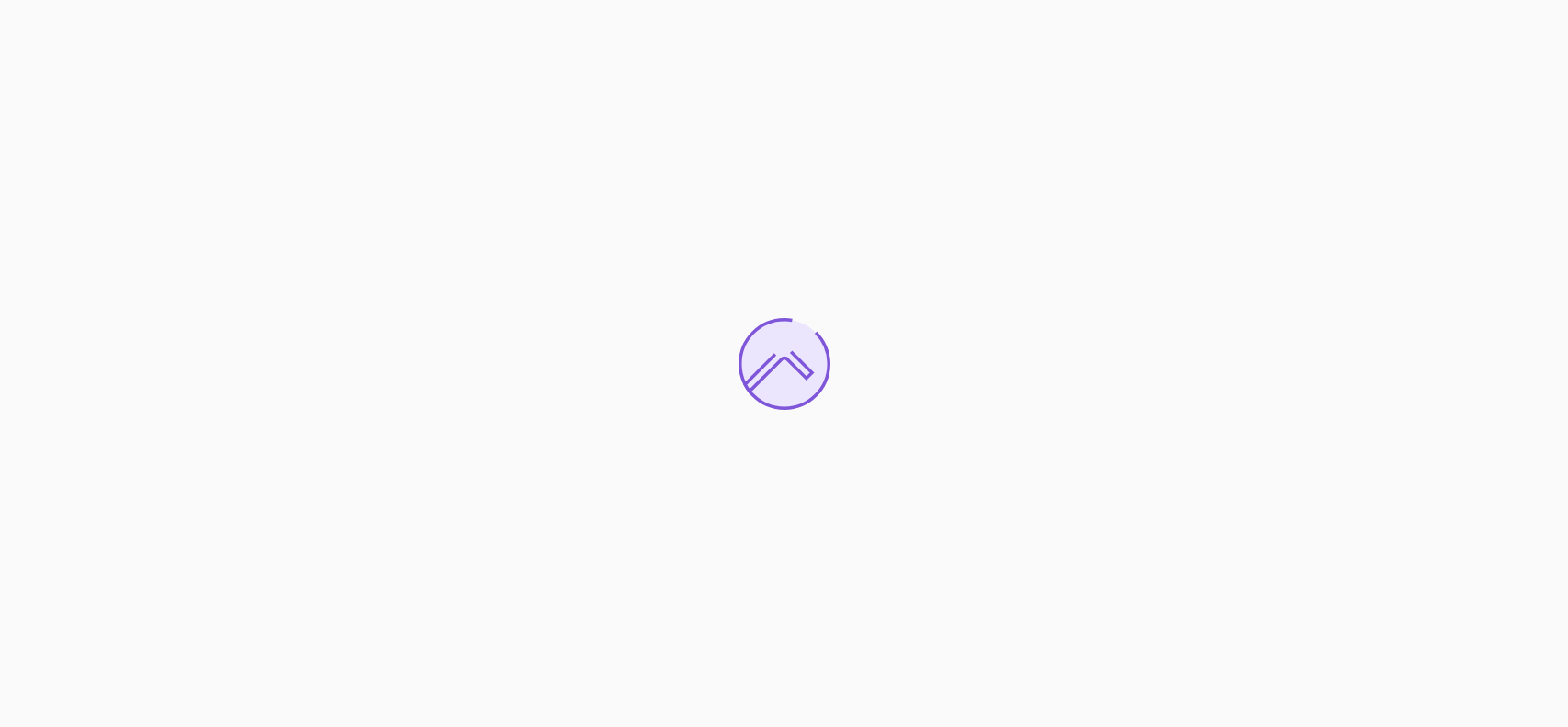 scroll, scrollTop: 0, scrollLeft: 0, axis: both 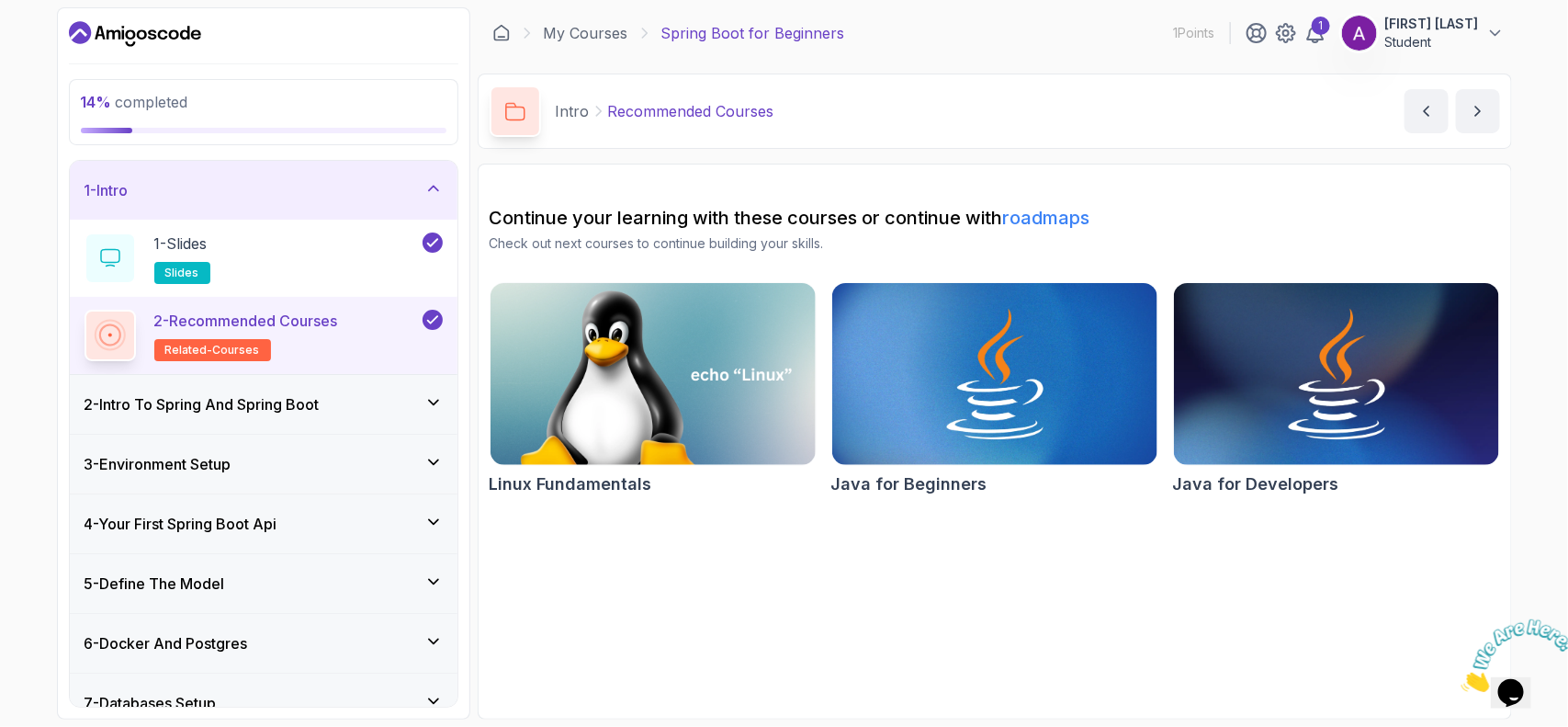 click on "1  -  Intro" at bounding box center [264, 190] 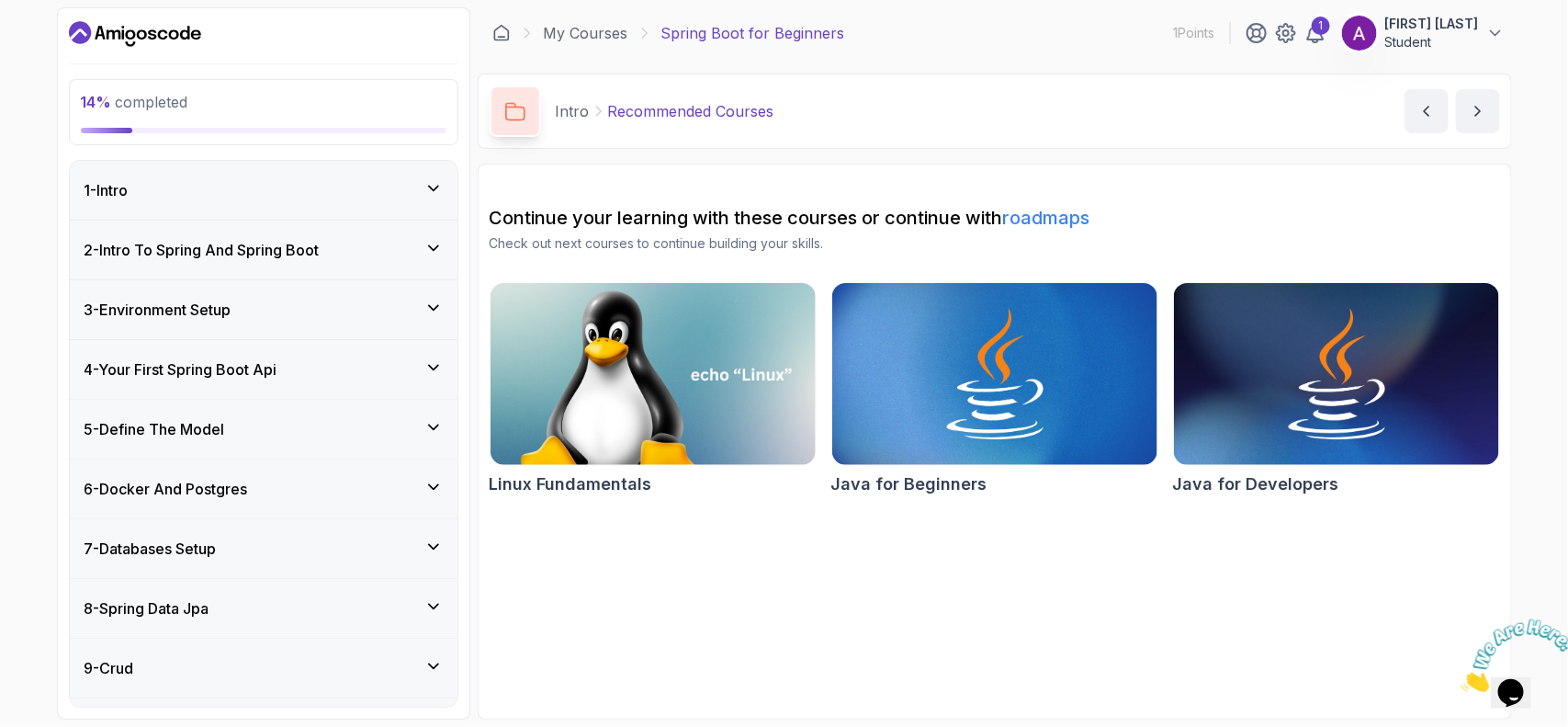 click on "3  -  Environment Setup" at bounding box center (264, 310) 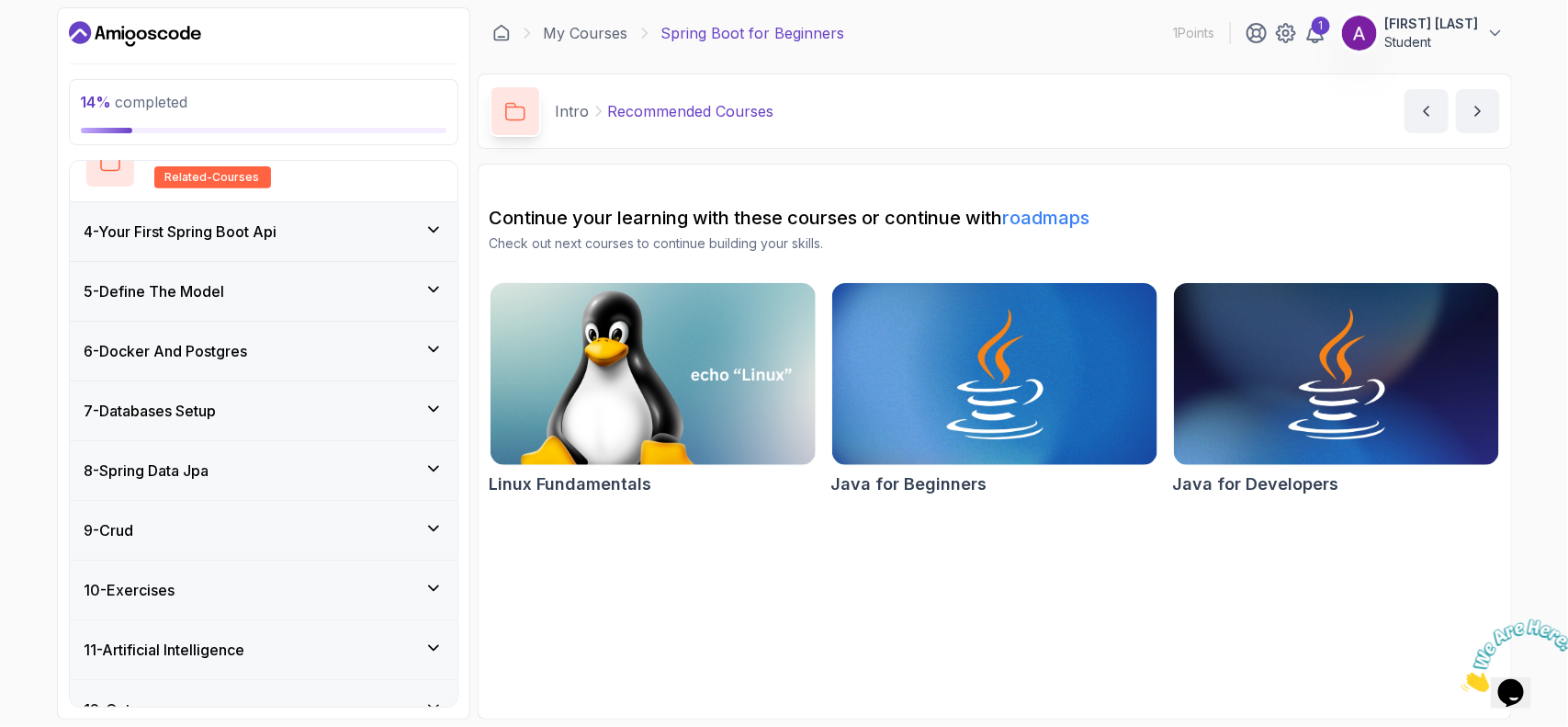 scroll, scrollTop: 404, scrollLeft: 0, axis: vertical 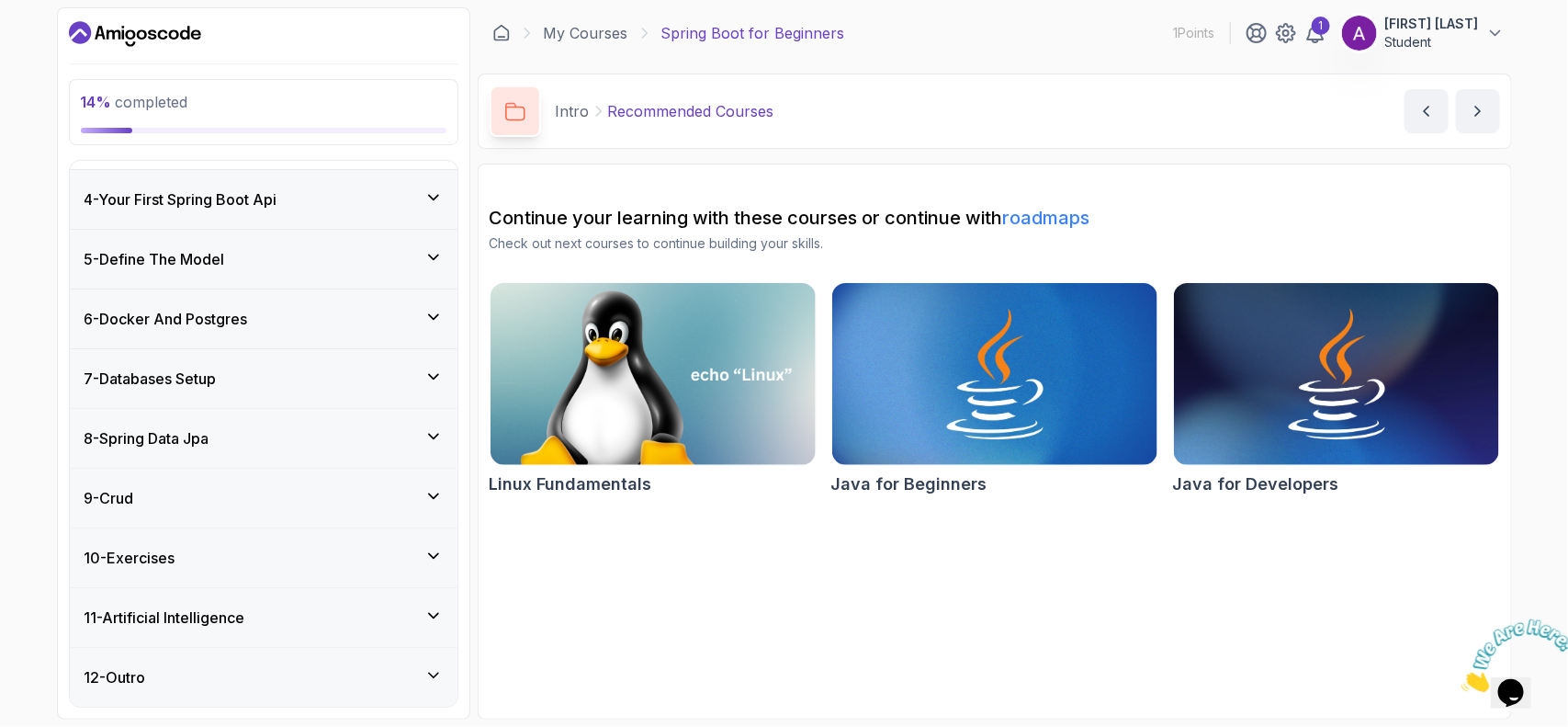 click on "11  -  Artificial Intelligence" at bounding box center [264, 618] 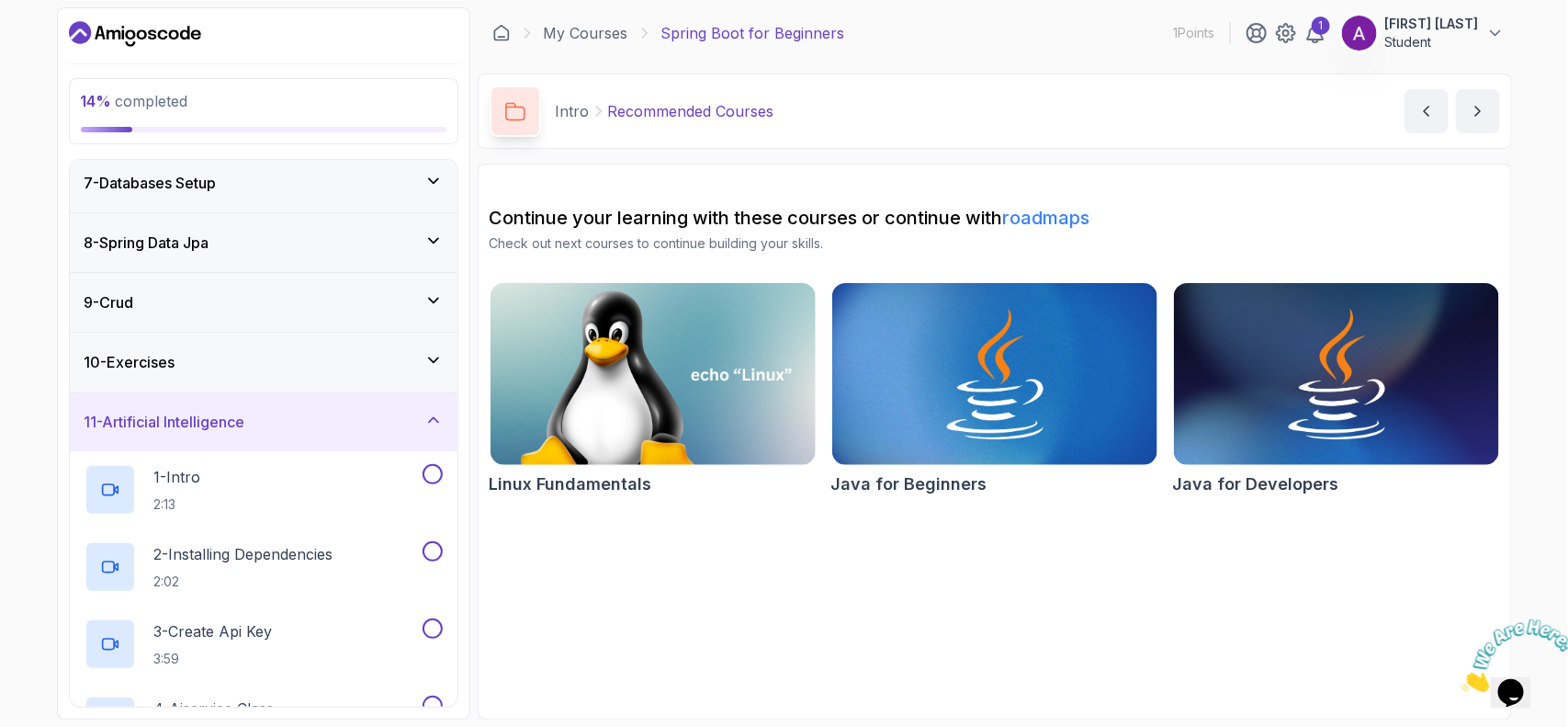 scroll, scrollTop: 324, scrollLeft: 0, axis: vertical 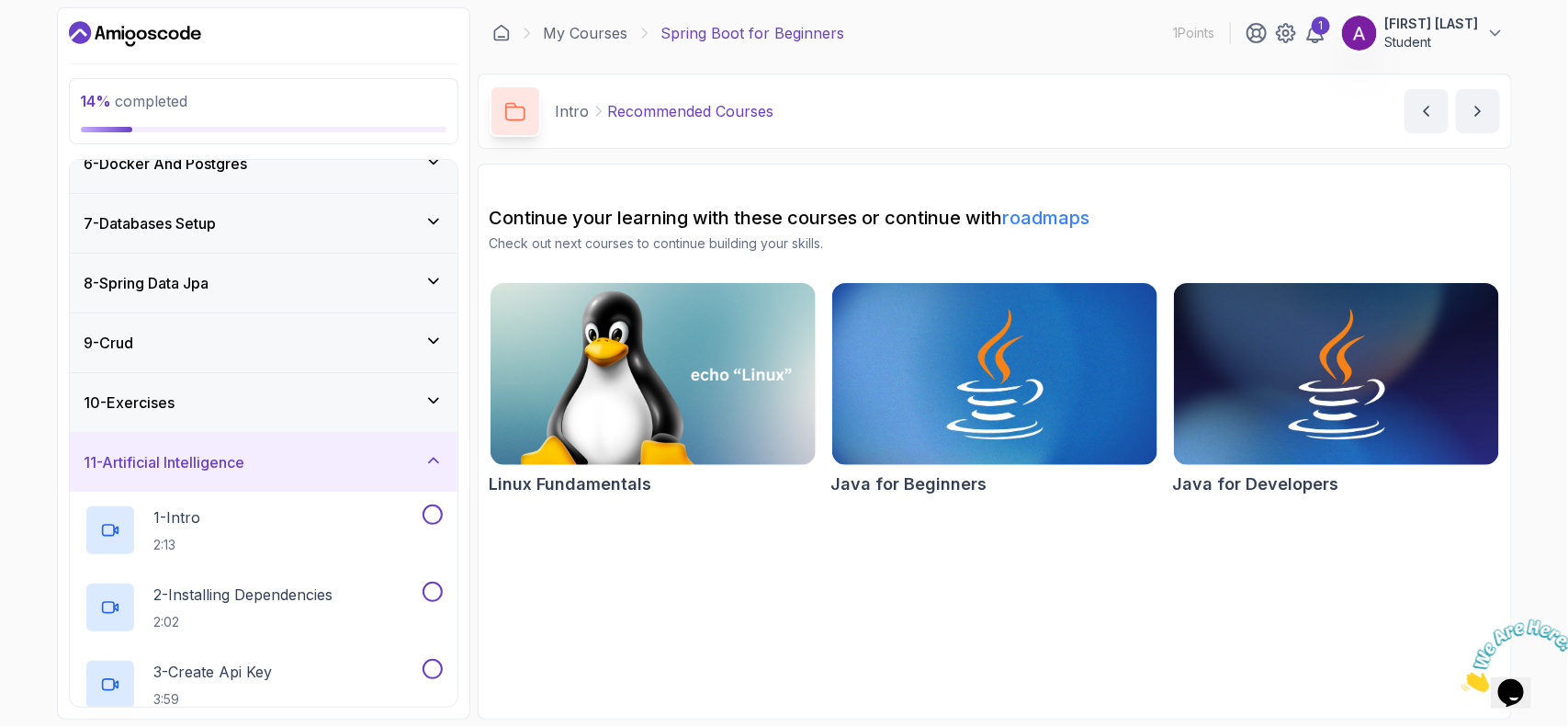 click on "11  -  Artificial Intelligence" at bounding box center (264, 462) 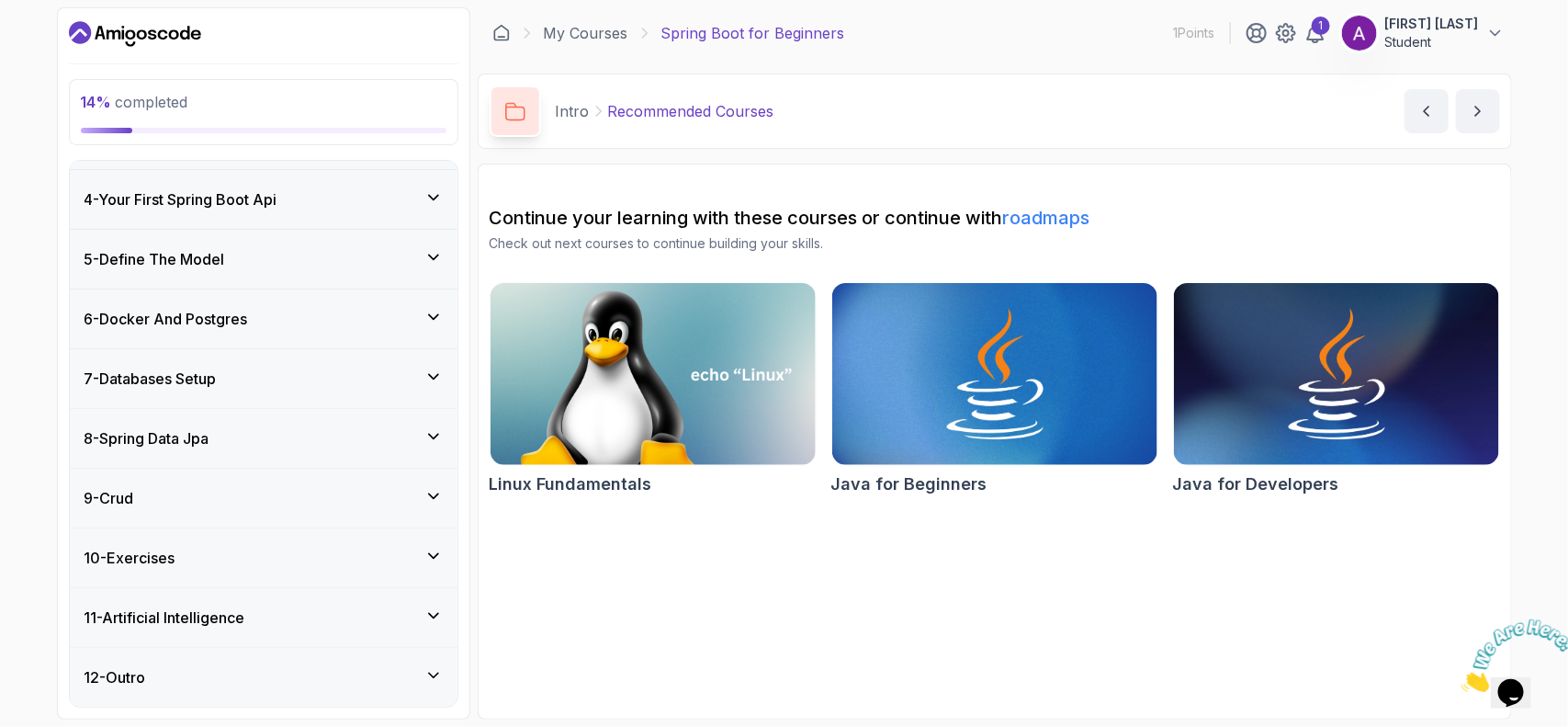 scroll, scrollTop: 173, scrollLeft: 0, axis: vertical 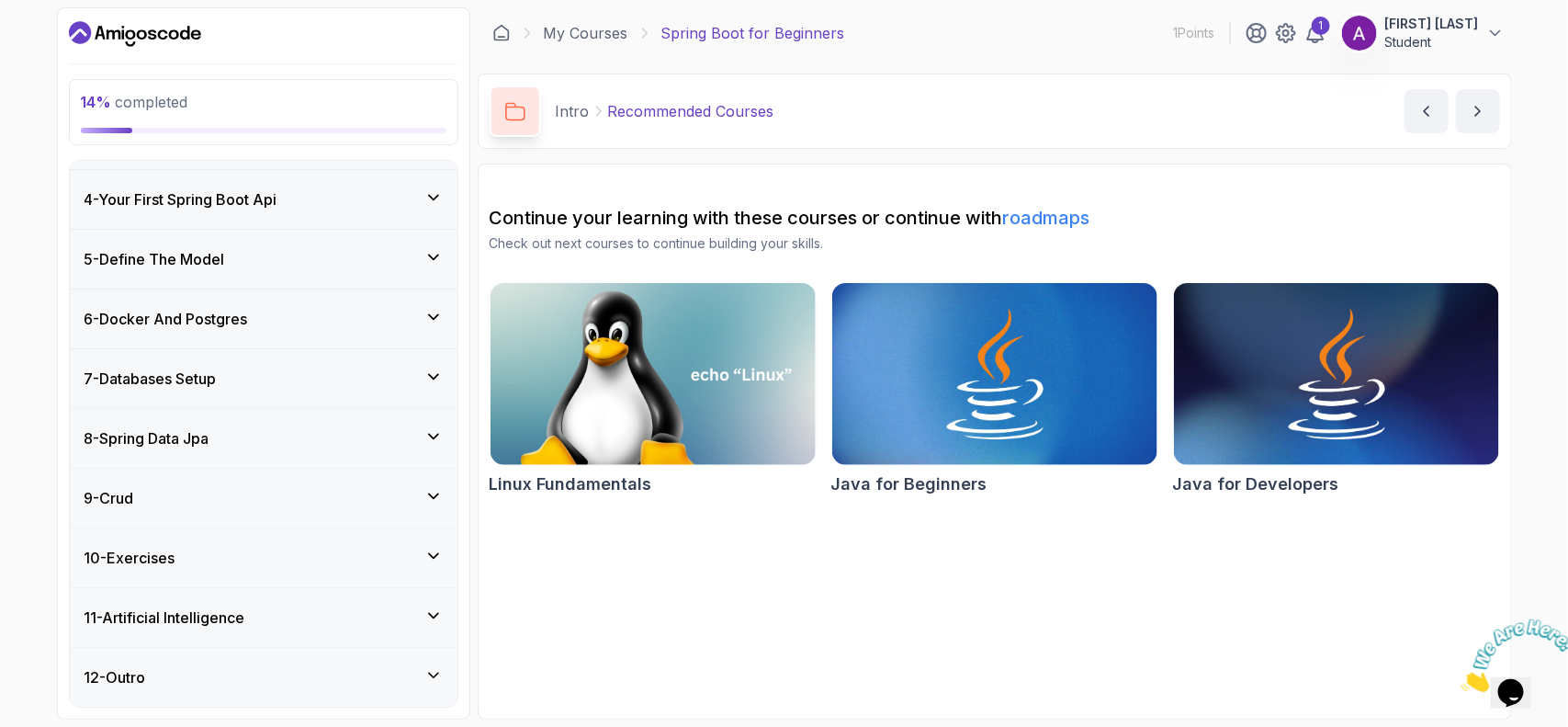 click on "12  -  Outro" at bounding box center [264, 677] 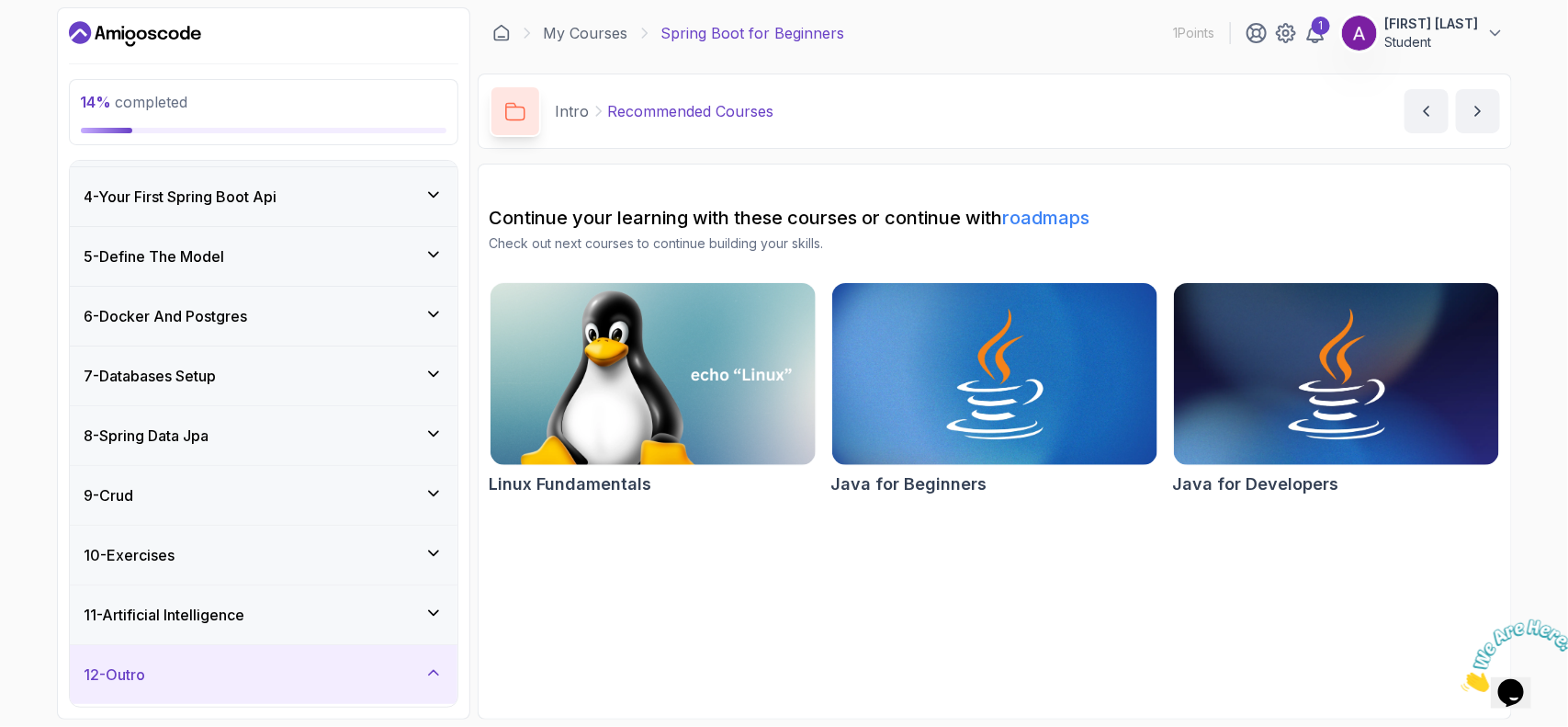 scroll, scrollTop: 327, scrollLeft: 0, axis: vertical 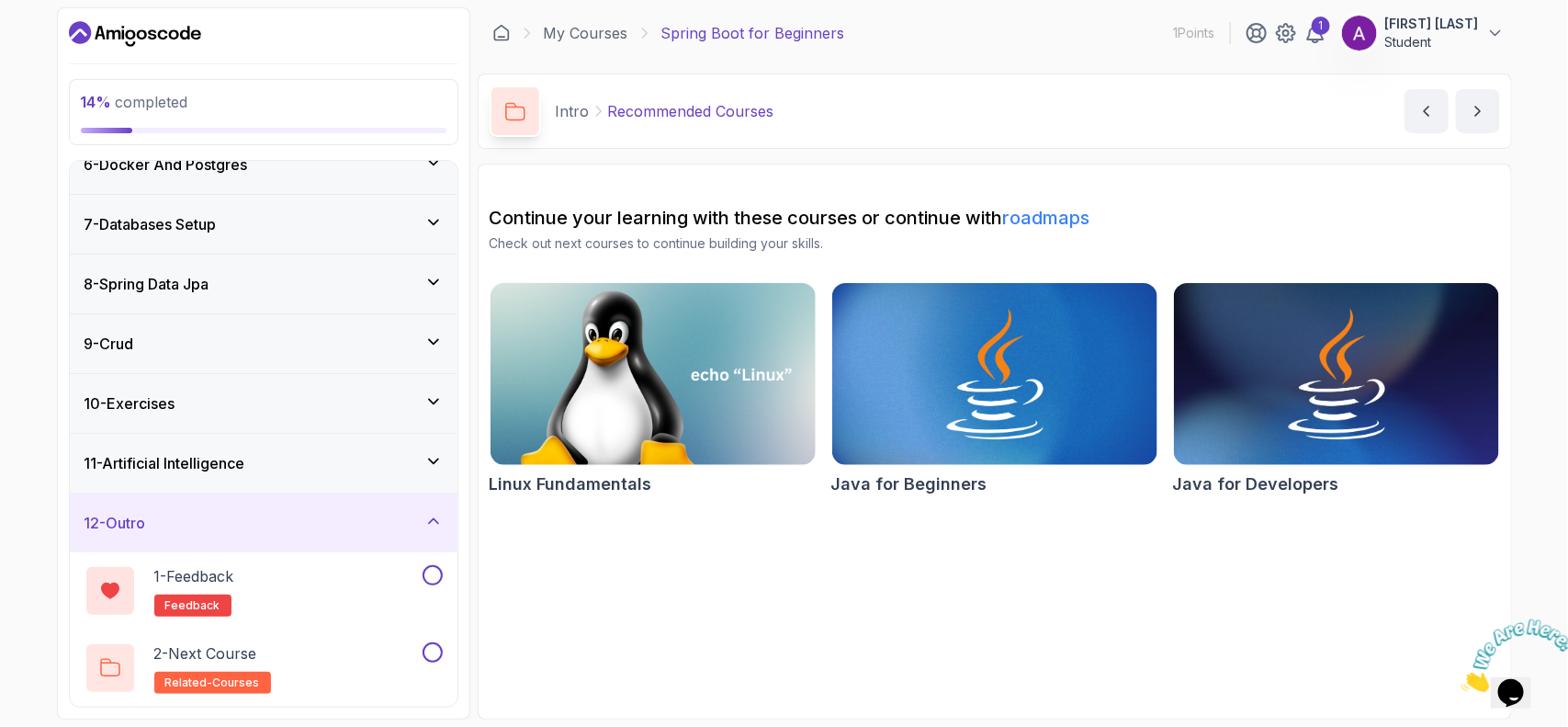 click on "12  -  Outro" at bounding box center (264, 523) 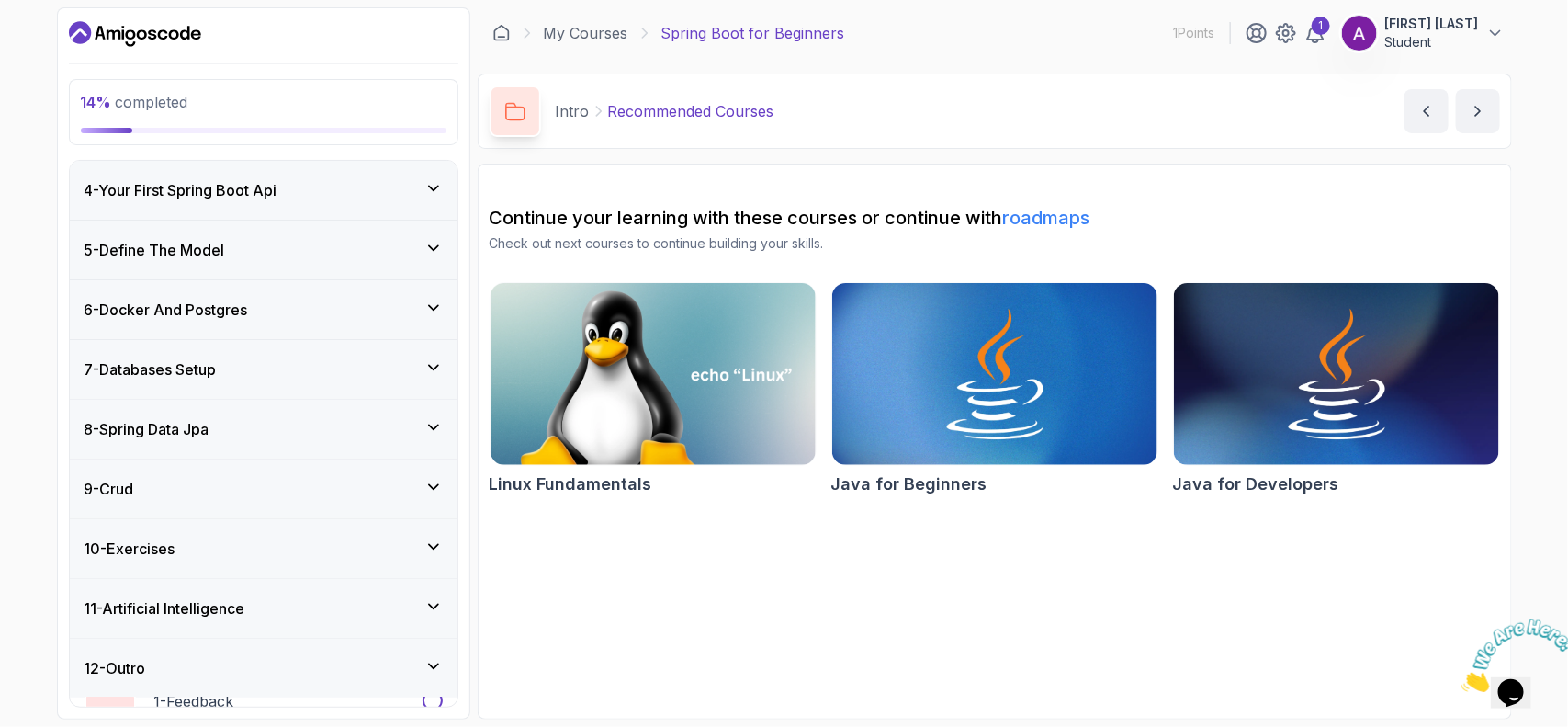 scroll, scrollTop: 173, scrollLeft: 0, axis: vertical 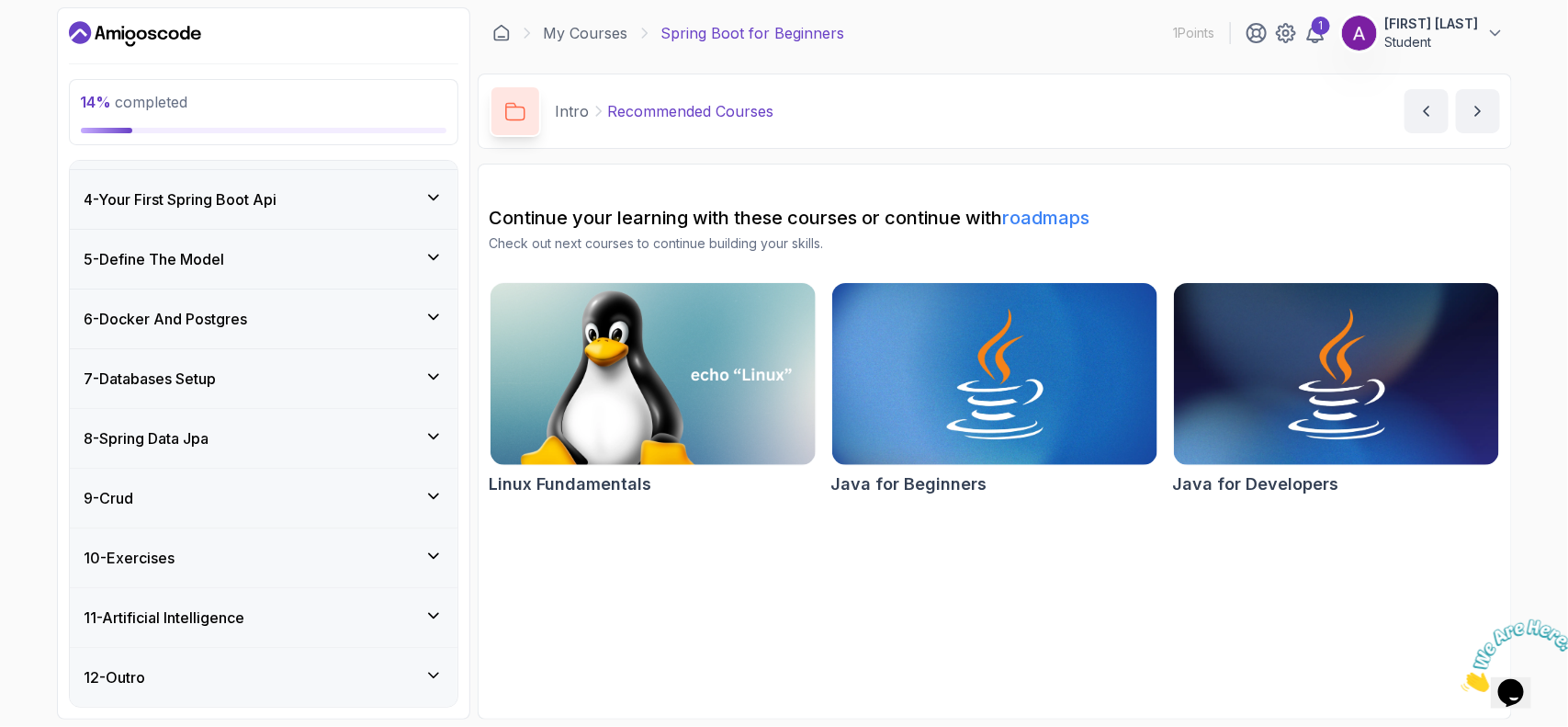 click on "12  -  Outro" at bounding box center (264, 677) 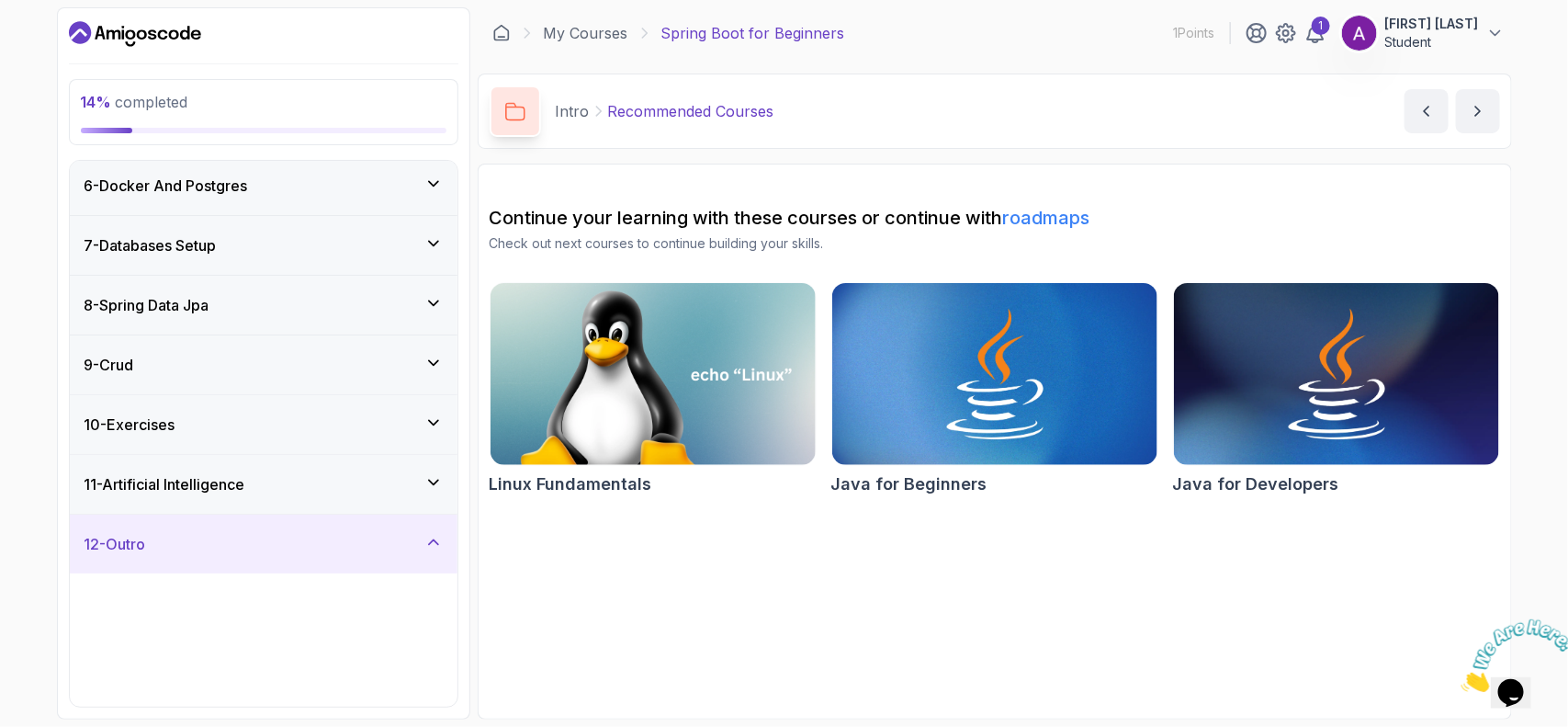 scroll, scrollTop: 327, scrollLeft: 0, axis: vertical 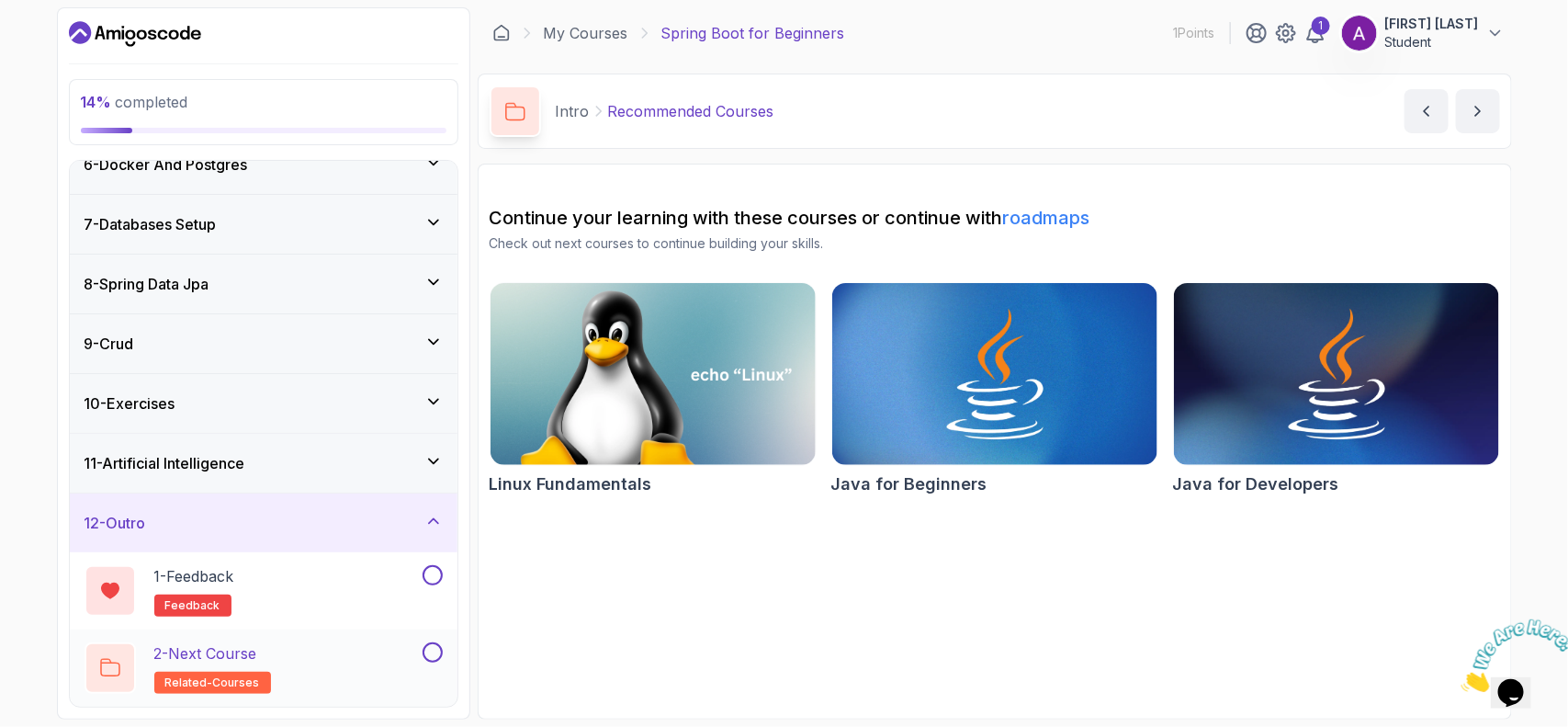 click on "2  -  Next Course" at bounding box center [206, 653] 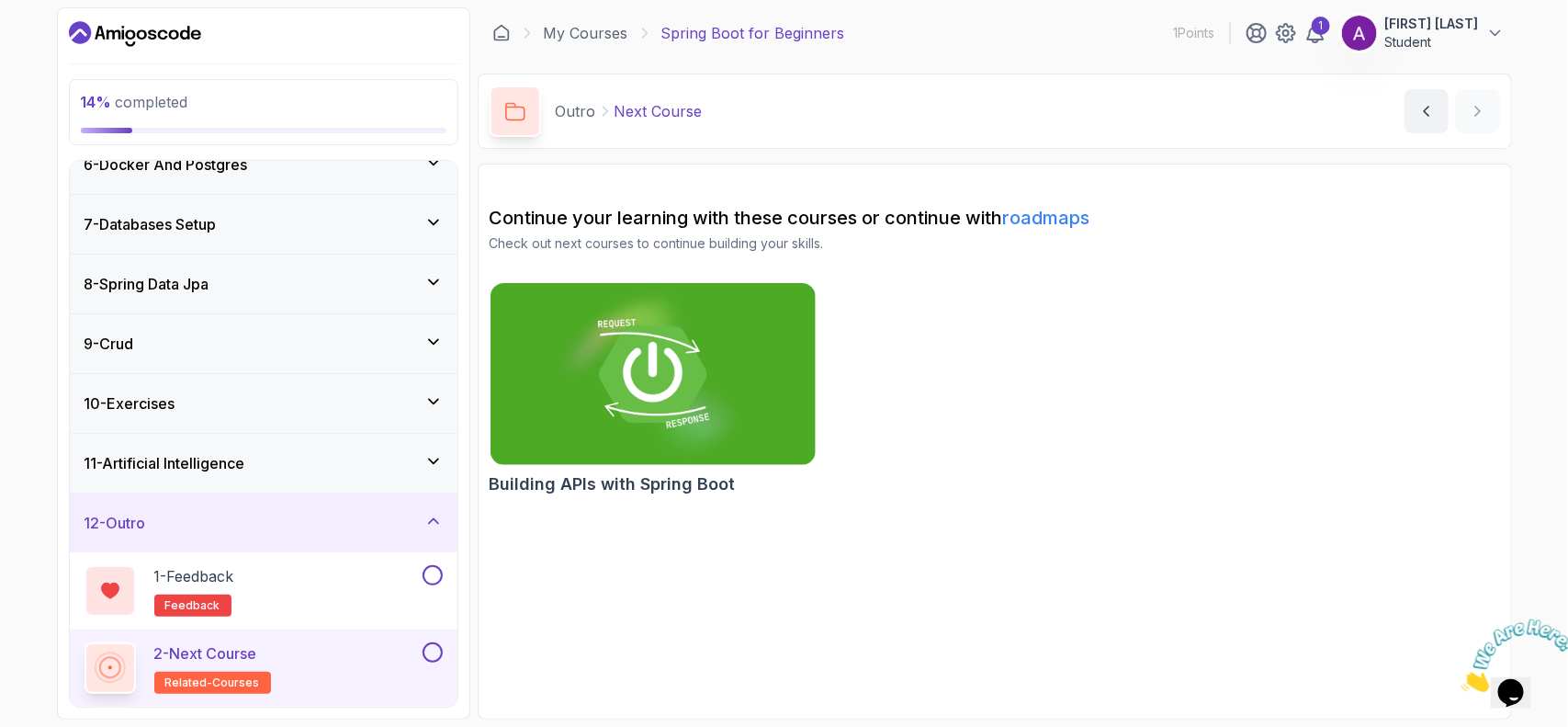click on "roadmaps" at bounding box center [1046, 218] 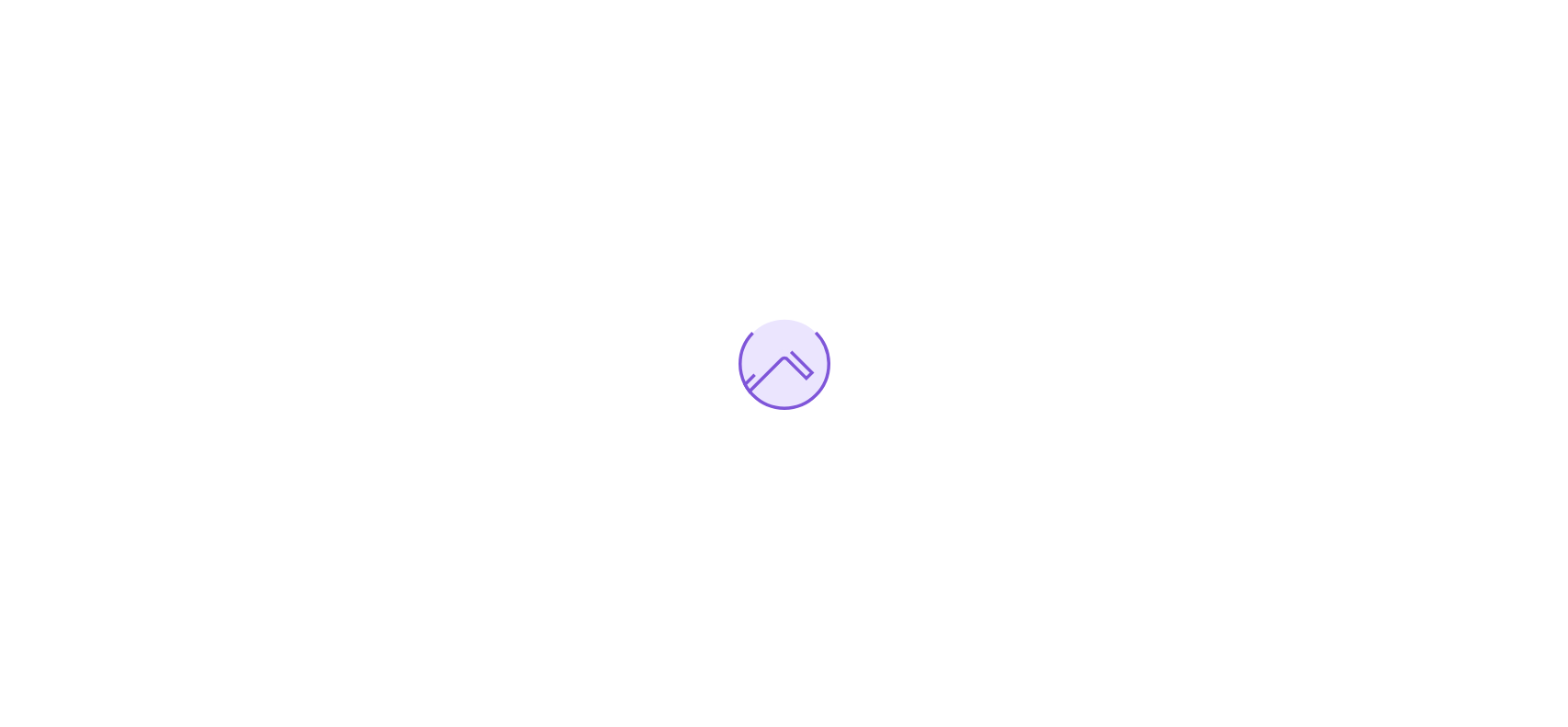 scroll, scrollTop: 0, scrollLeft: 0, axis: both 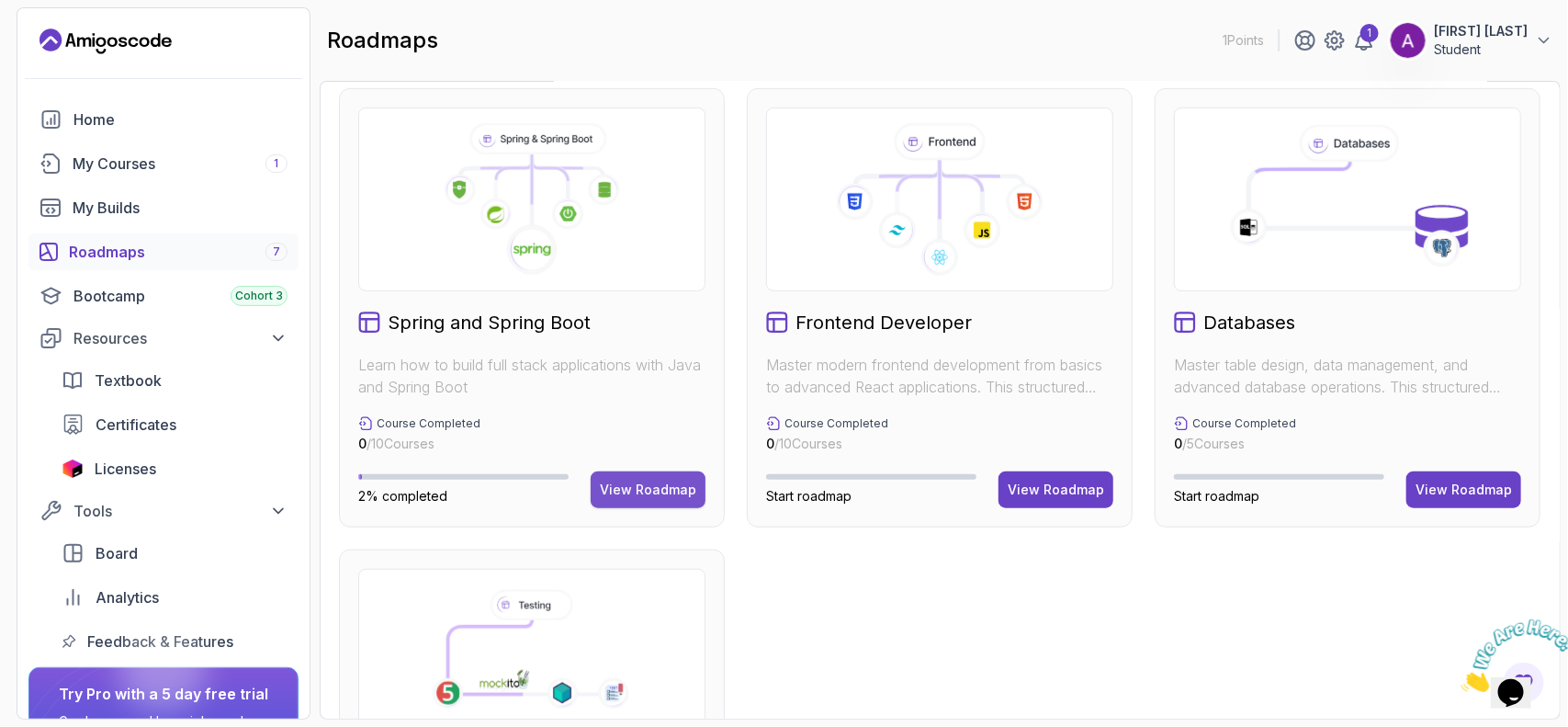 click on "View Roadmap" at bounding box center [648, 490] 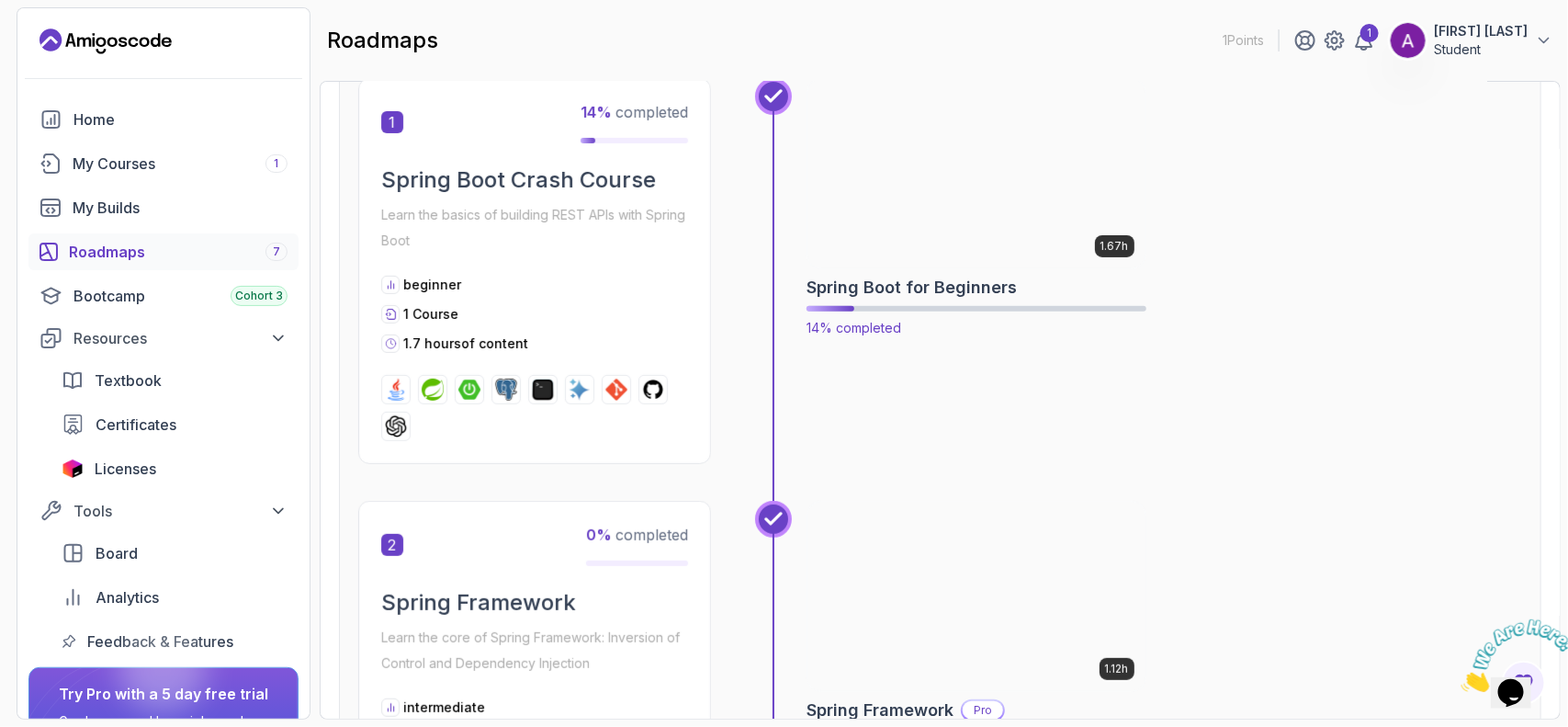 scroll, scrollTop: 396, scrollLeft: 0, axis: vertical 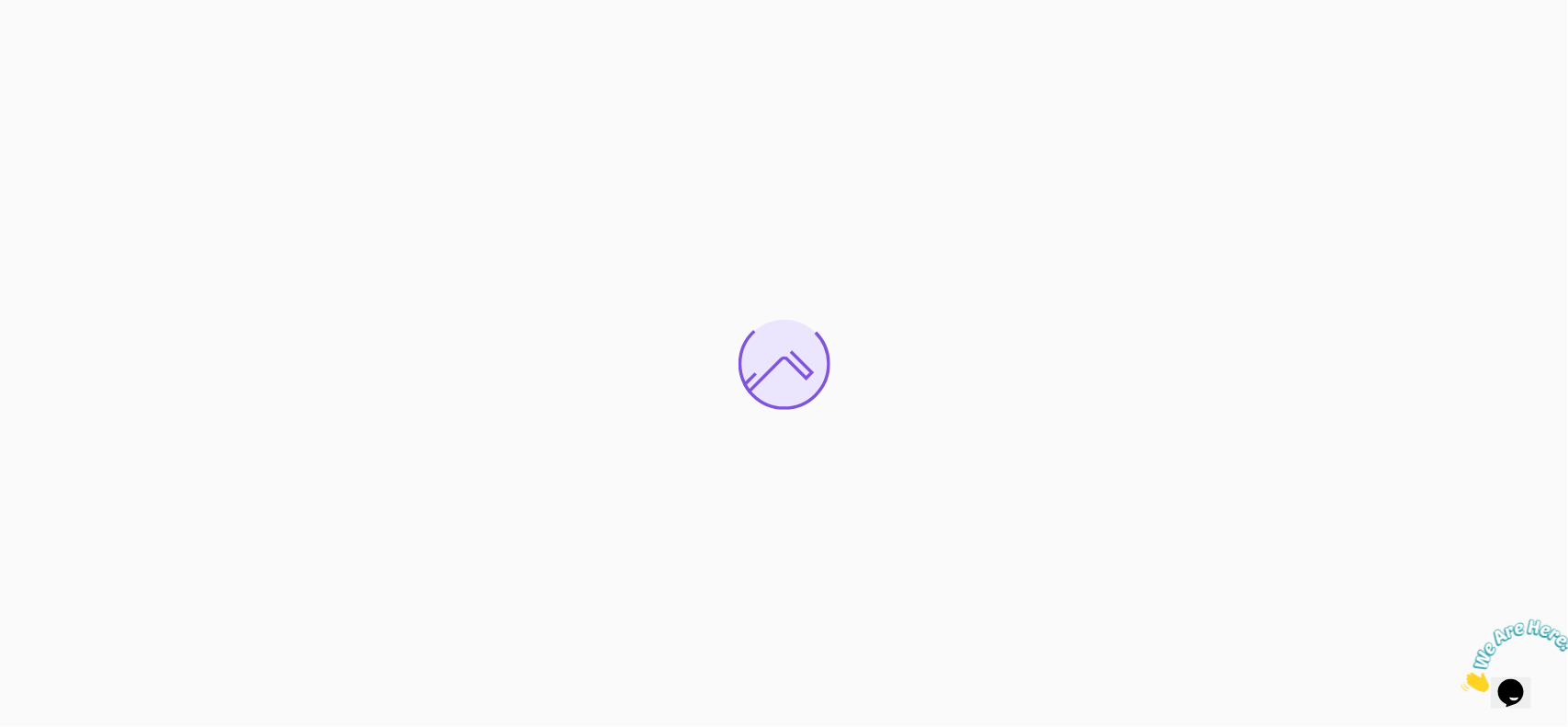 click at bounding box center [784, 363] 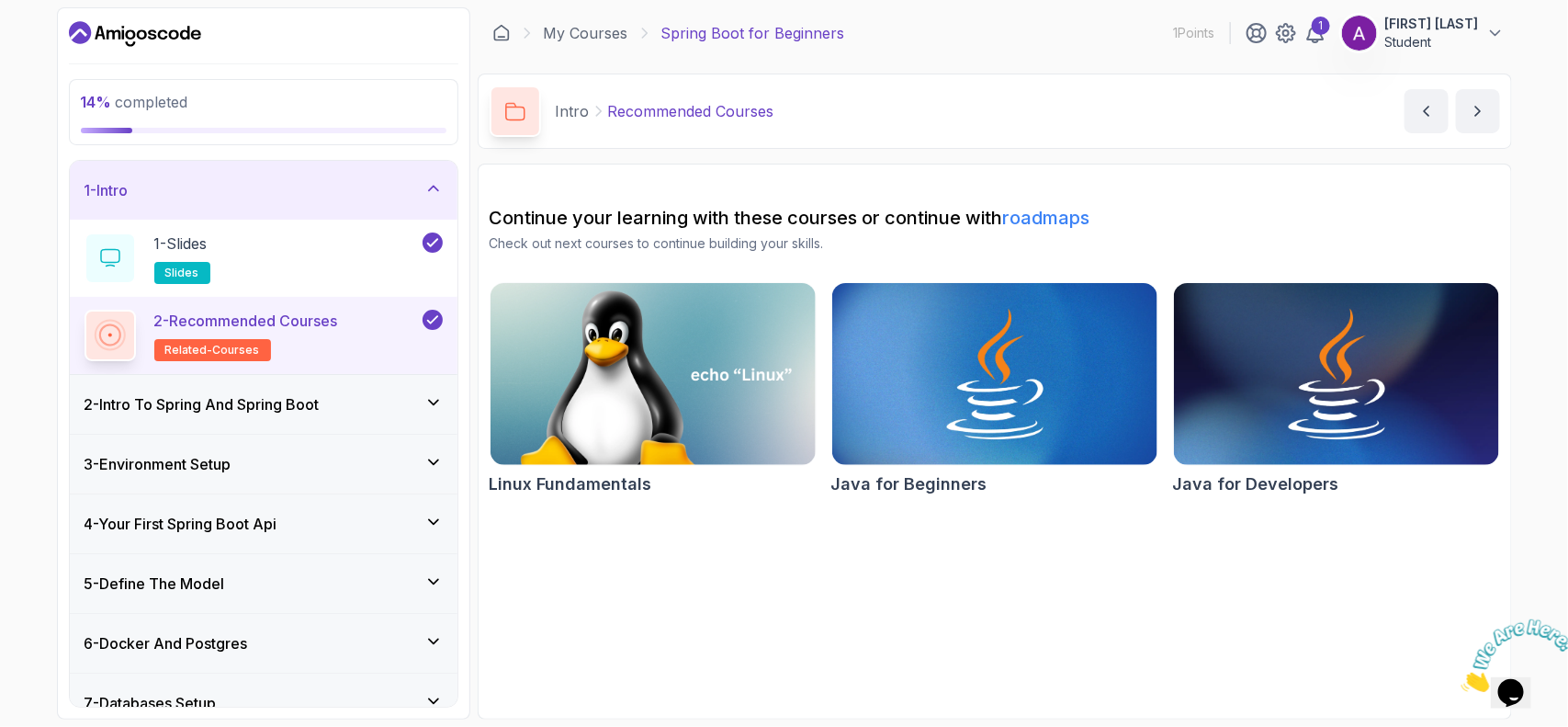 click on "1  -  Intro" at bounding box center (264, 190) 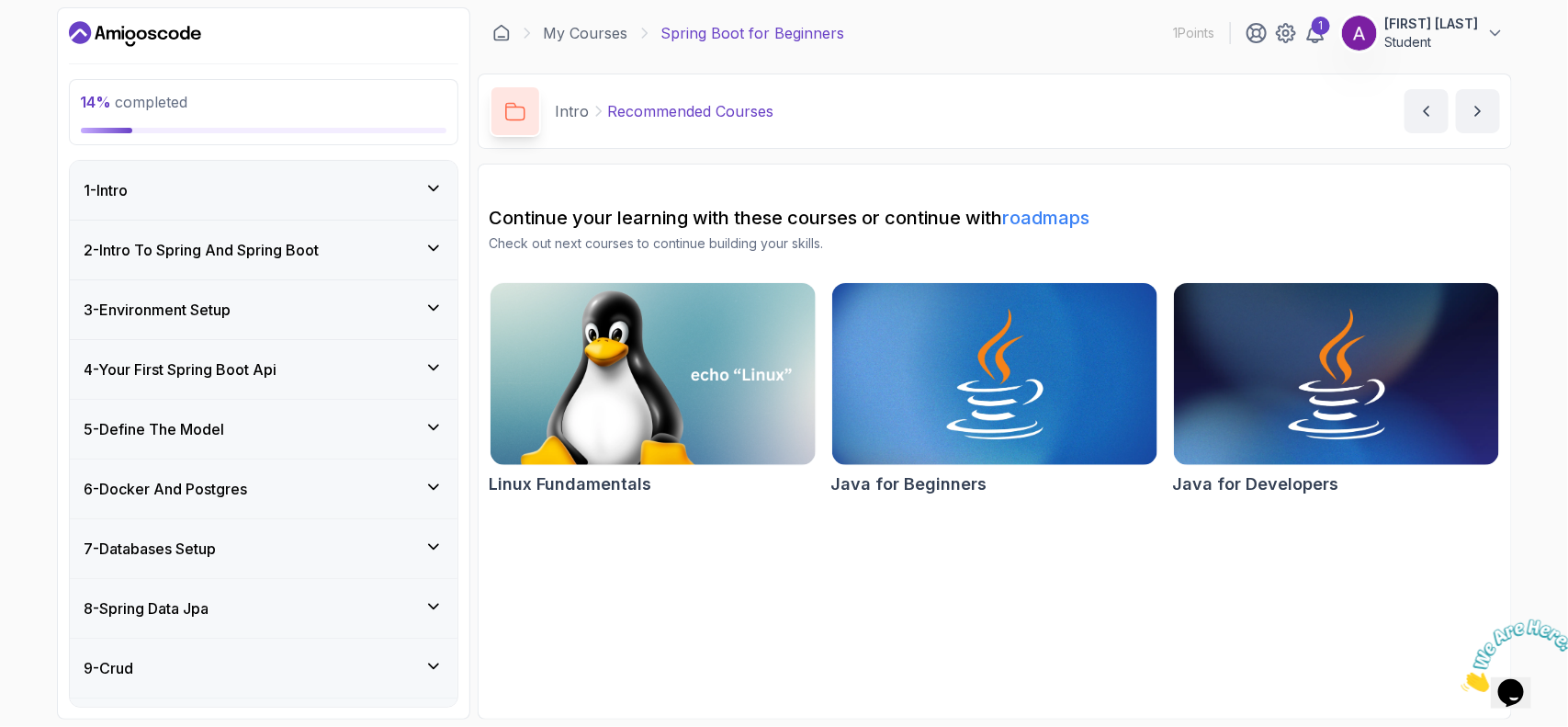 click on "3  -  Environment Setup" at bounding box center [264, 310] 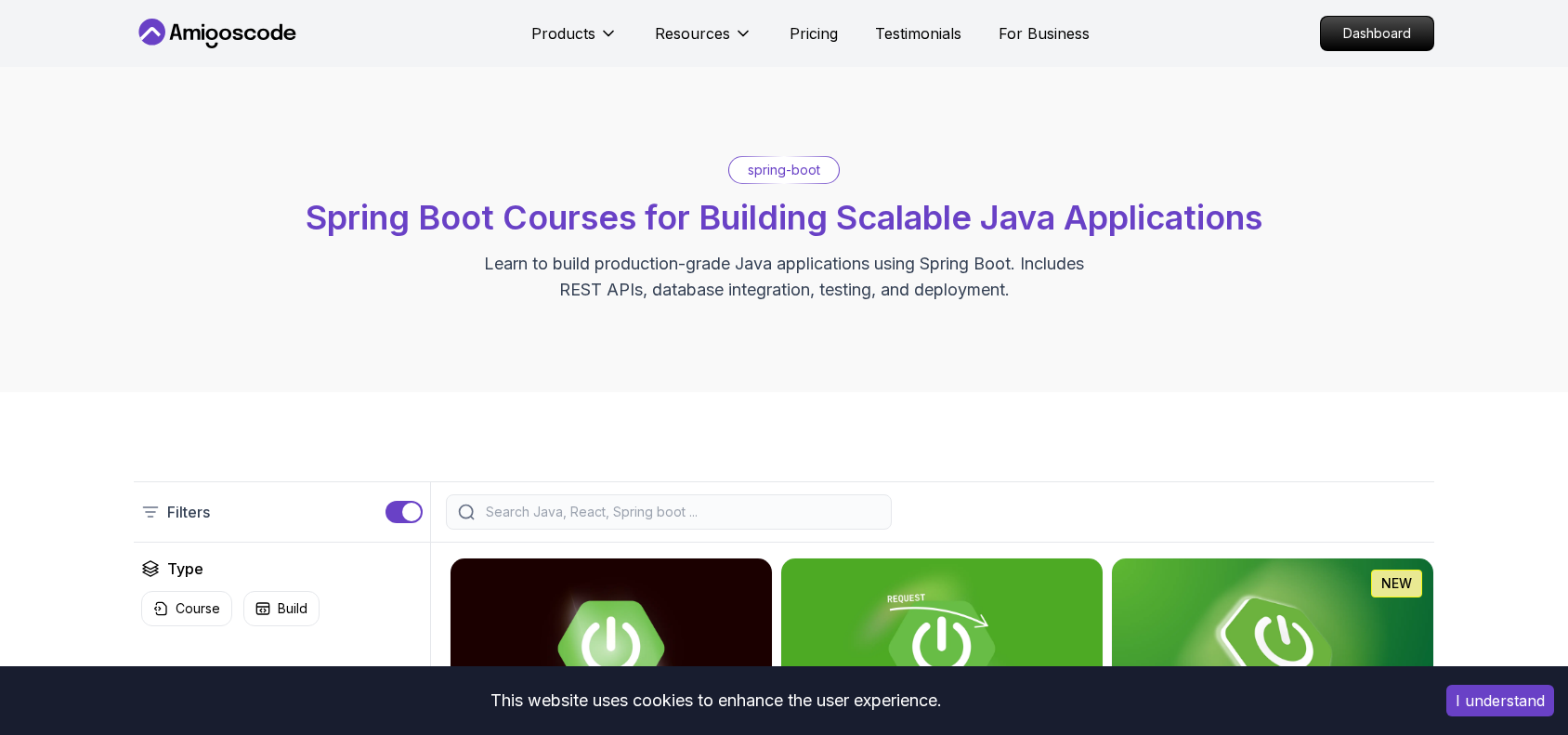 scroll, scrollTop: 319, scrollLeft: 0, axis: vertical 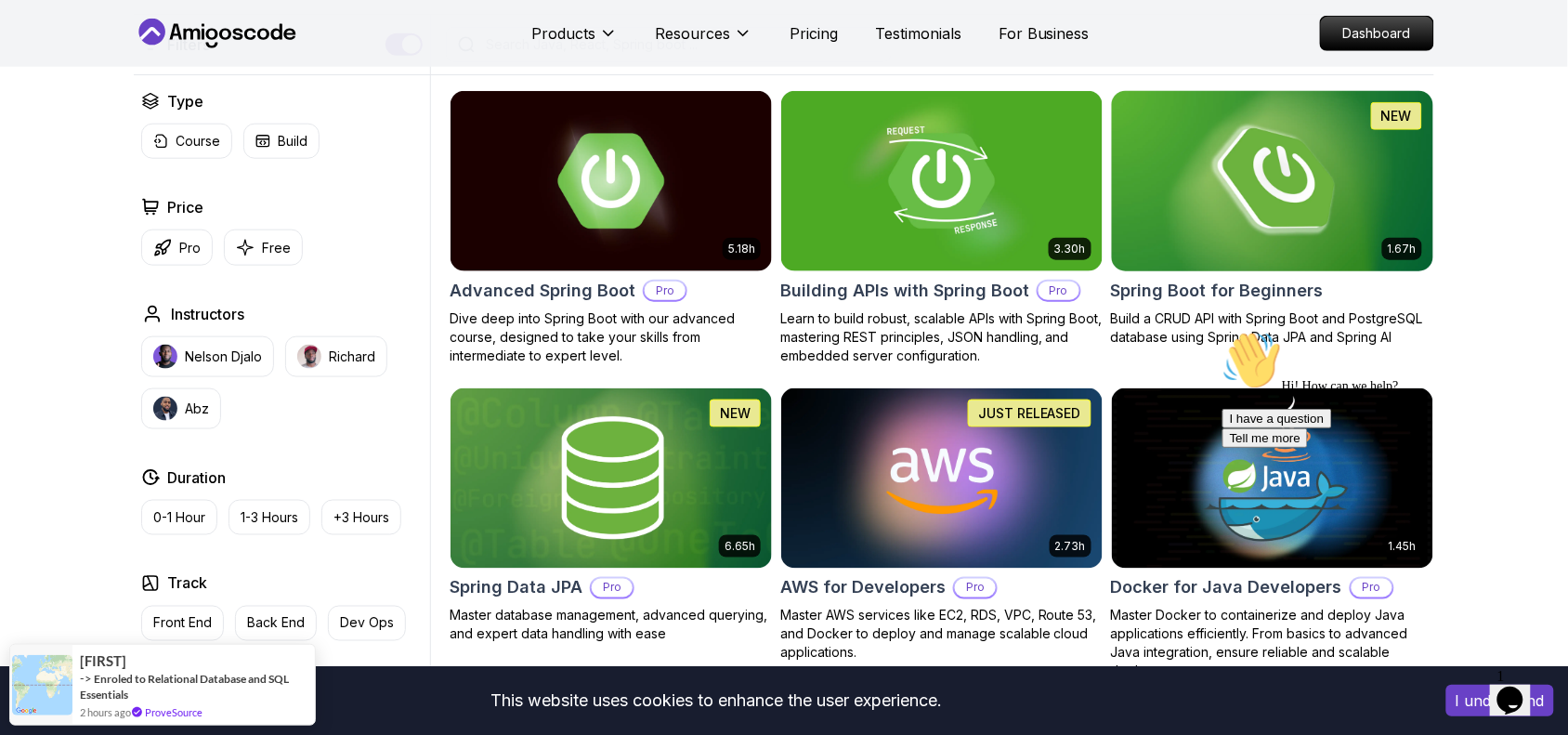 click at bounding box center (1272, 180) 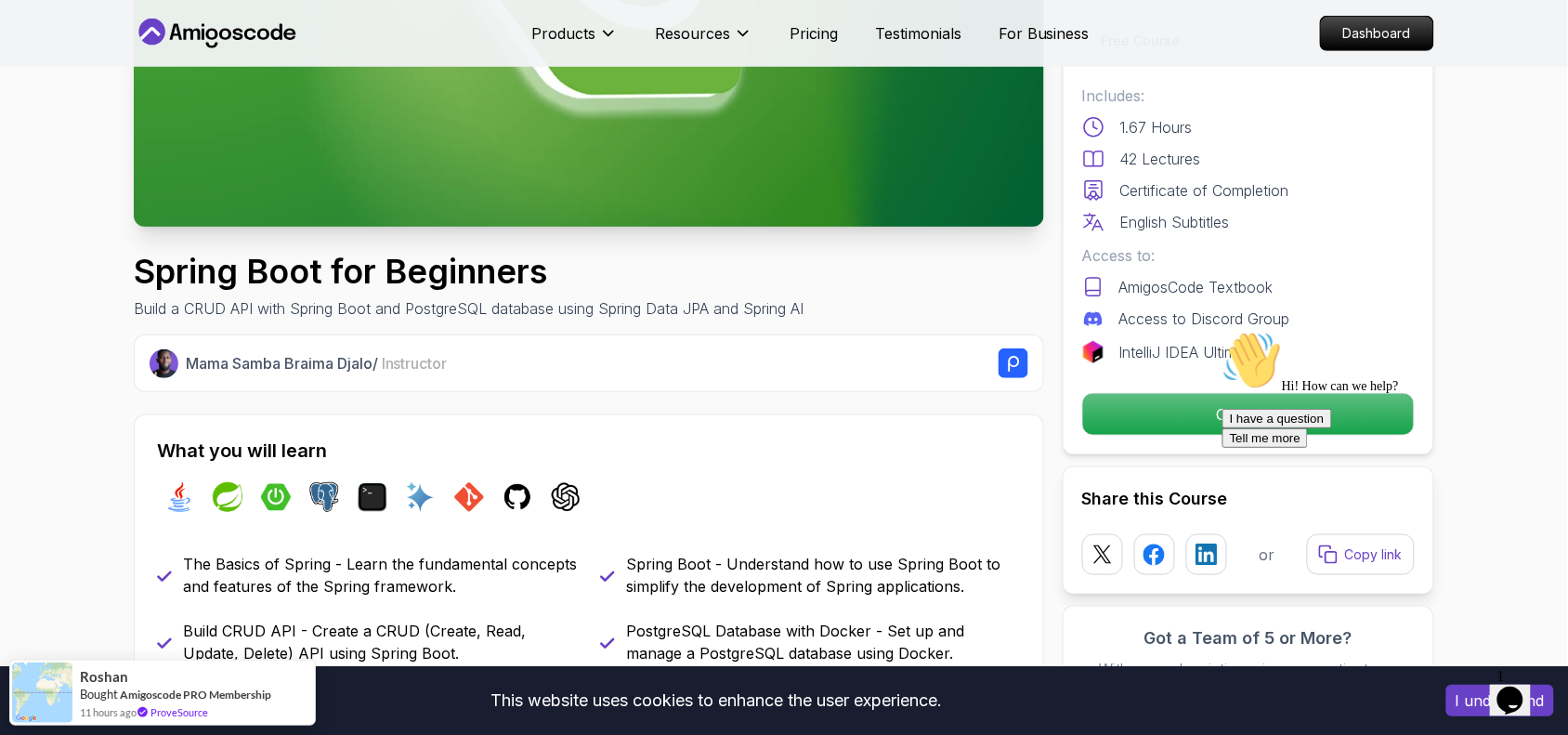 scroll, scrollTop: 400, scrollLeft: 0, axis: vertical 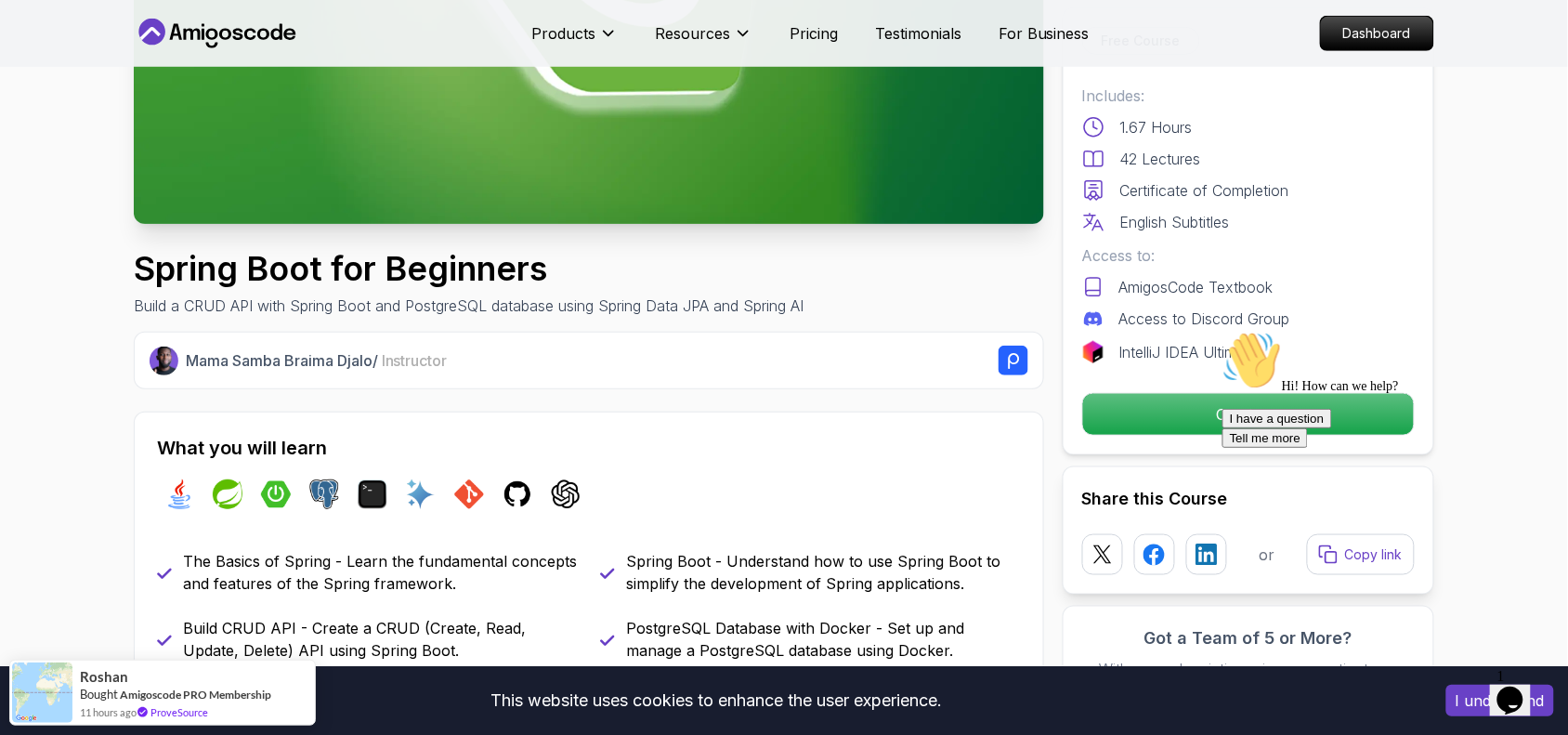click on "Hi! How can we help? I have a question Tell me more" at bounding box center [1389, 388] 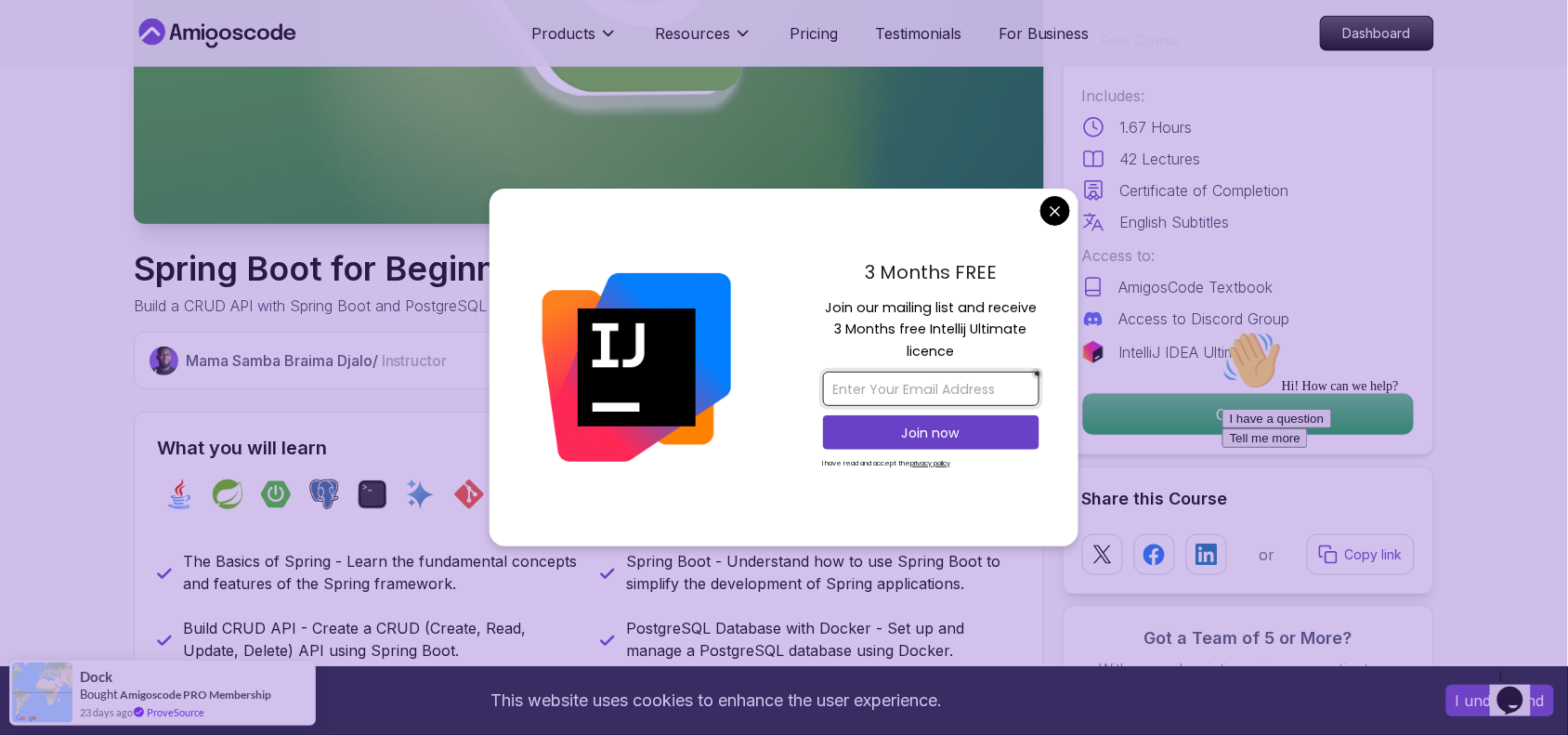 click at bounding box center [931, 388] 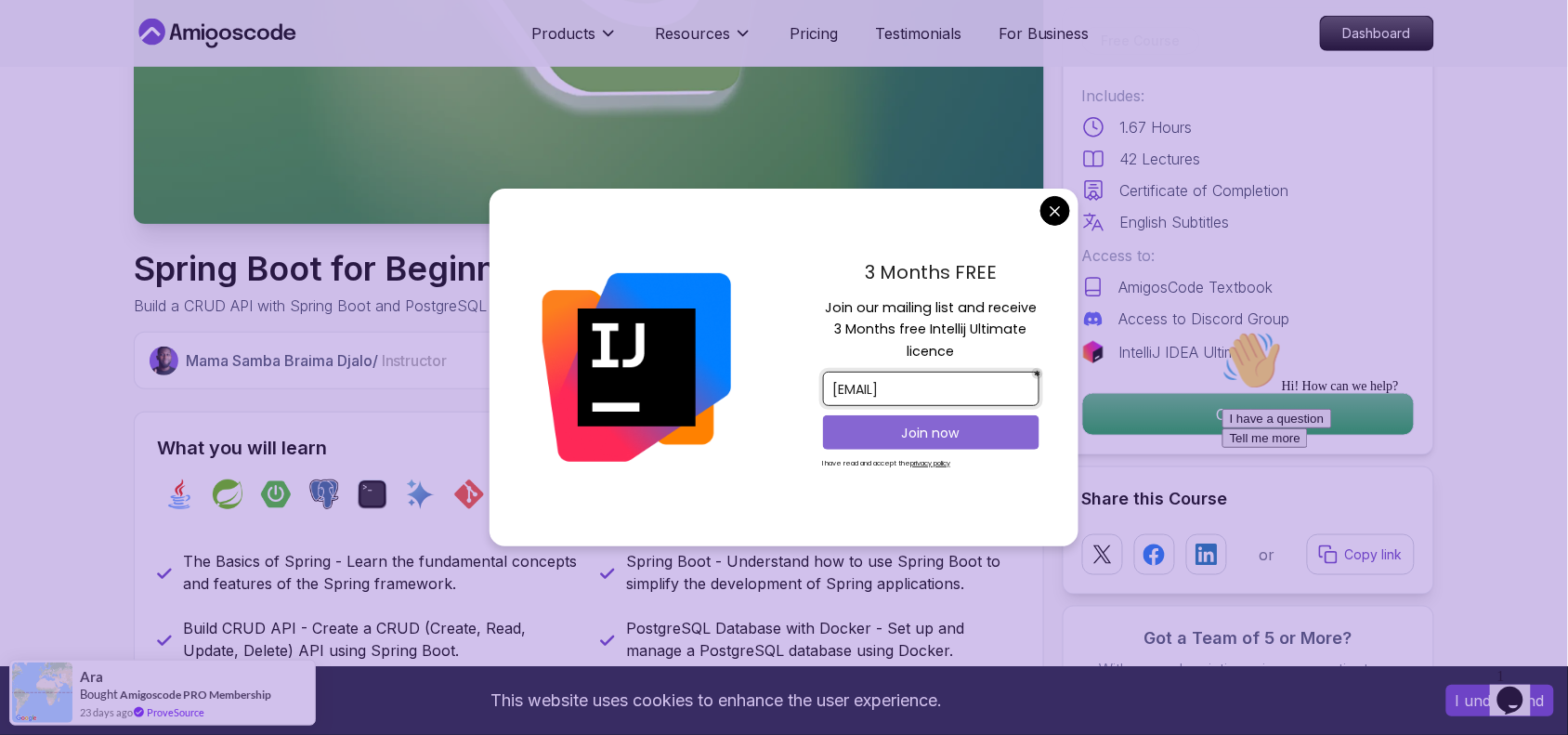 type on "[EMAIL]" 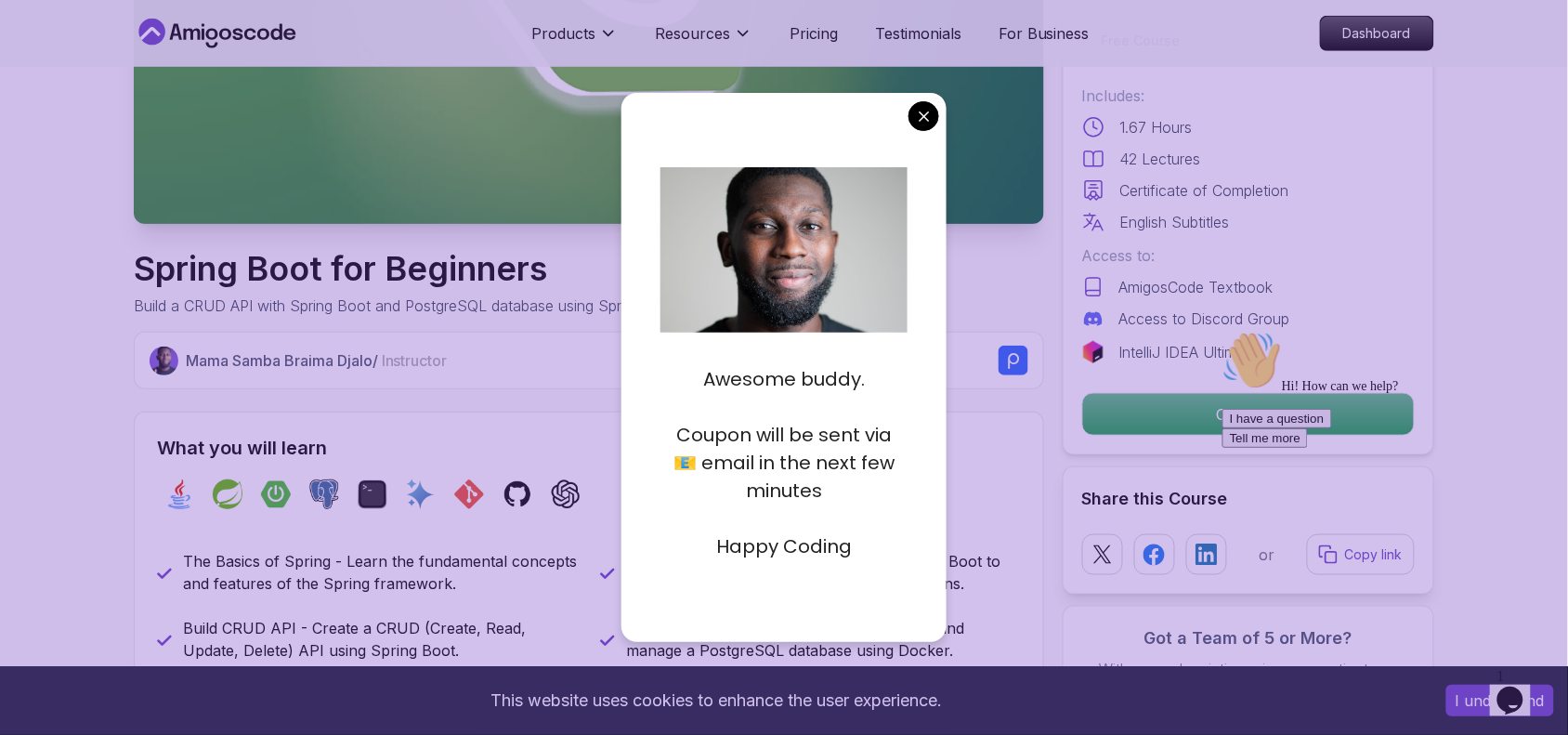 click on "This website uses cookies to enhance the user experience. I understand Products Resources Pricing Testimonials For Business Dashboard Products Resources Pricing Testimonials For Business Dashboard Spring Boot for Beginners Build a CRUD API with Spring Boot and PostgreSQL database using Spring Data JPA and Spring AI Mama Samba Braima Djalo  /   Instructor Free Course Includes: 1.67 Hours 42 Lectures Certificate of Completion English Subtitles Access to: AmigosCode Textbook Access to Discord Group IntelliJ IDEA Ultimate Continue Share this Course or Copy link Got a Team of 5 or More? With one subscription, give your entire team access to all courses and features. Check our Business Plan Mama Samba Braima Djalo  /   Instructor What you will learn java spring spring-boot postgres terminal ai git github chatgpt The Basics of Spring - Learn the fundamental concepts and features of the Spring framework. Spring Boot - Understand how to use Spring Boot to simplify the development of Spring applications." at bounding box center (784, 3870) 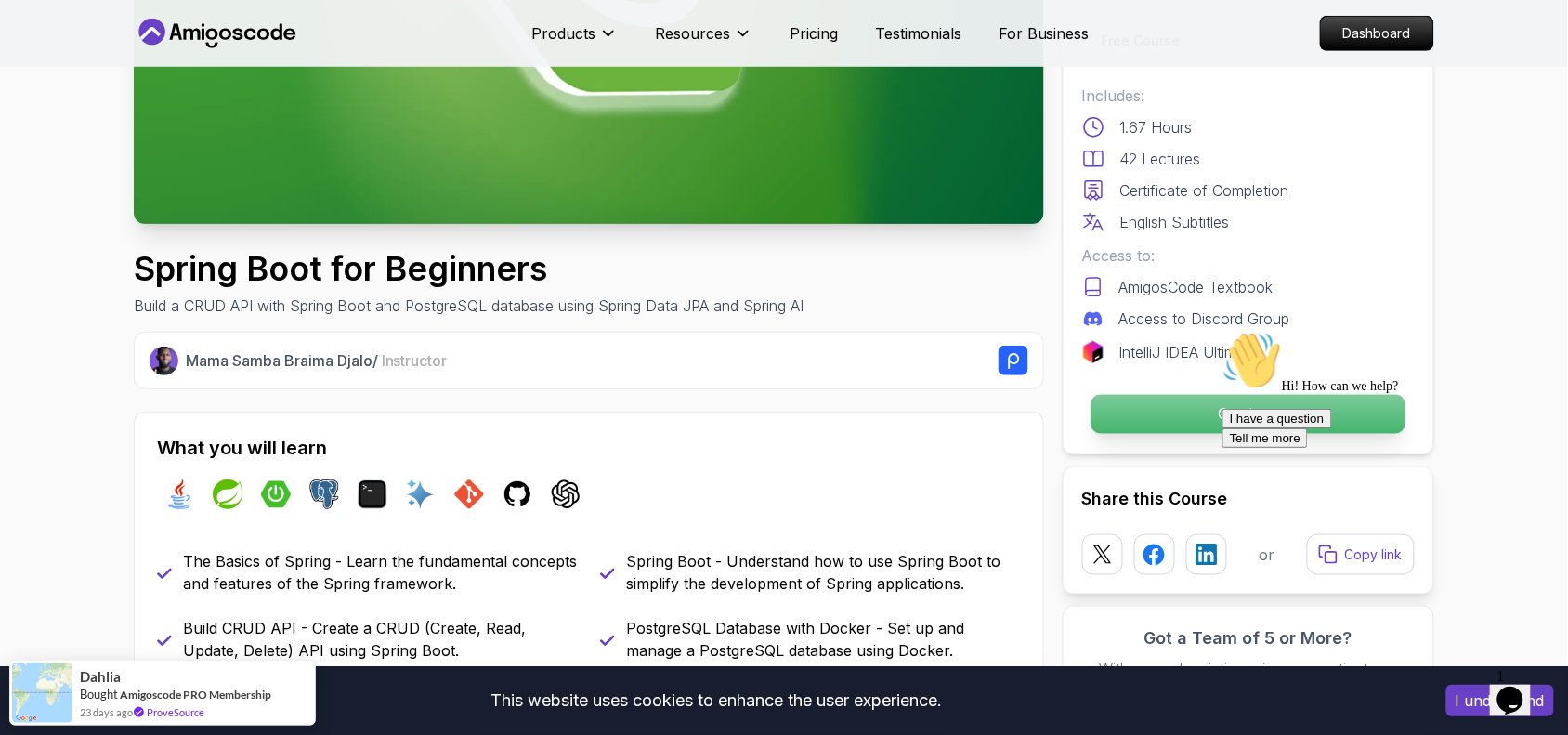 click on "Continue" at bounding box center (1248, 414) 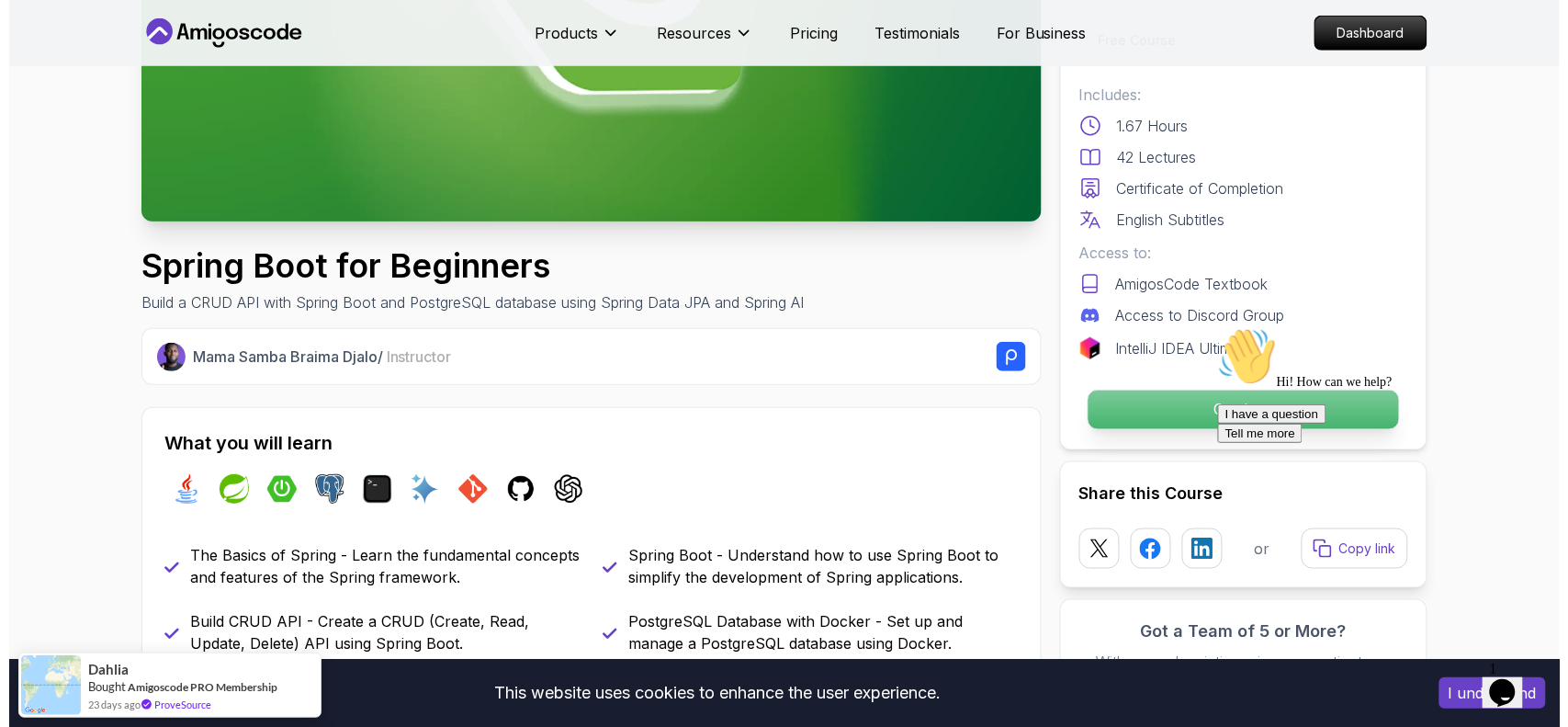 scroll, scrollTop: 0, scrollLeft: 0, axis: both 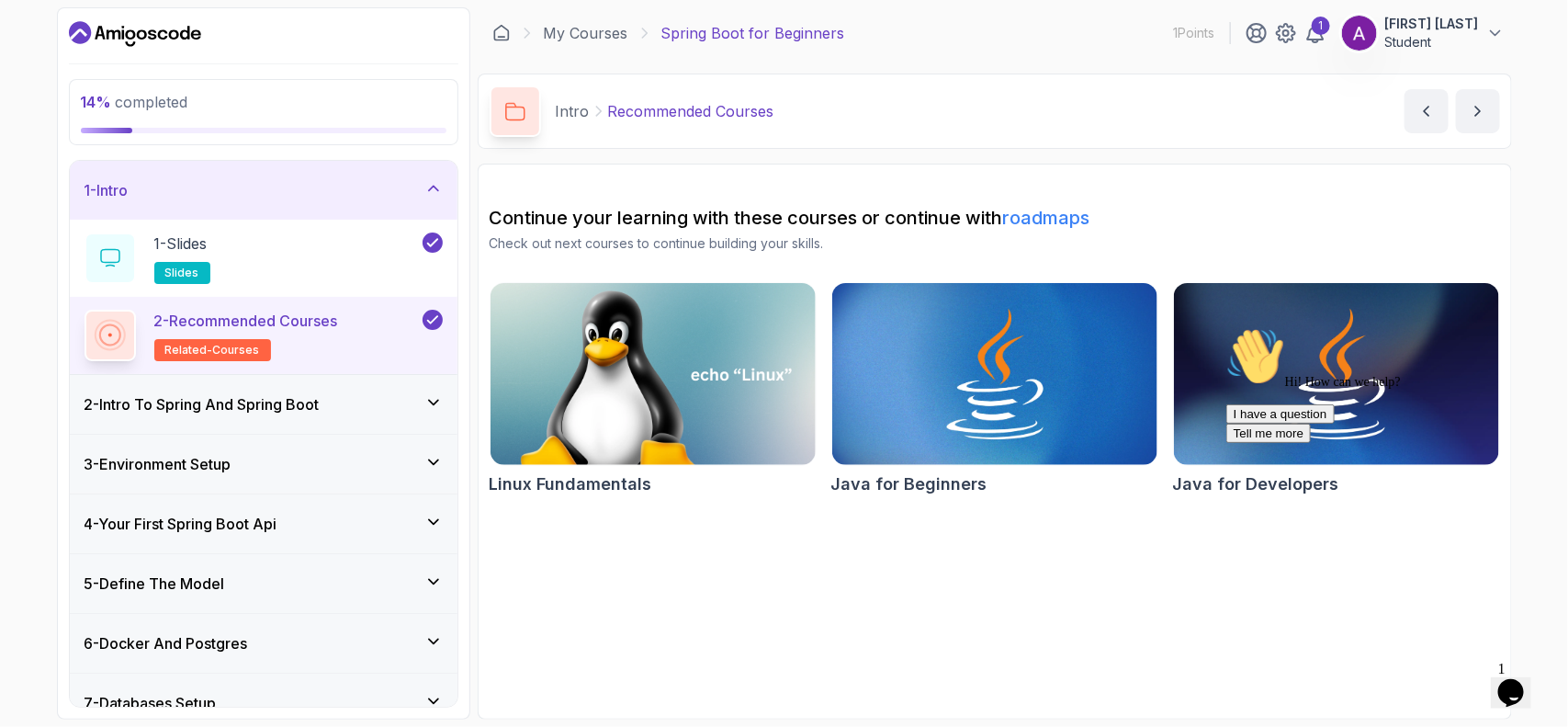 click 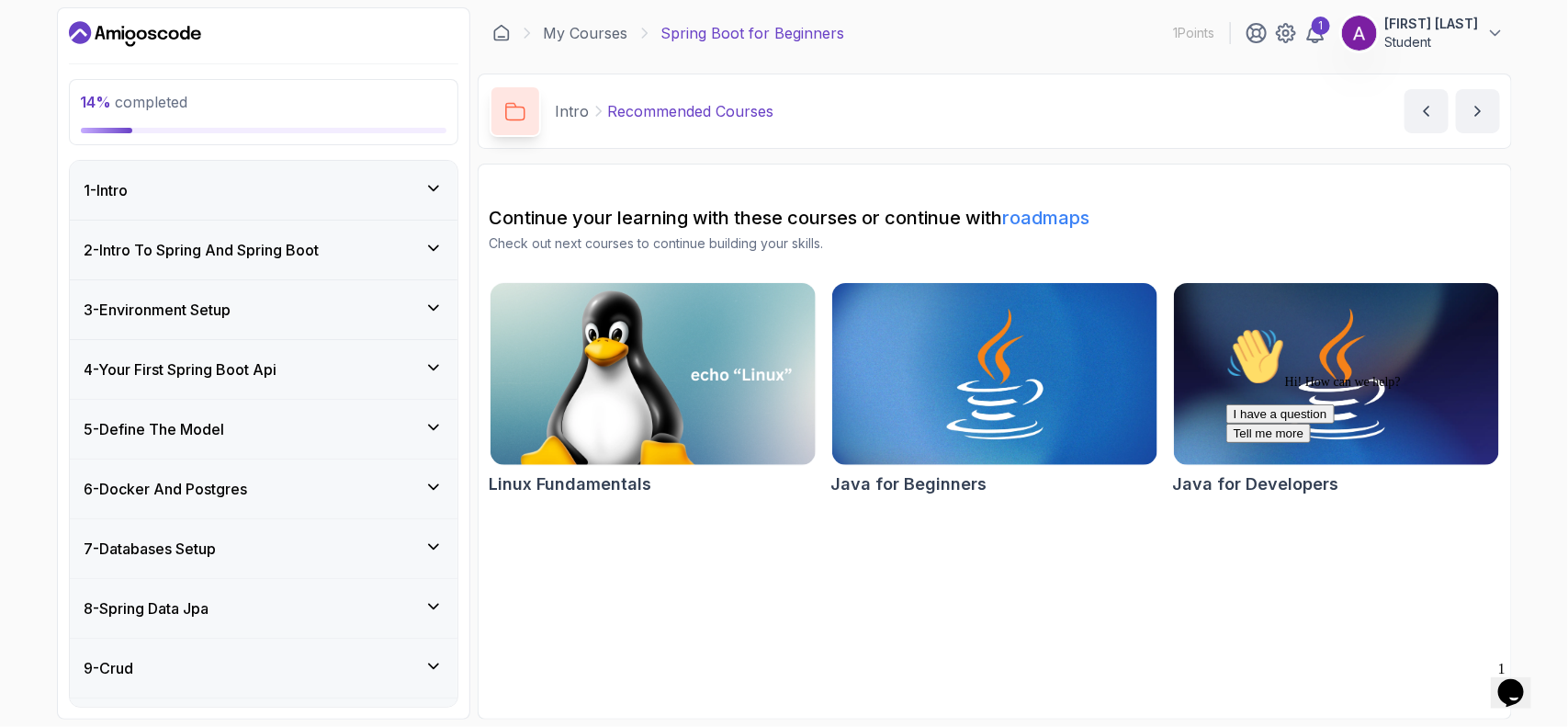 click on "3  -  Environment Setup" at bounding box center [264, 310] 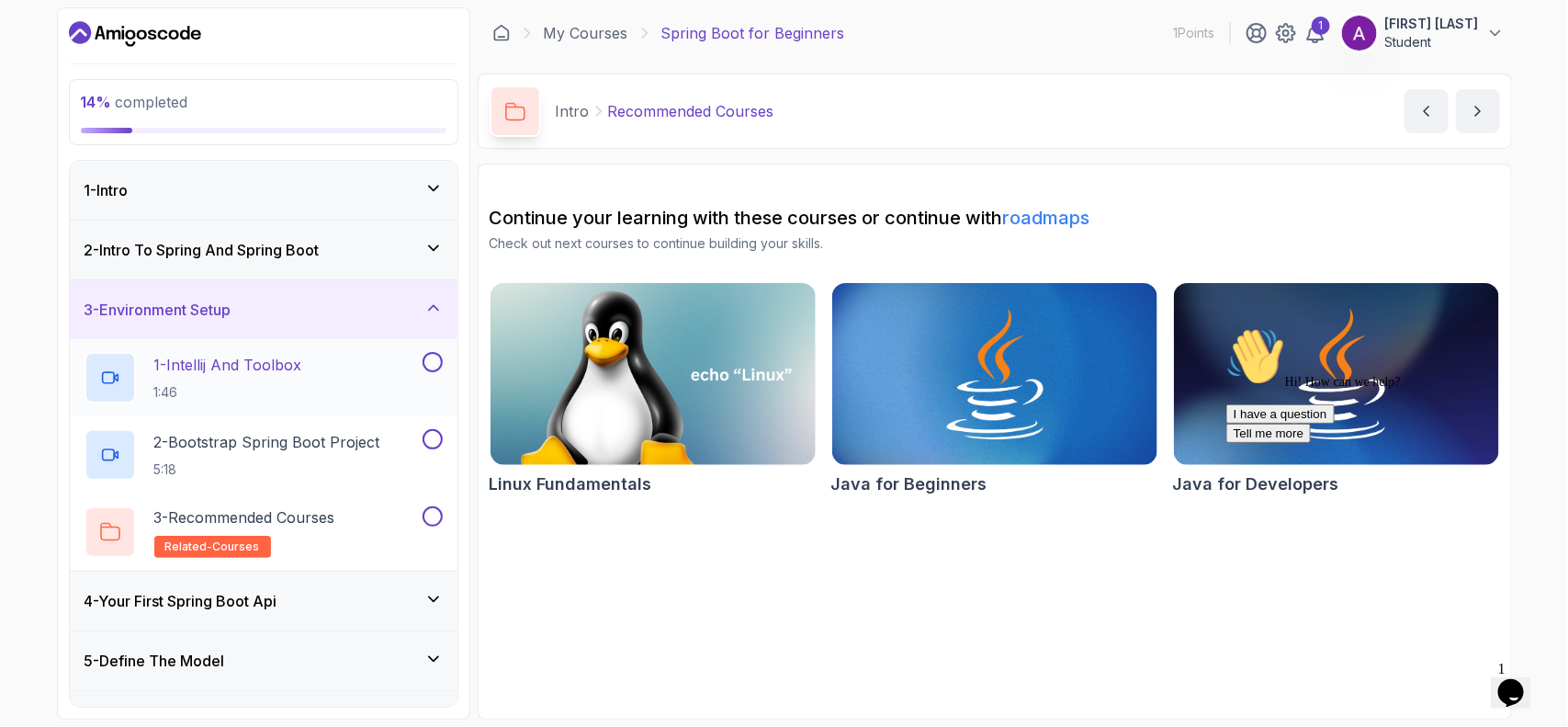 click on "1  -  Intellij And Toolbox 1:46" at bounding box center [252, 378] 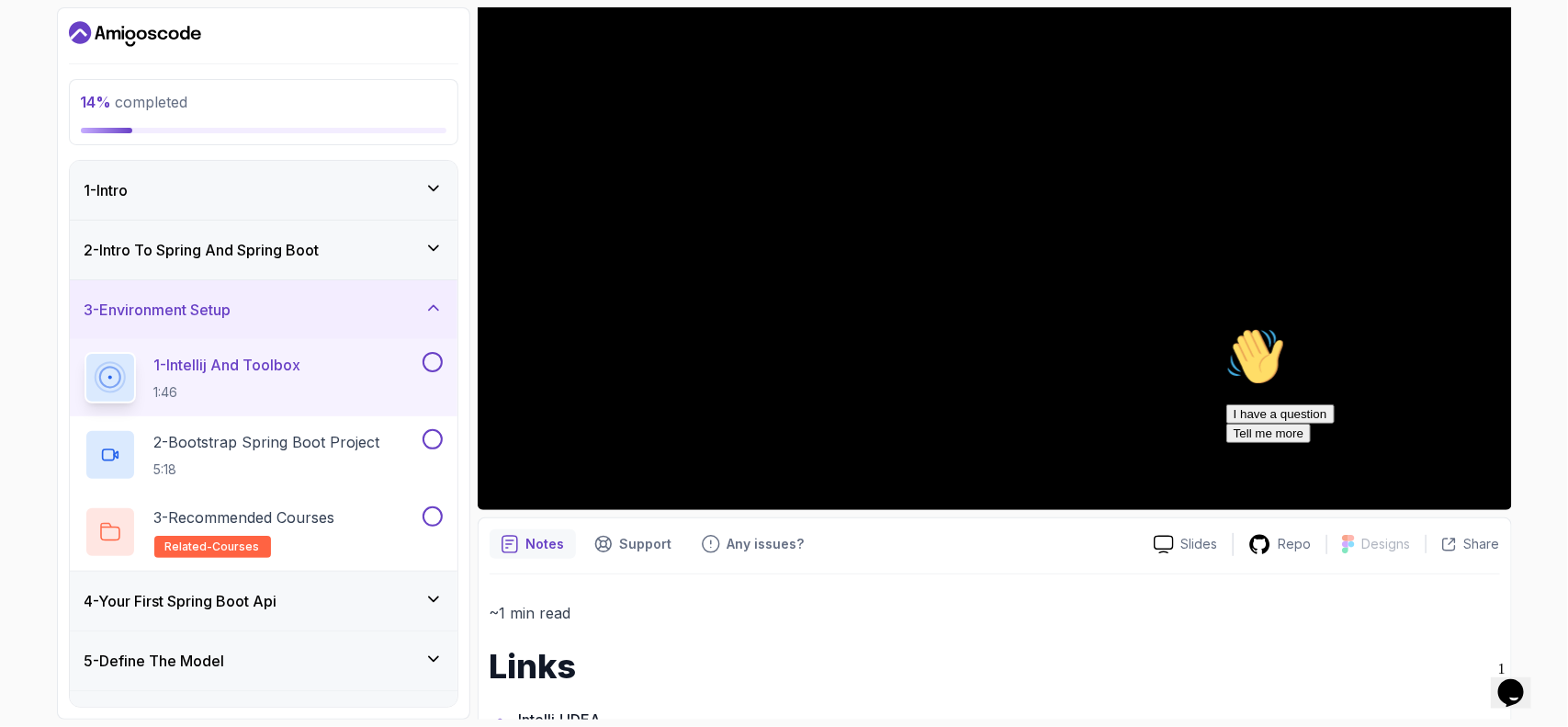 scroll, scrollTop: 237, scrollLeft: 0, axis: vertical 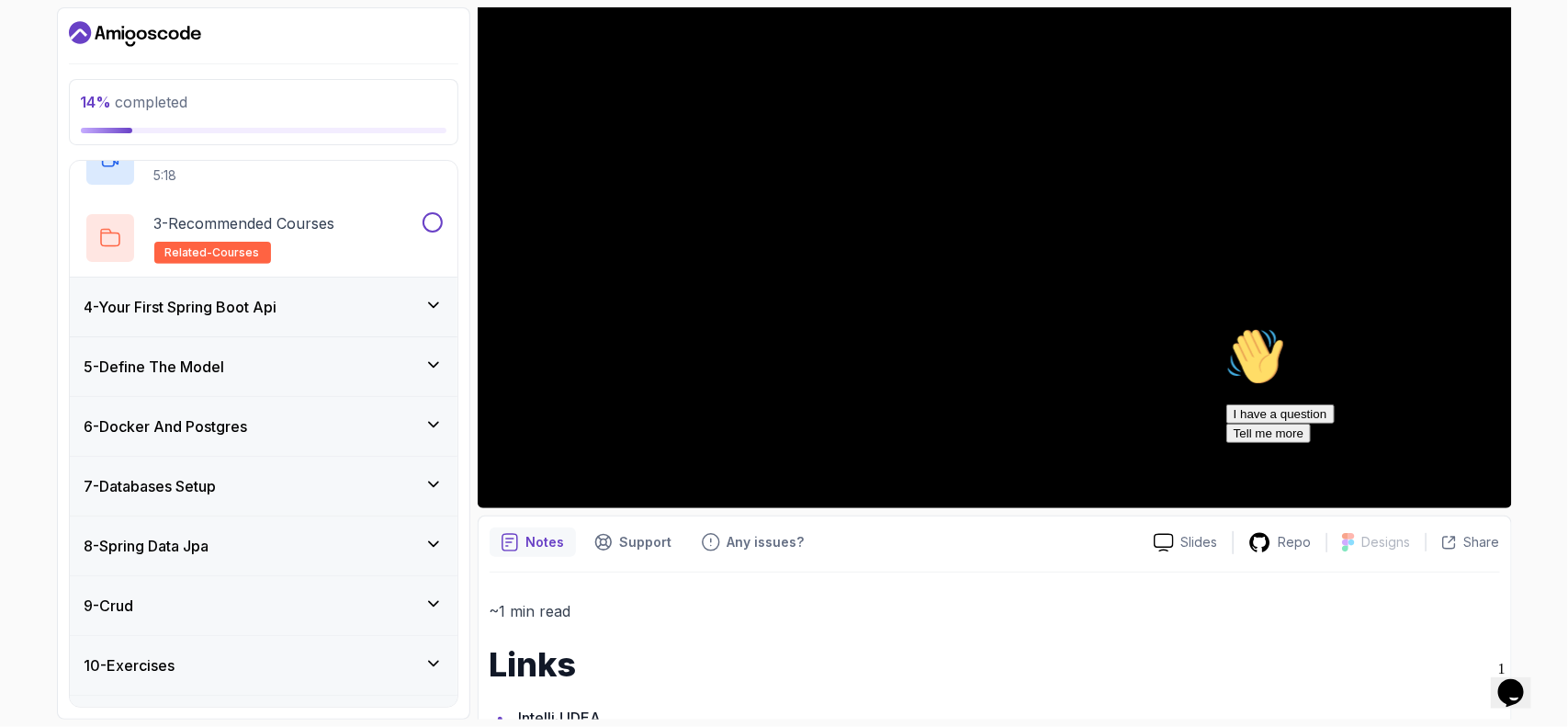 click on "Hi! How can we help?" at bounding box center [1391, 358] 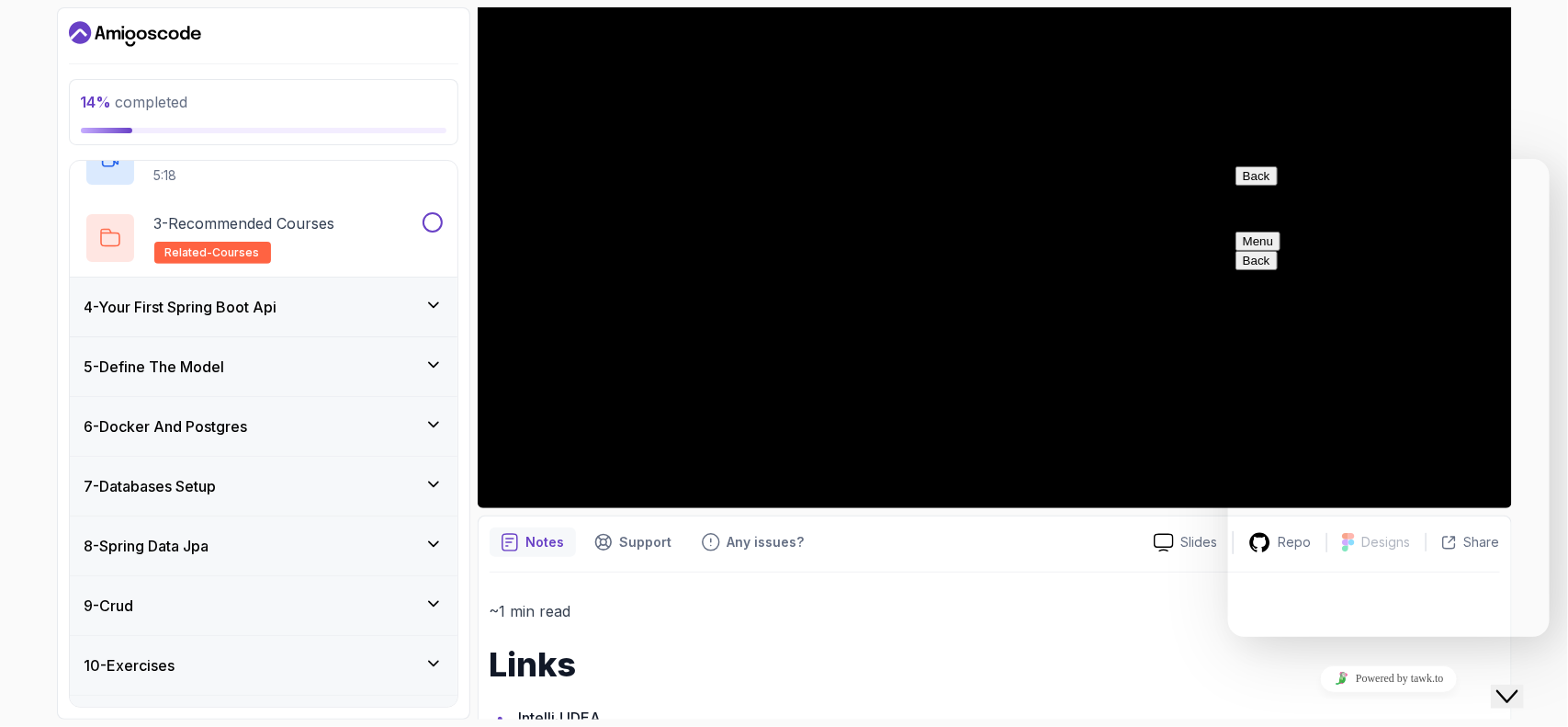 click on "Close Chat This icon closes the chat window." 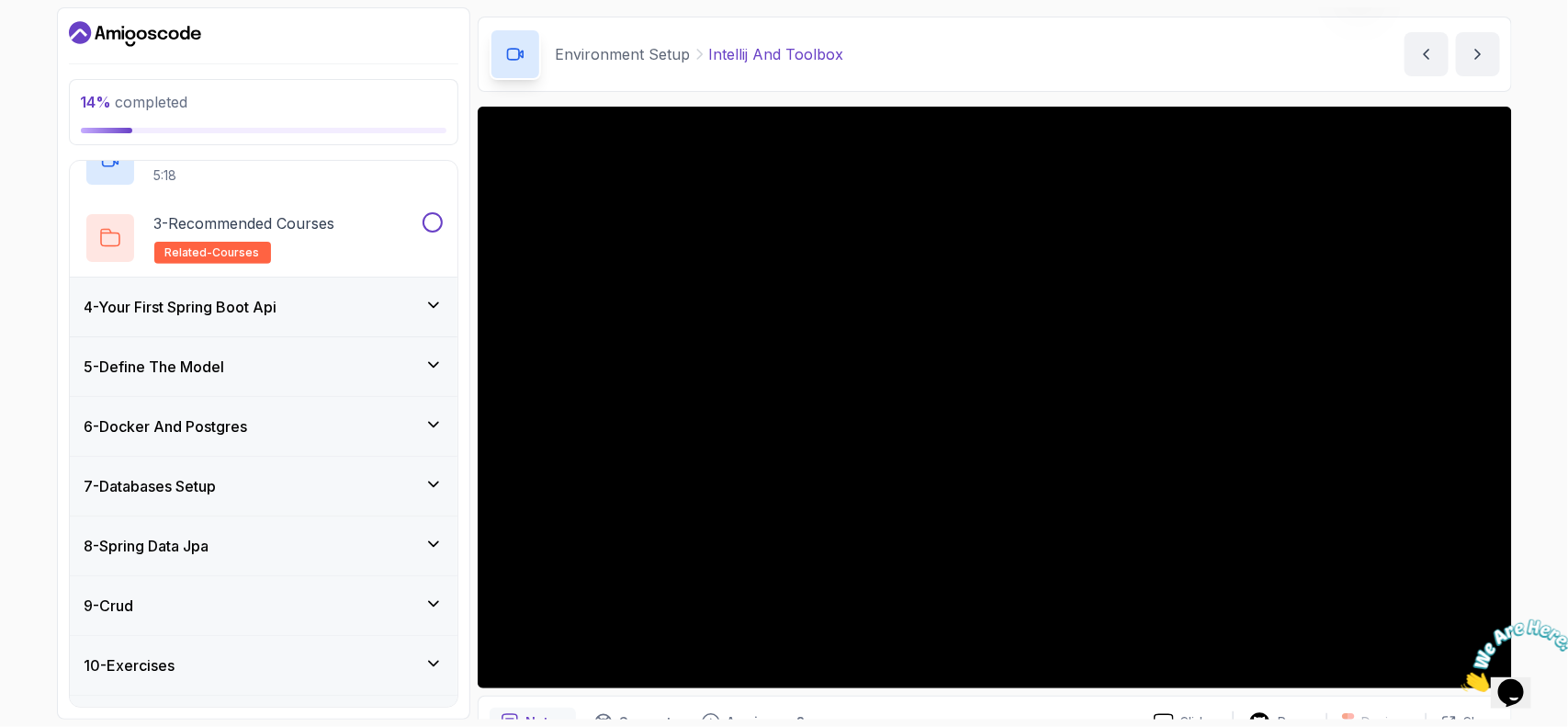 scroll, scrollTop: 78, scrollLeft: 0, axis: vertical 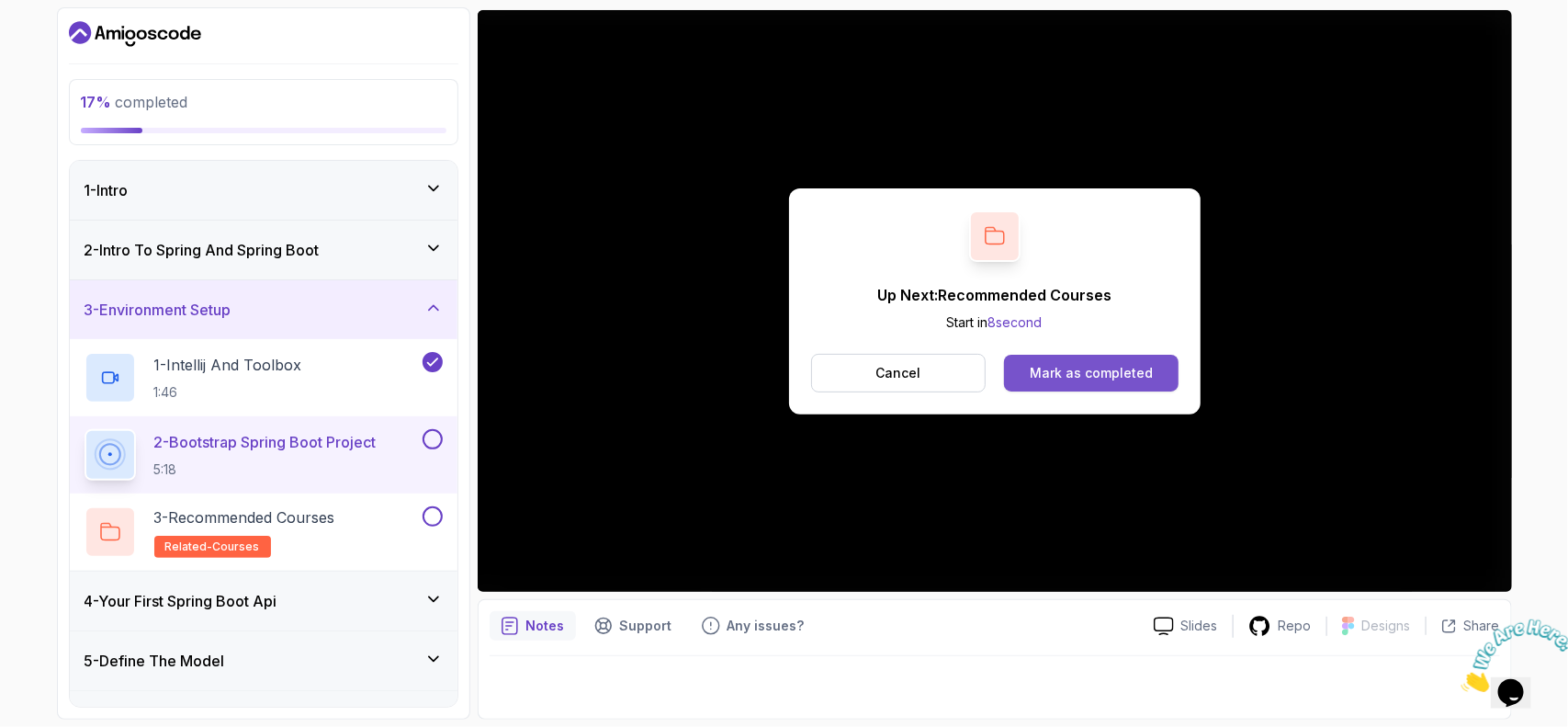 click on "Mark as completed" at bounding box center (1091, 373) 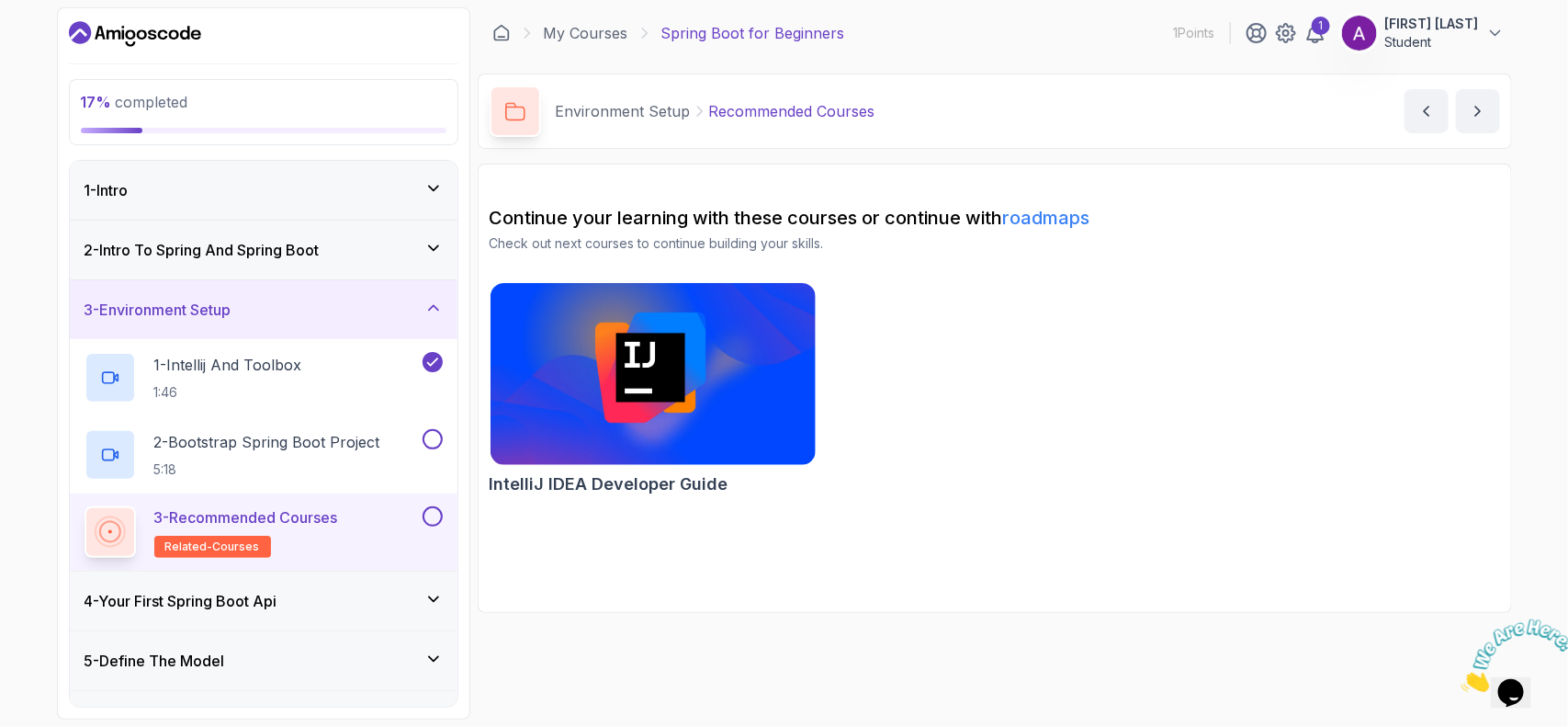 scroll, scrollTop: 0, scrollLeft: 0, axis: both 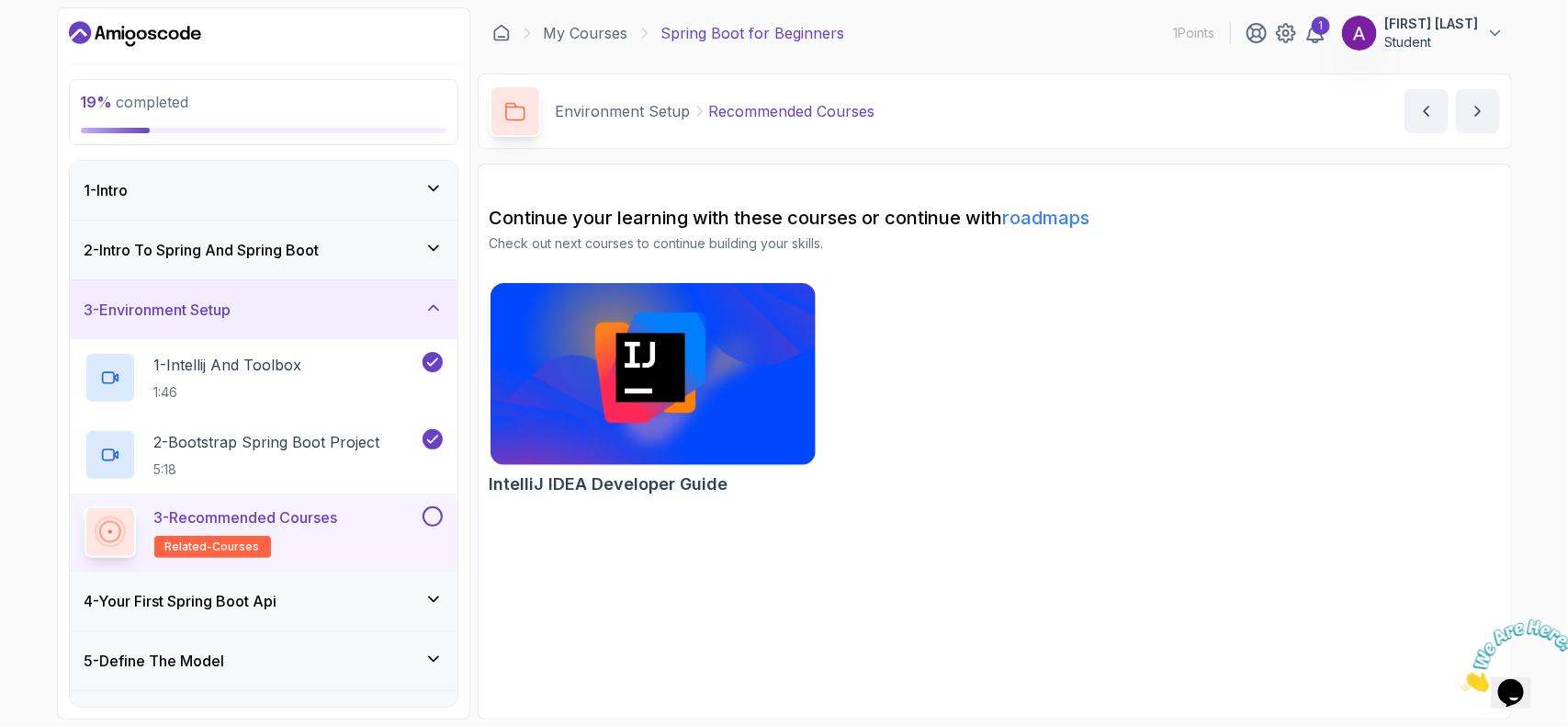click at bounding box center [433, 517] 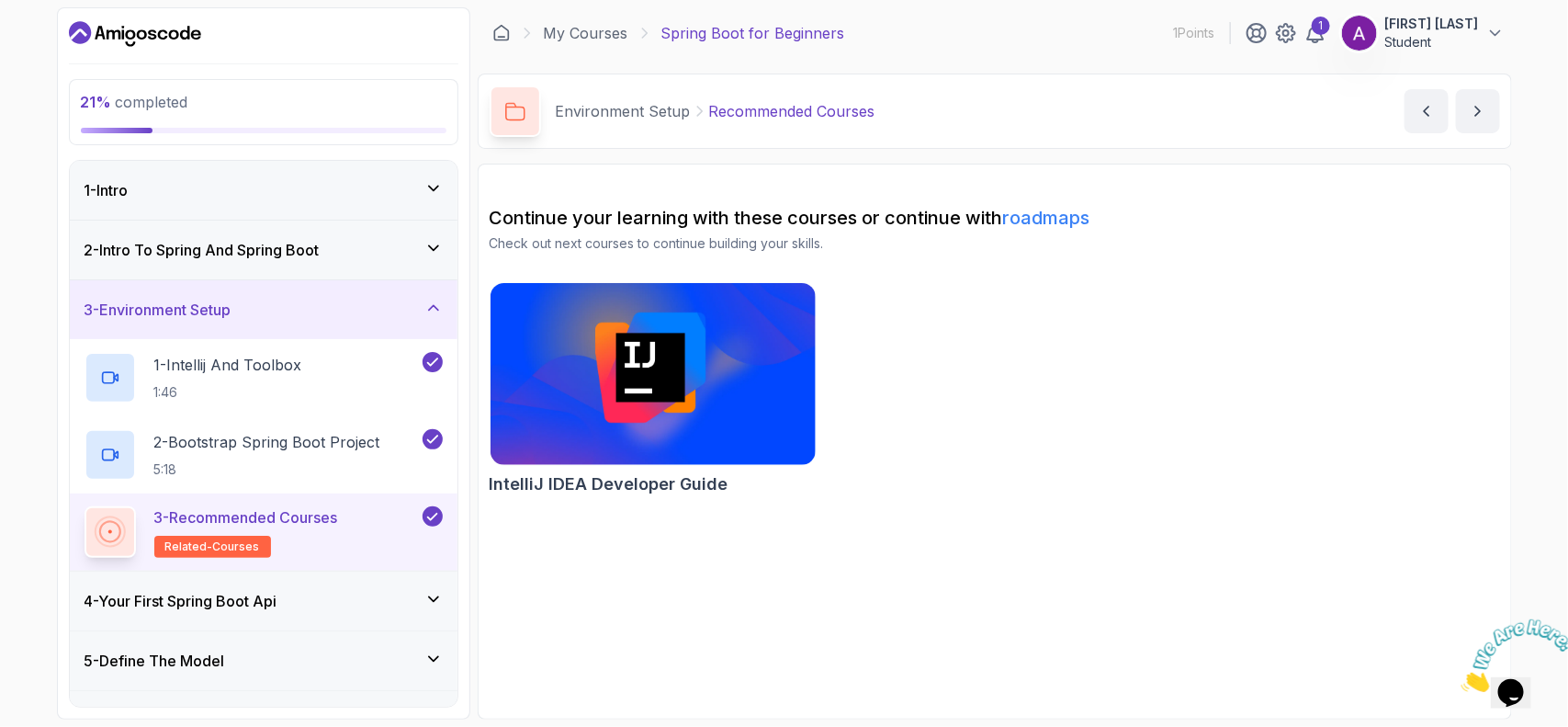 click 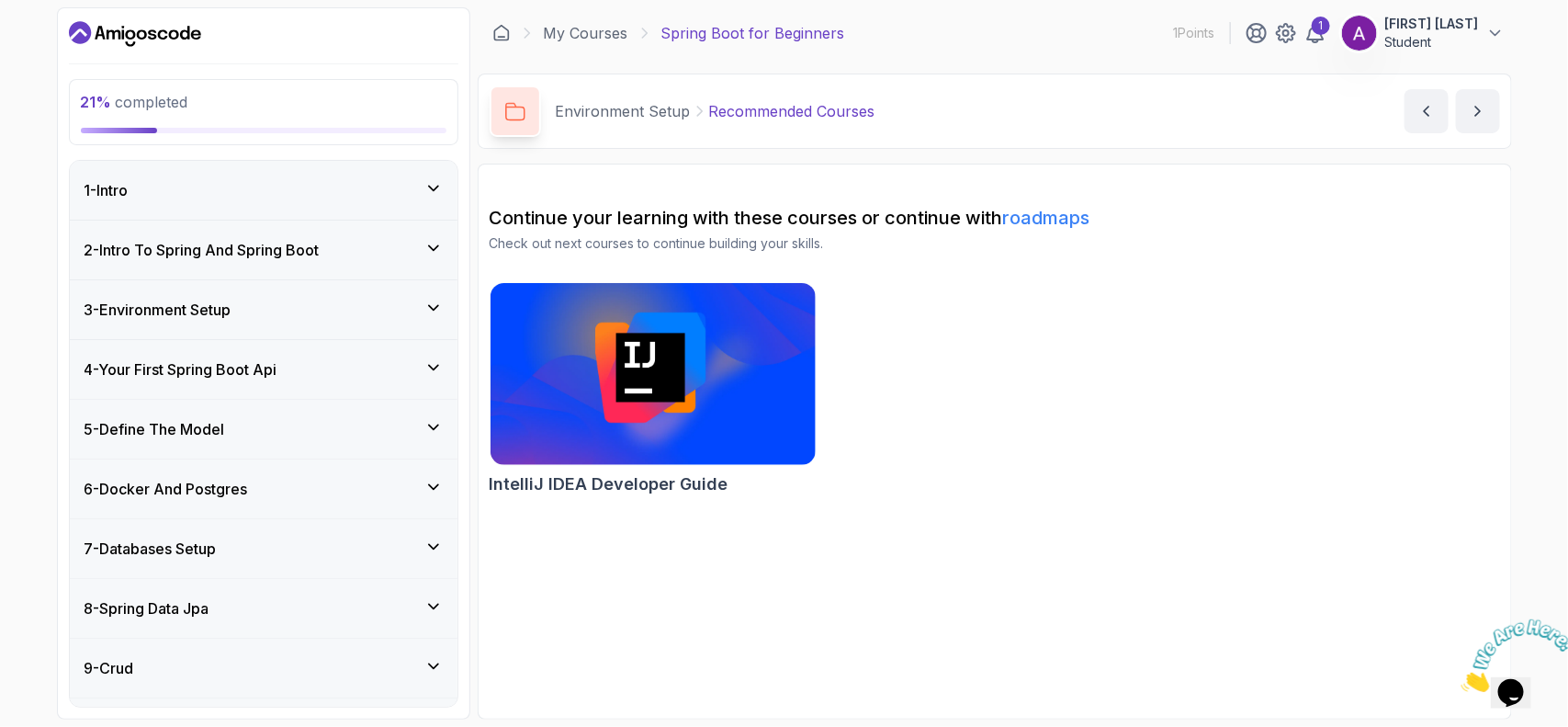 click on "4  -  Your First Spring Boot Api" at bounding box center [264, 369] 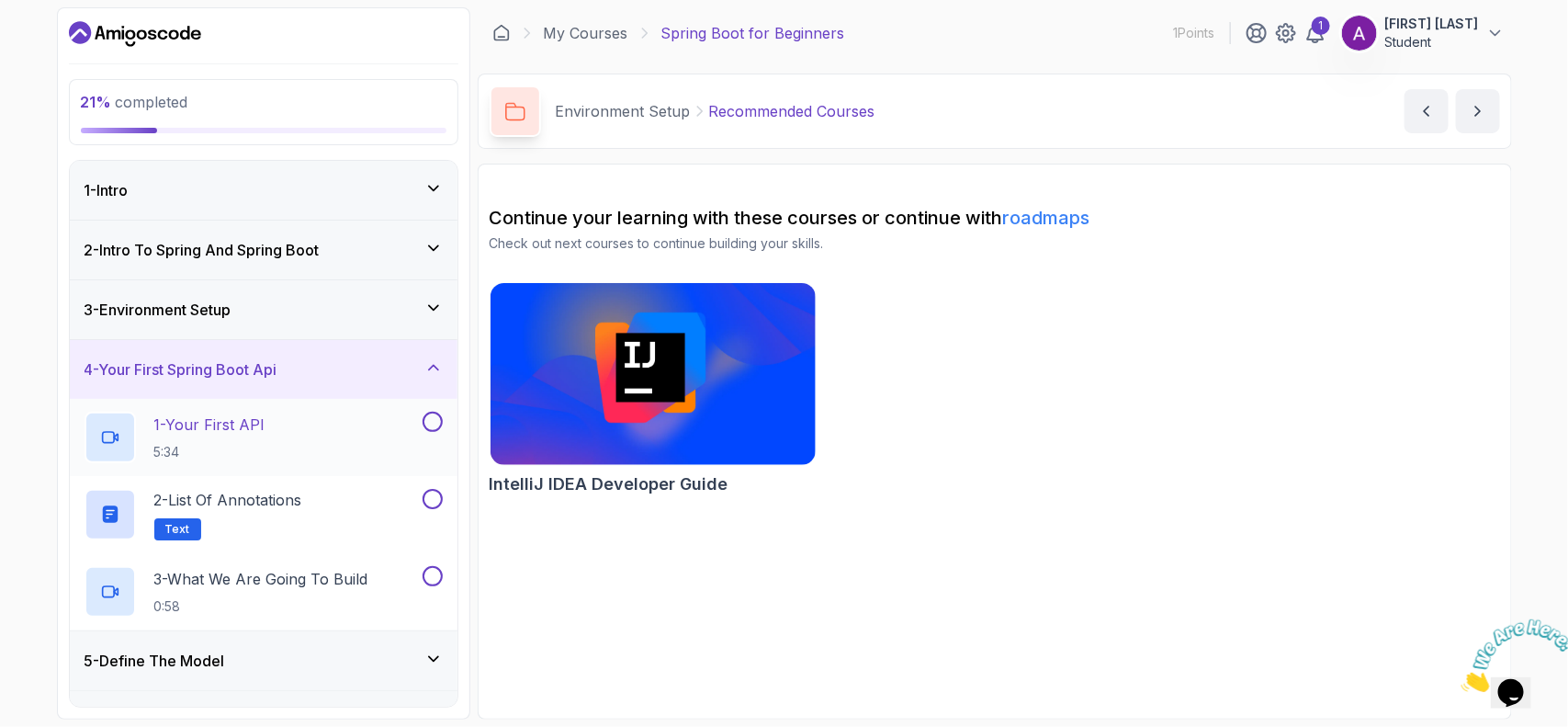 click on "1  -  Your First API 5:34" at bounding box center (252, 437) 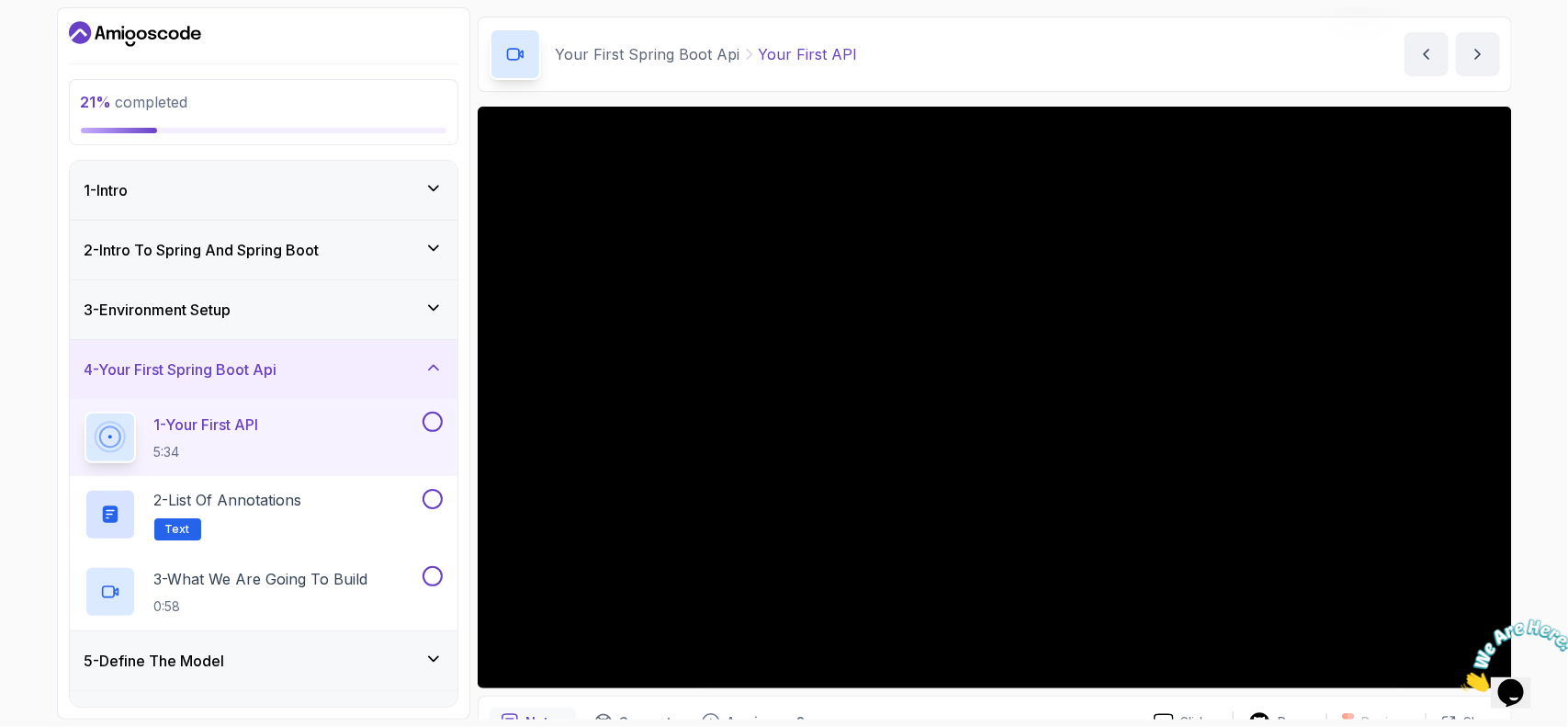 scroll, scrollTop: 26, scrollLeft: 0, axis: vertical 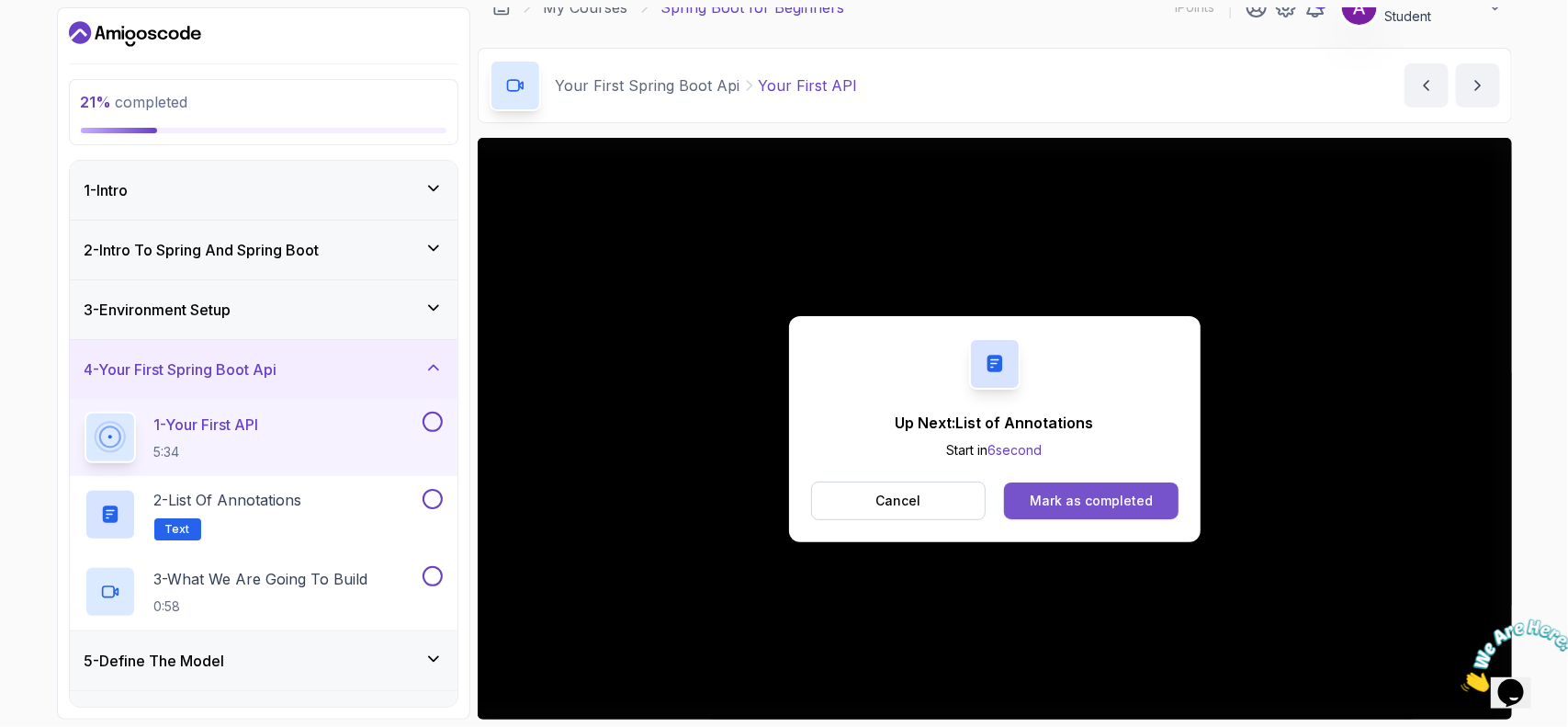 click on "Mark as completed" at bounding box center (1091, 501) 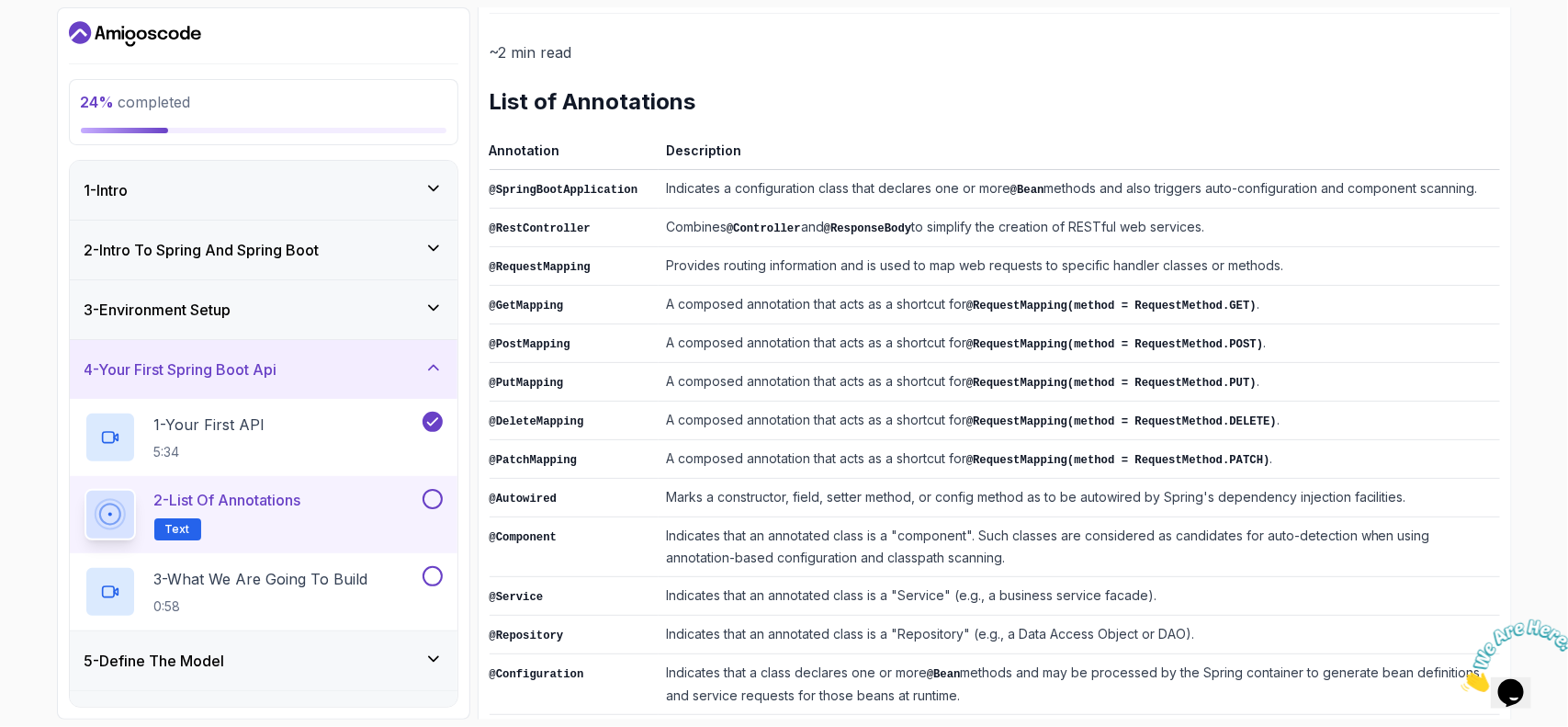 scroll, scrollTop: 199, scrollLeft: 0, axis: vertical 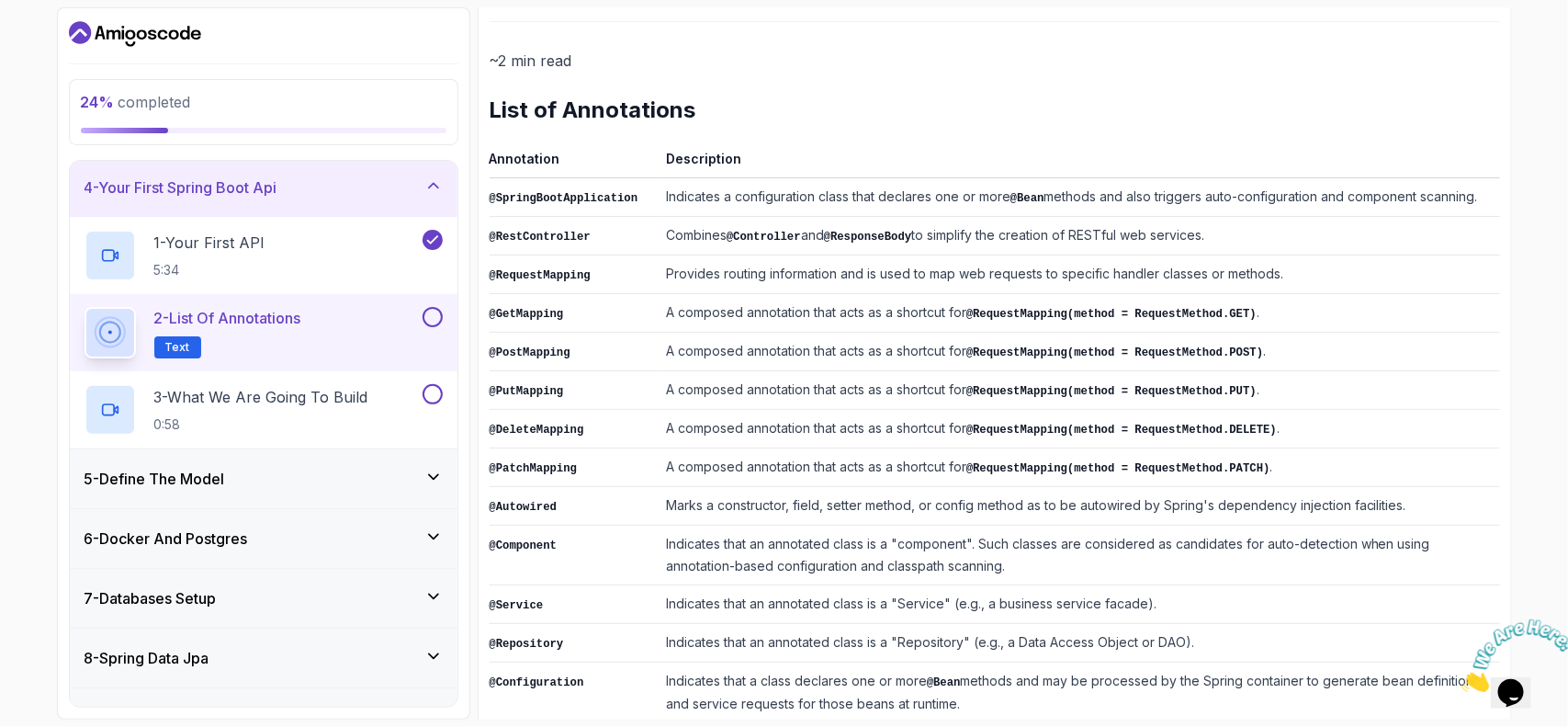 click on "2  -  List of Annotations Text" at bounding box center (252, 333) 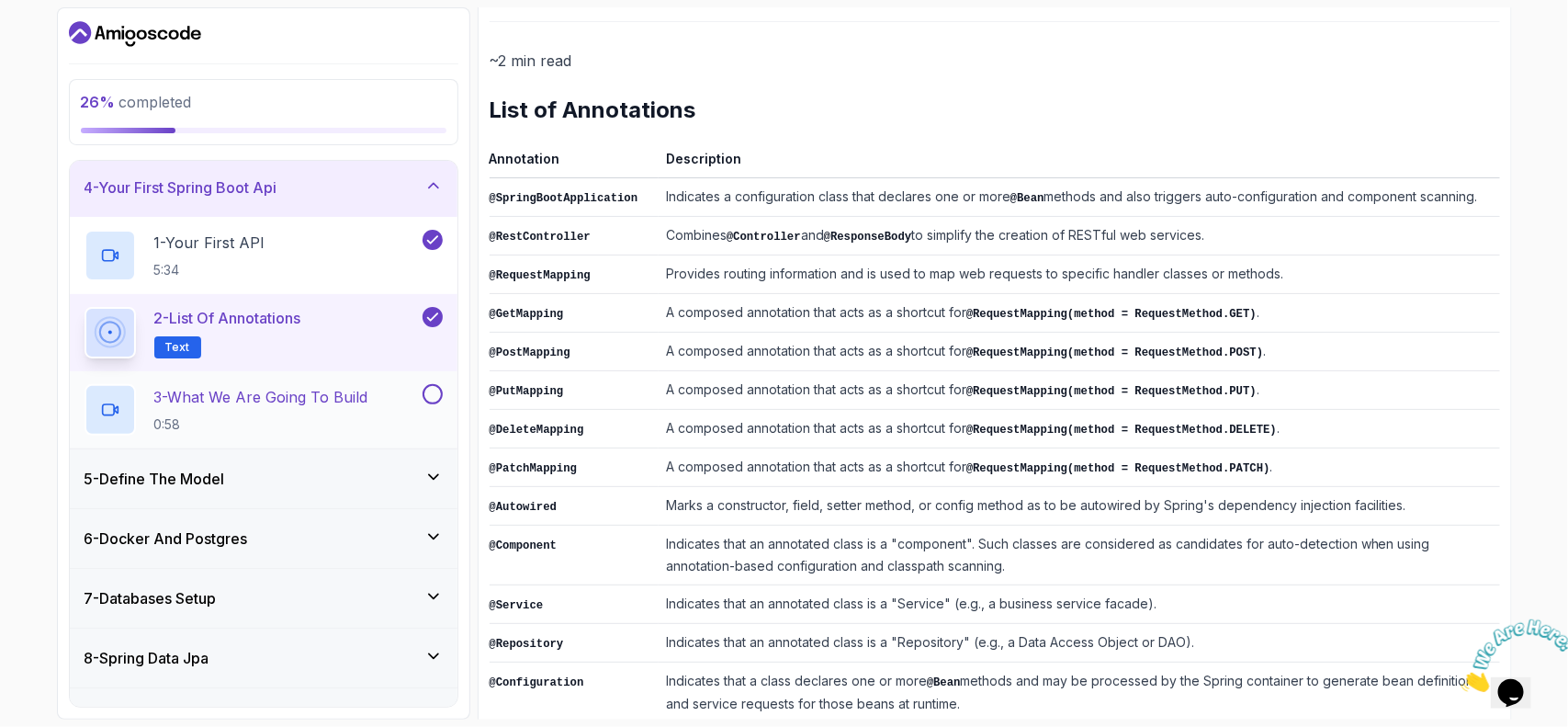 click on "3  -  What We Are Going To Build" at bounding box center (261, 397) 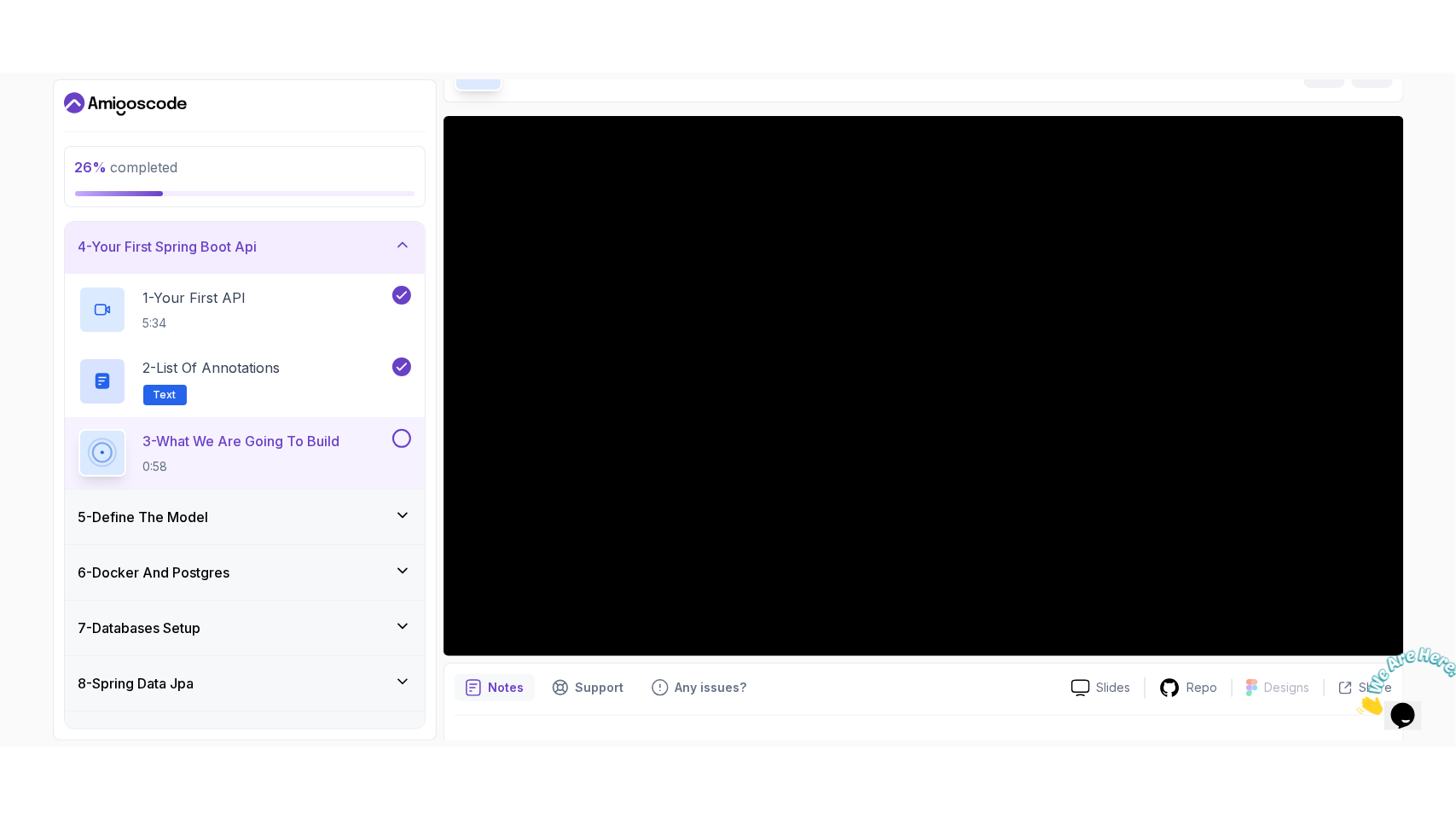 scroll, scrollTop: 109, scrollLeft: 0, axis: vertical 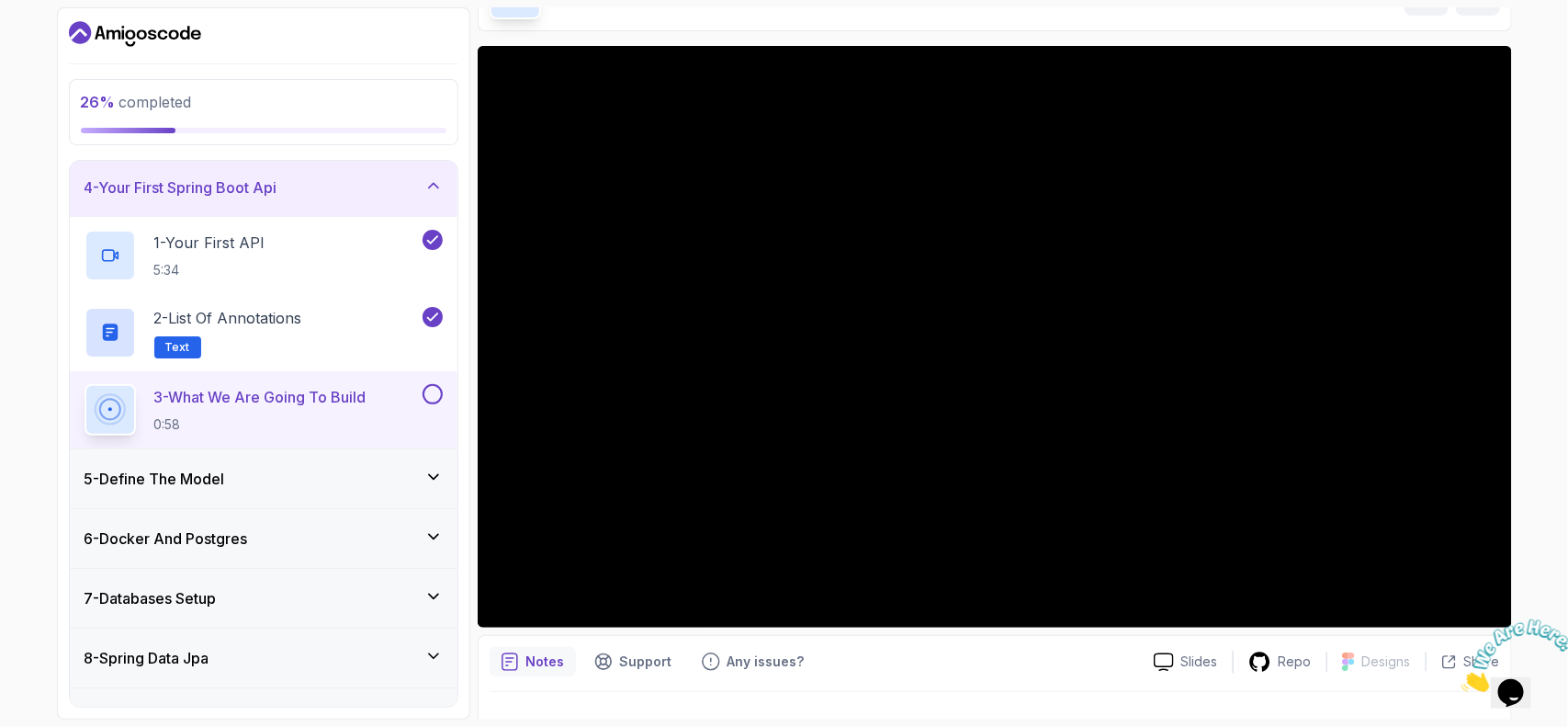 type 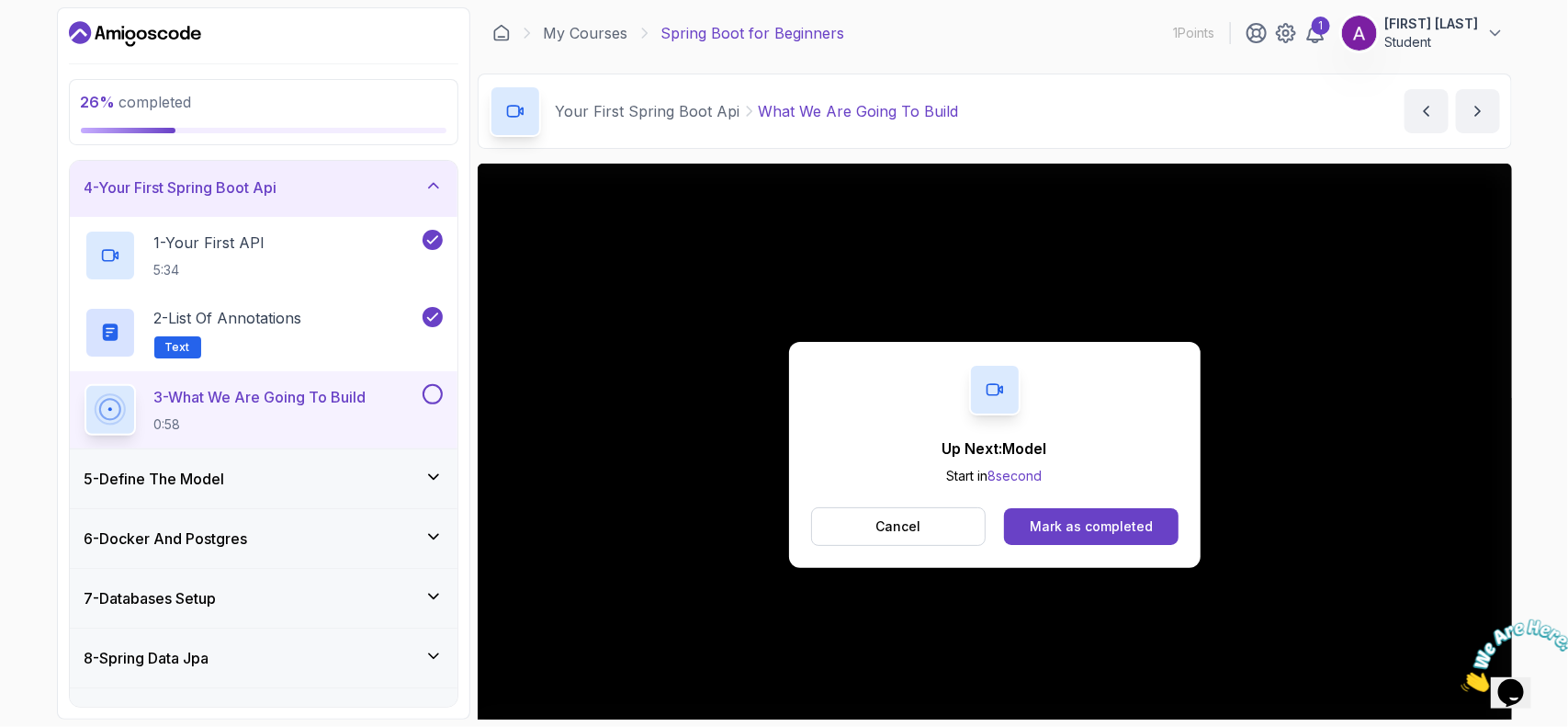 click at bounding box center [433, 394] 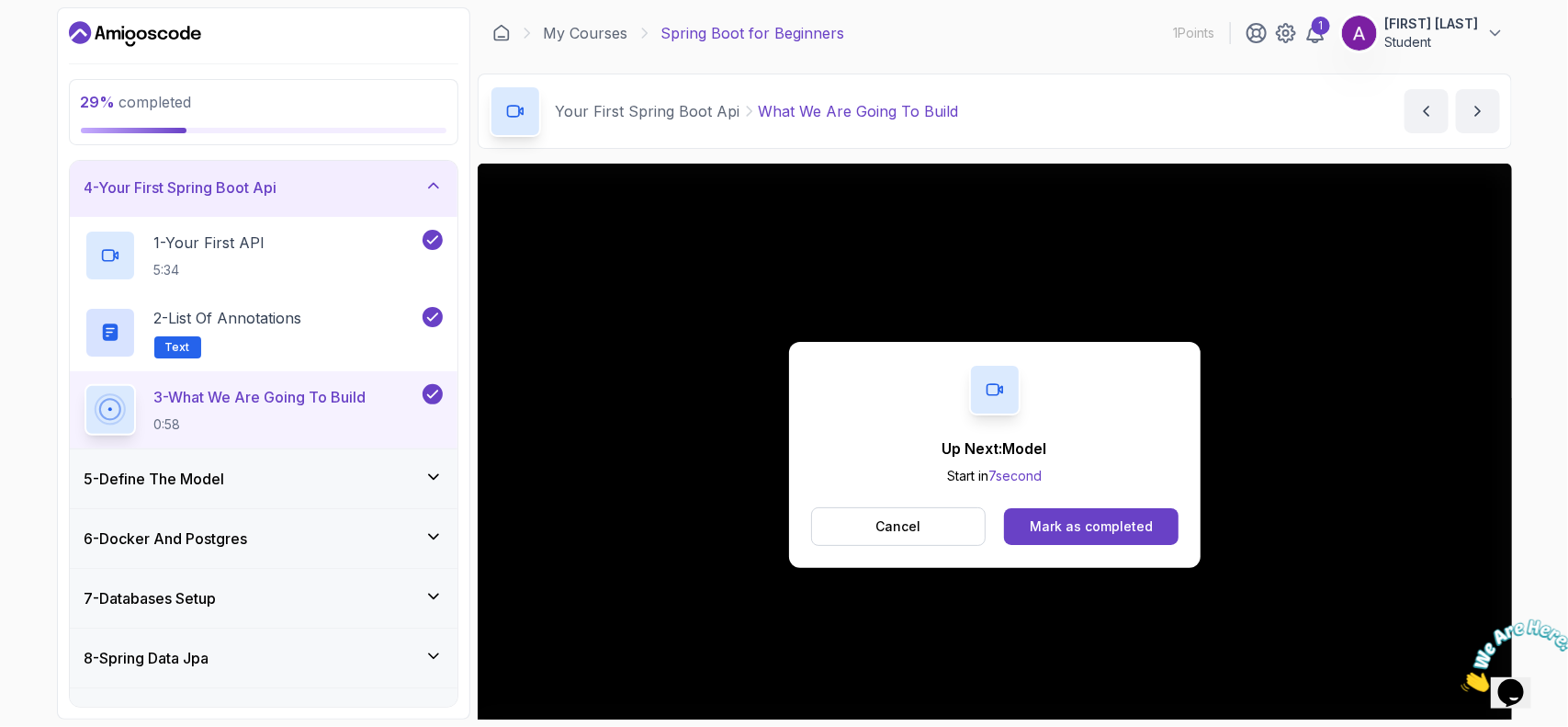 click 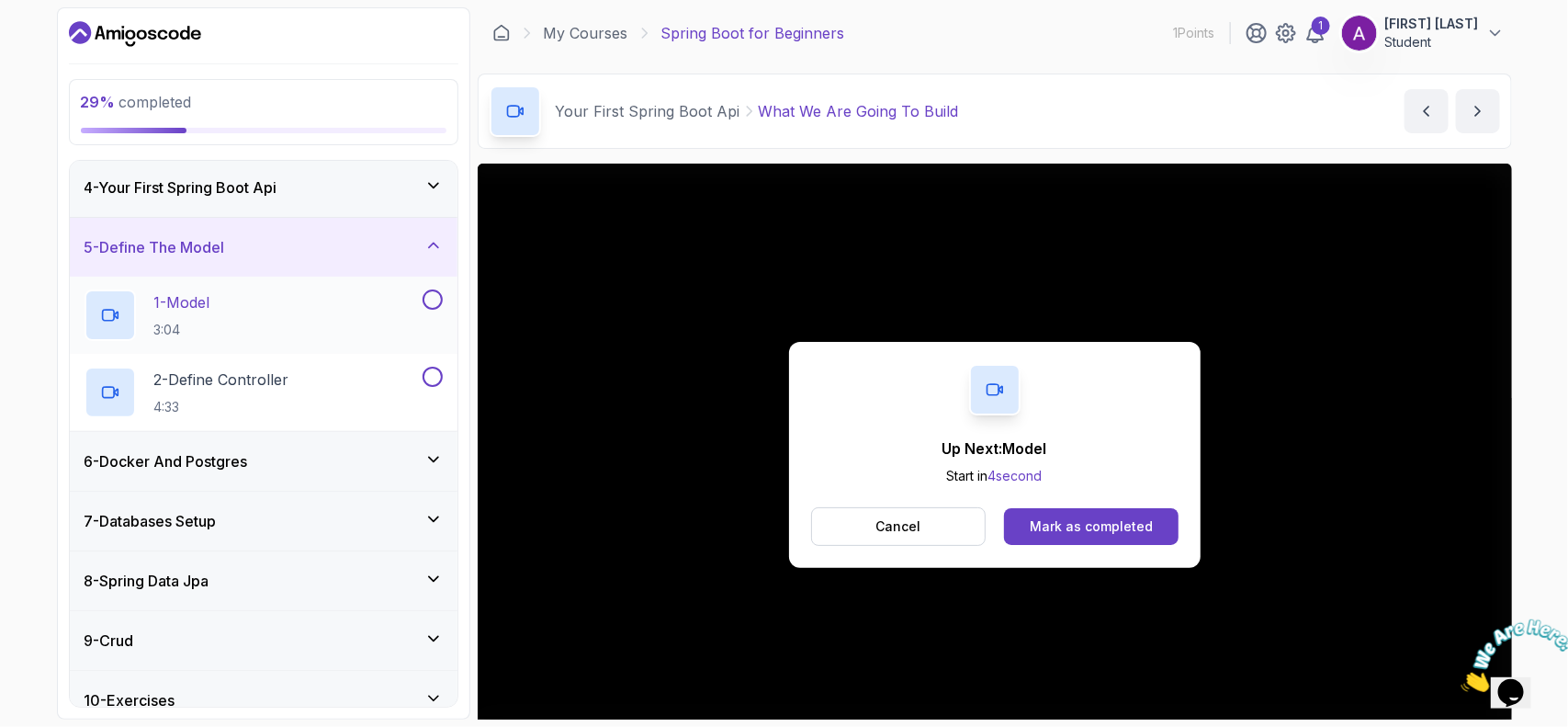 click on "1  -  Model 3:04" at bounding box center (252, 315) 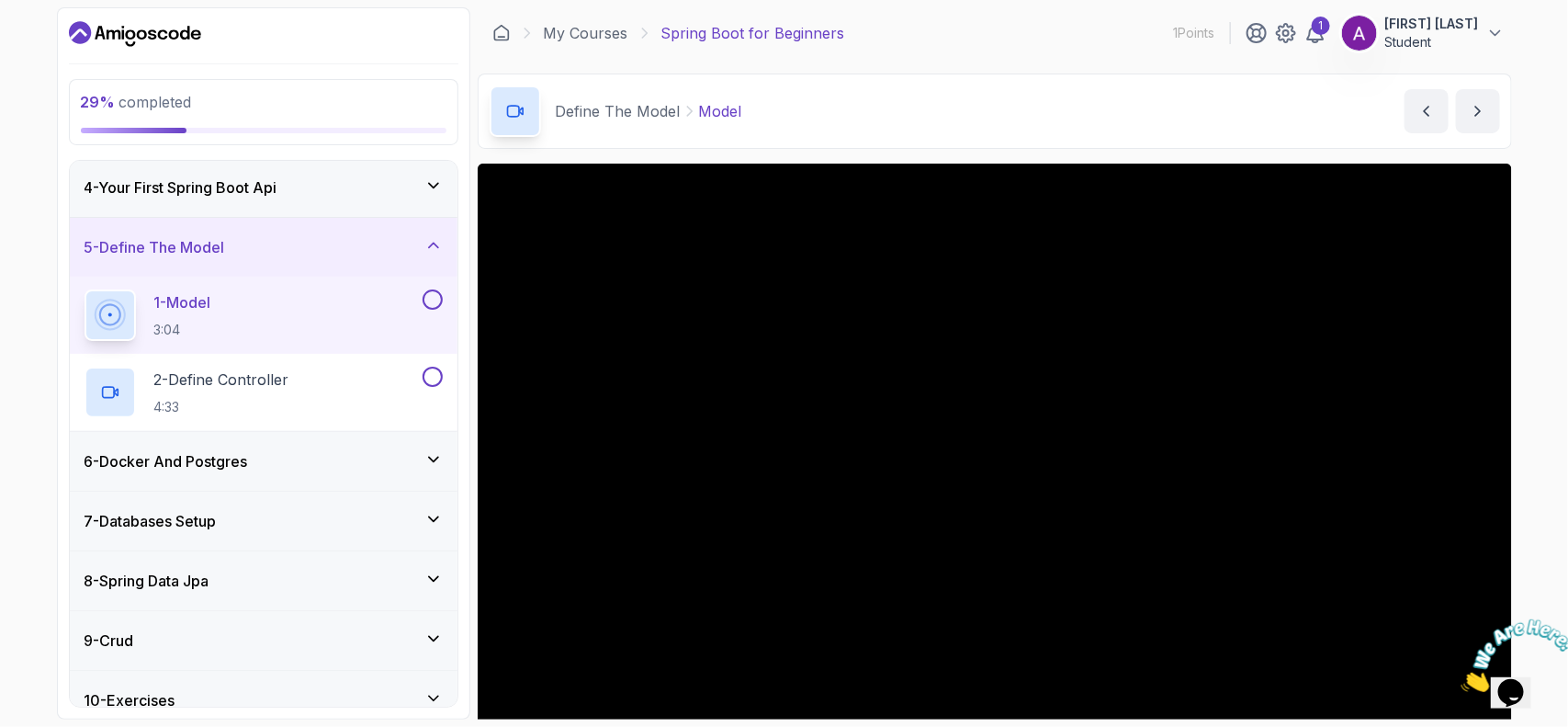 scroll, scrollTop: 153, scrollLeft: 0, axis: vertical 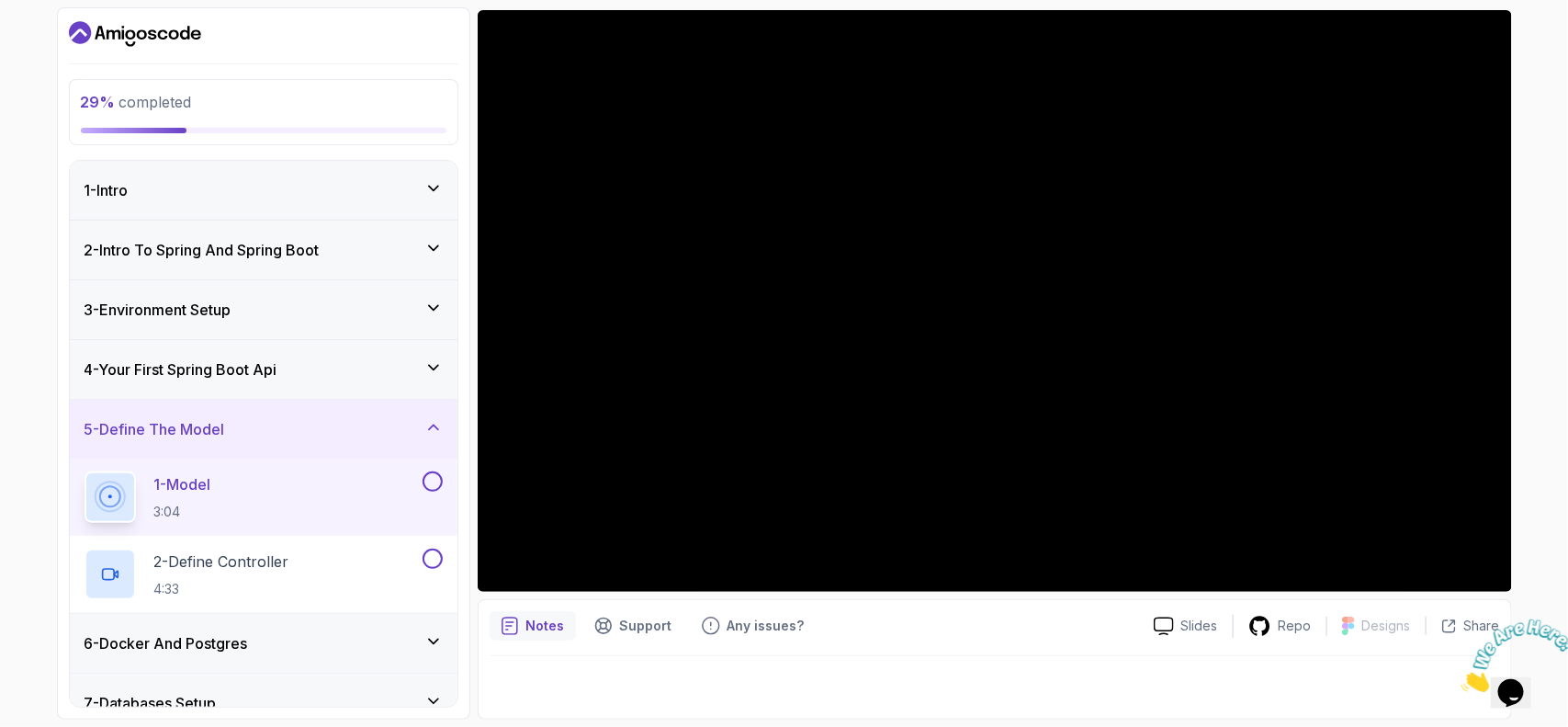 click on "5  -  Define The Model" at bounding box center (264, 429) 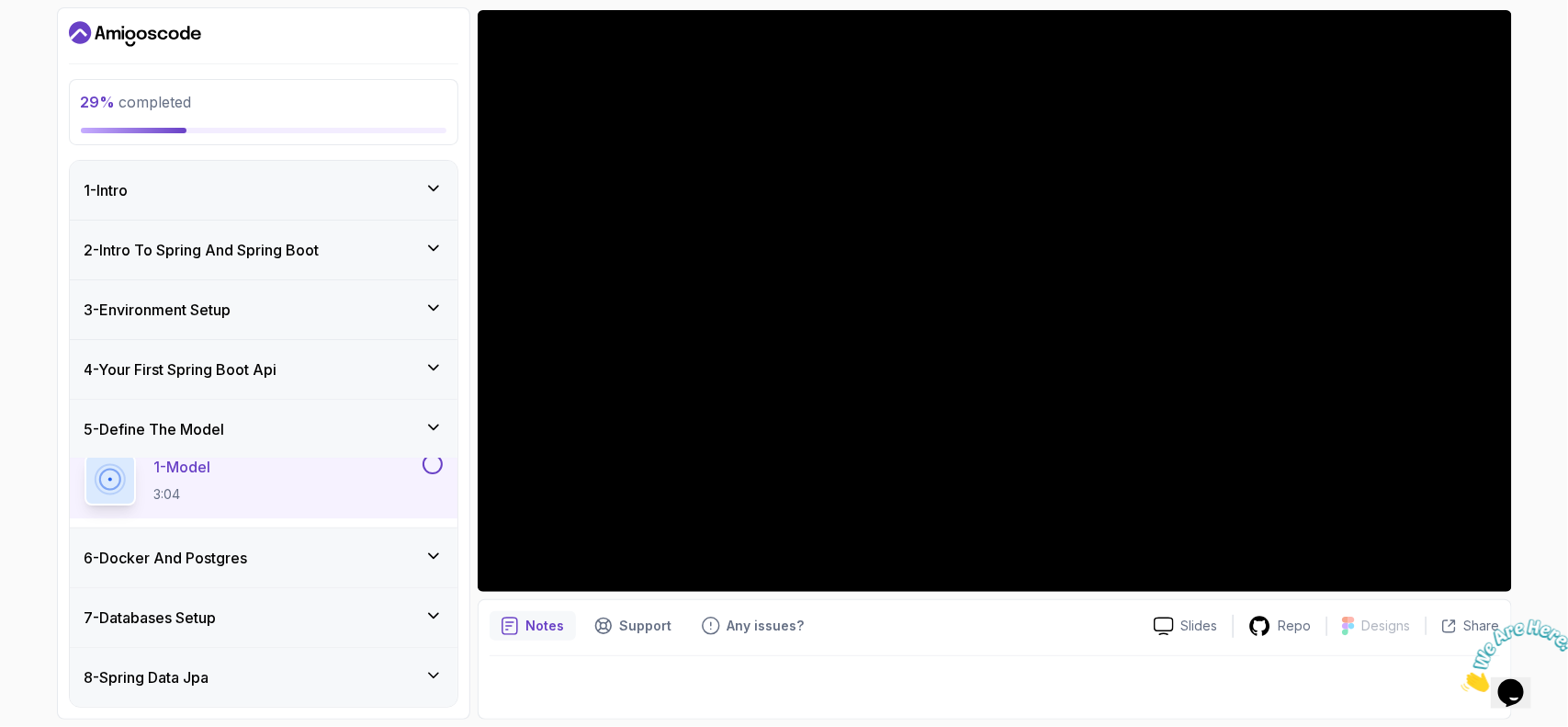 scroll, scrollTop: 173, scrollLeft: 0, axis: vertical 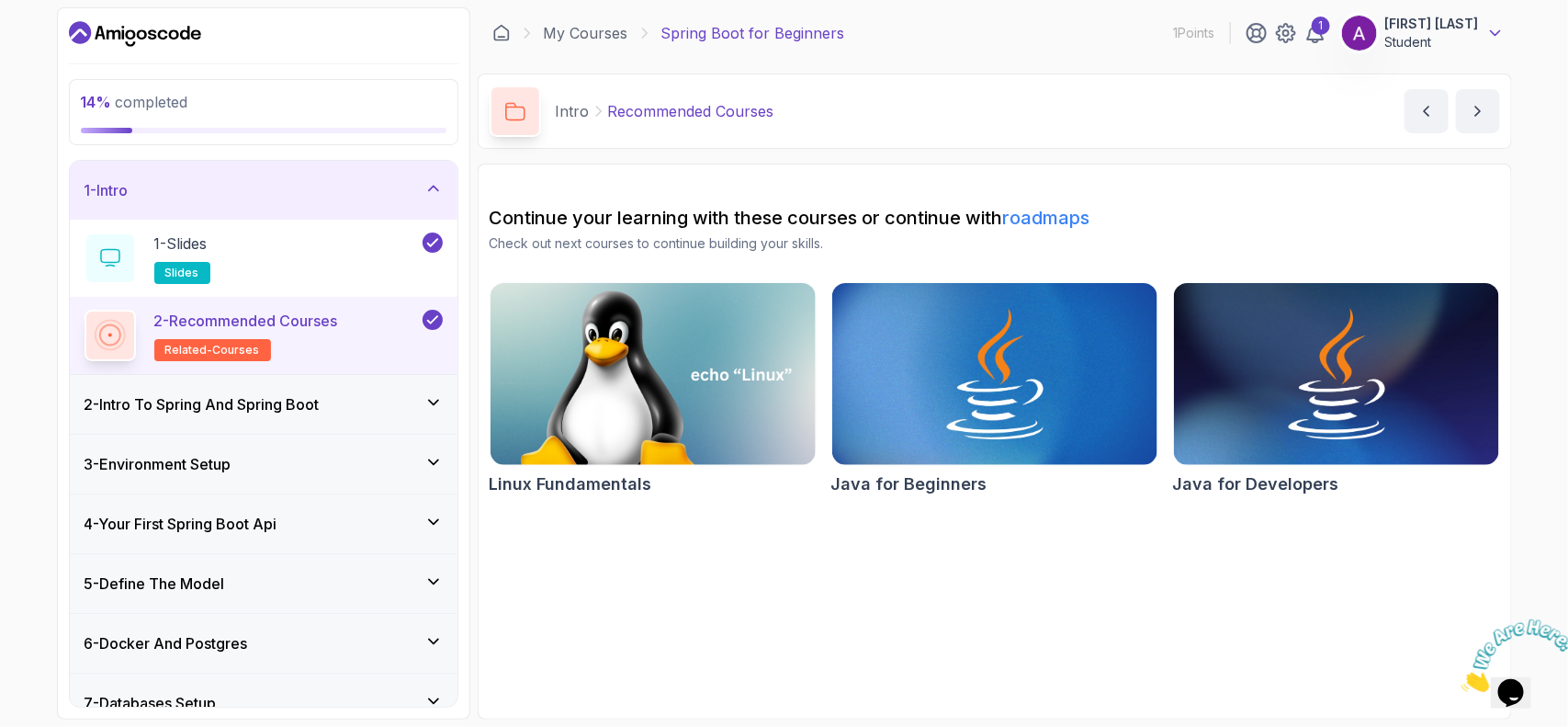 click 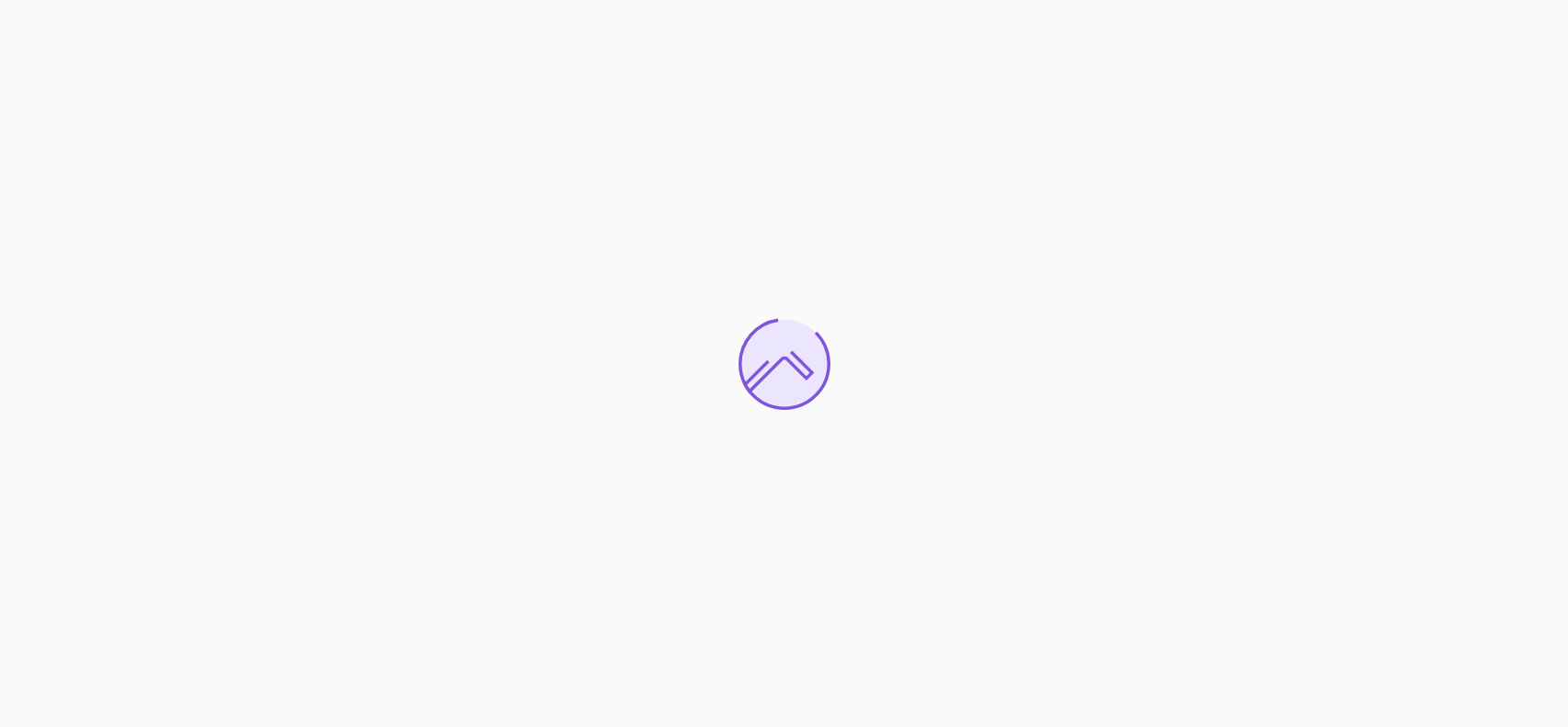 scroll, scrollTop: 0, scrollLeft: 0, axis: both 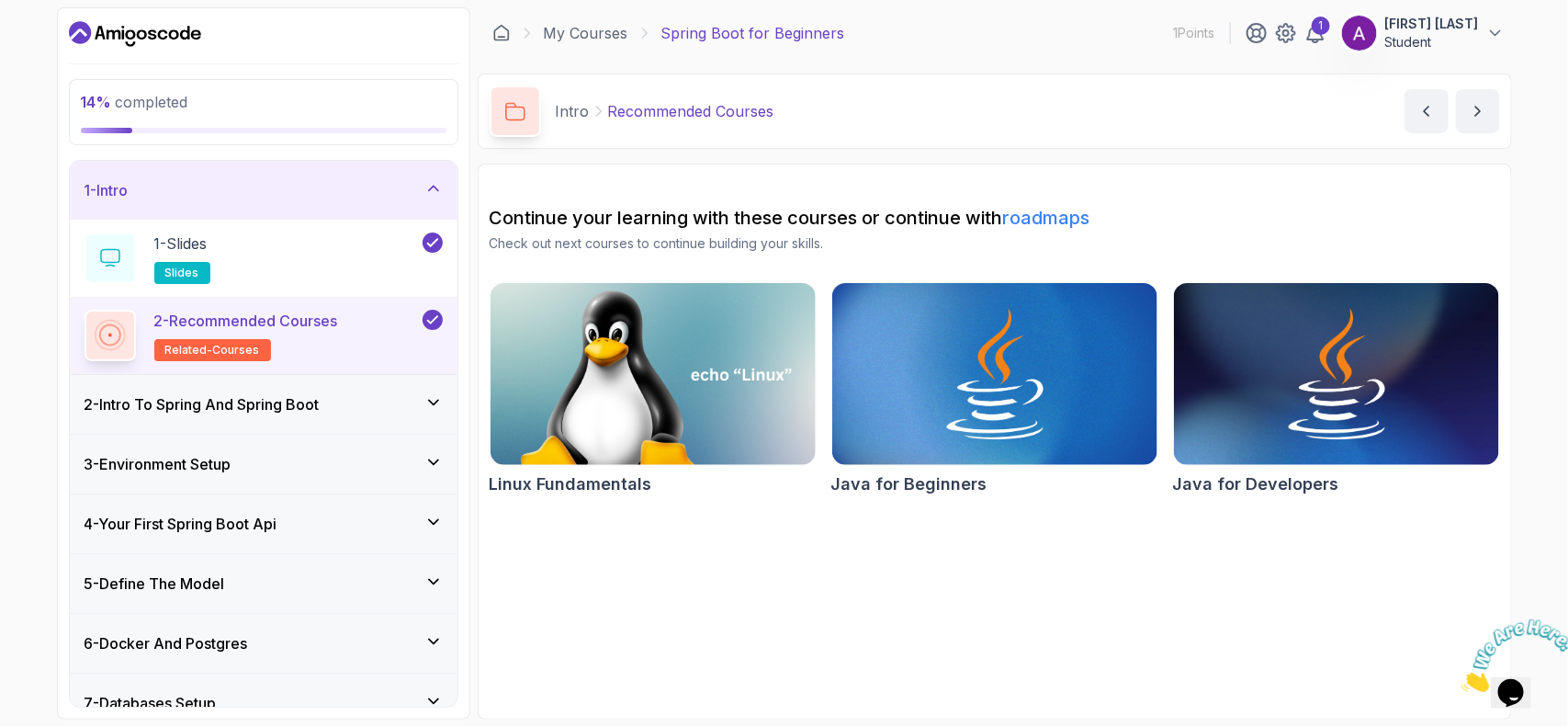 click on "My Courses Spring Boot for Beginners 1  Points 1 Abdul Azeem Student" at bounding box center (995, 33) 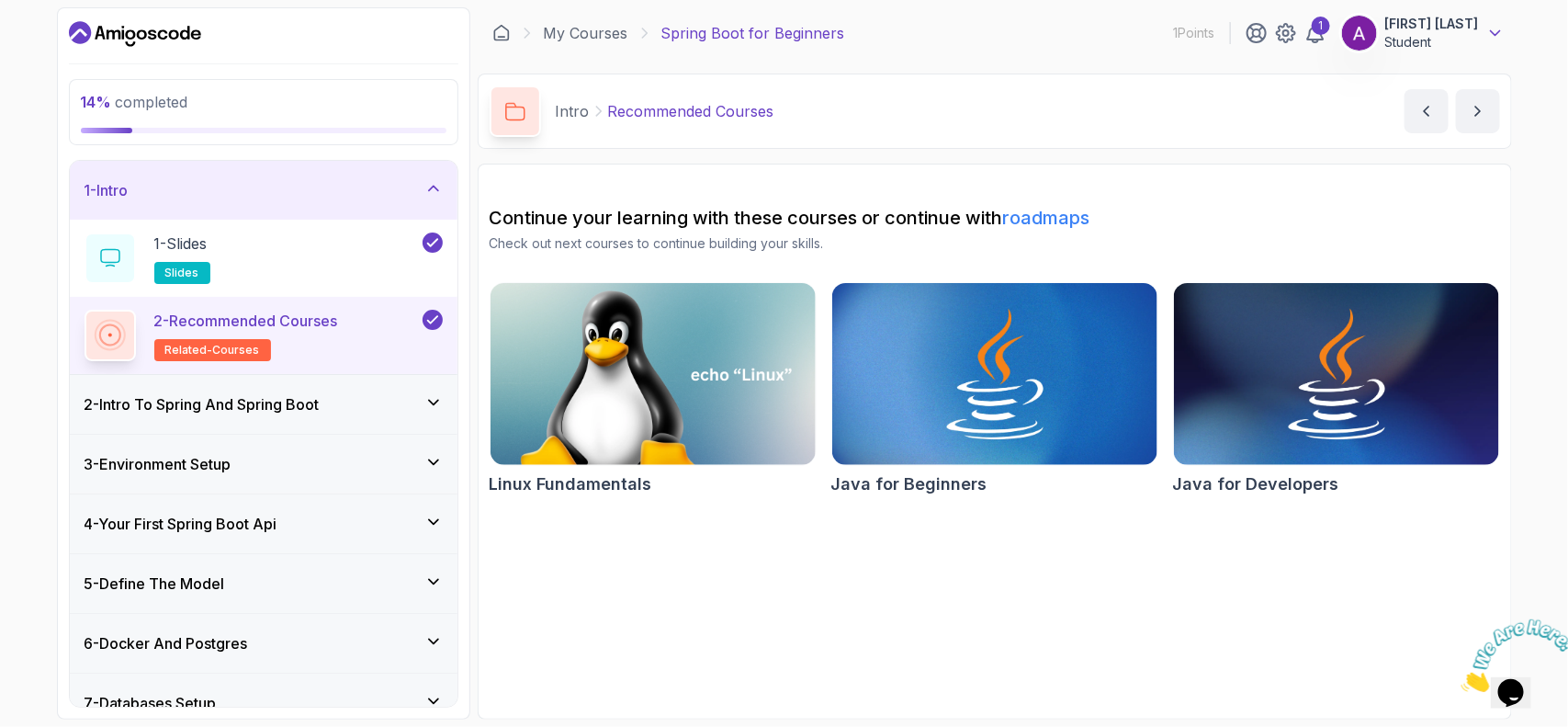 click at bounding box center (1495, 33) 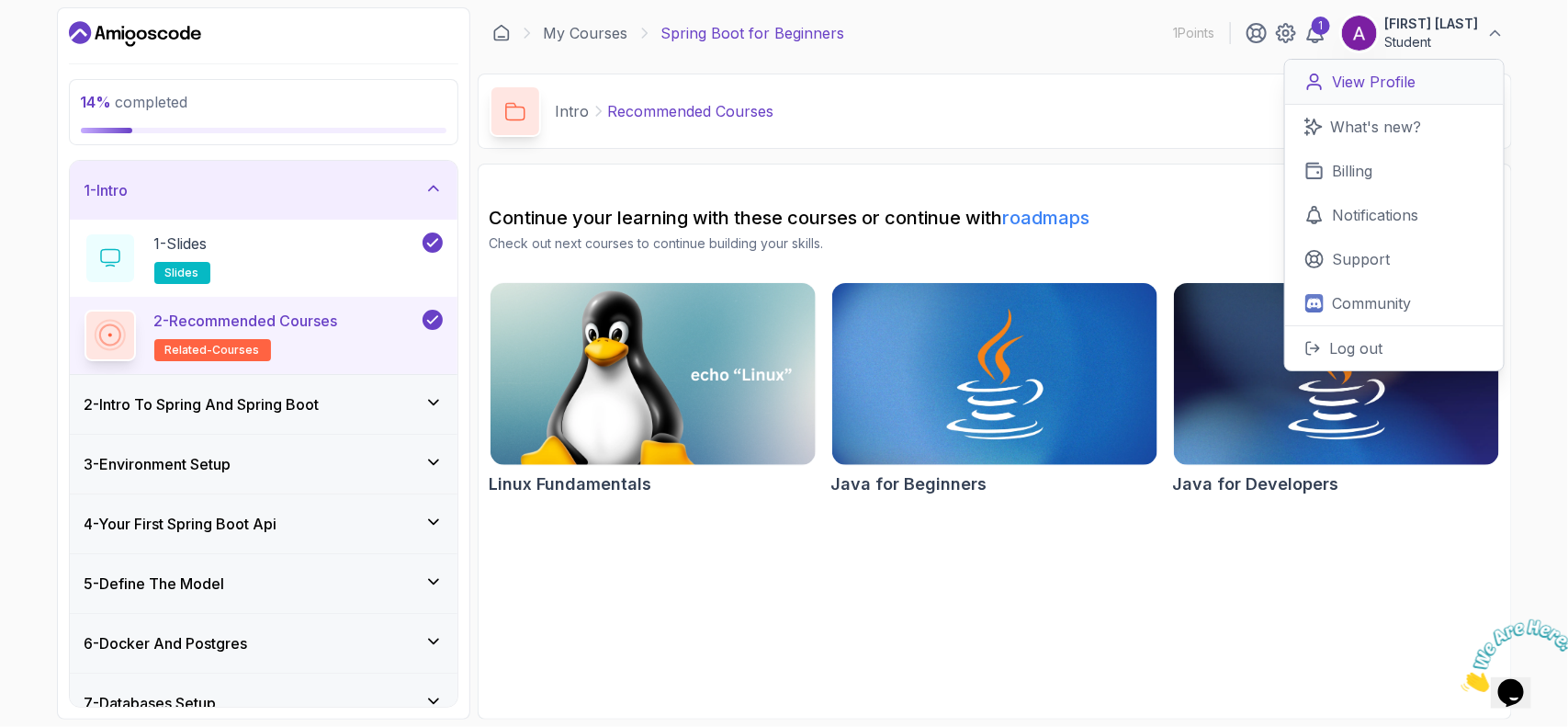 click on "View Profile" at bounding box center (1374, 82) 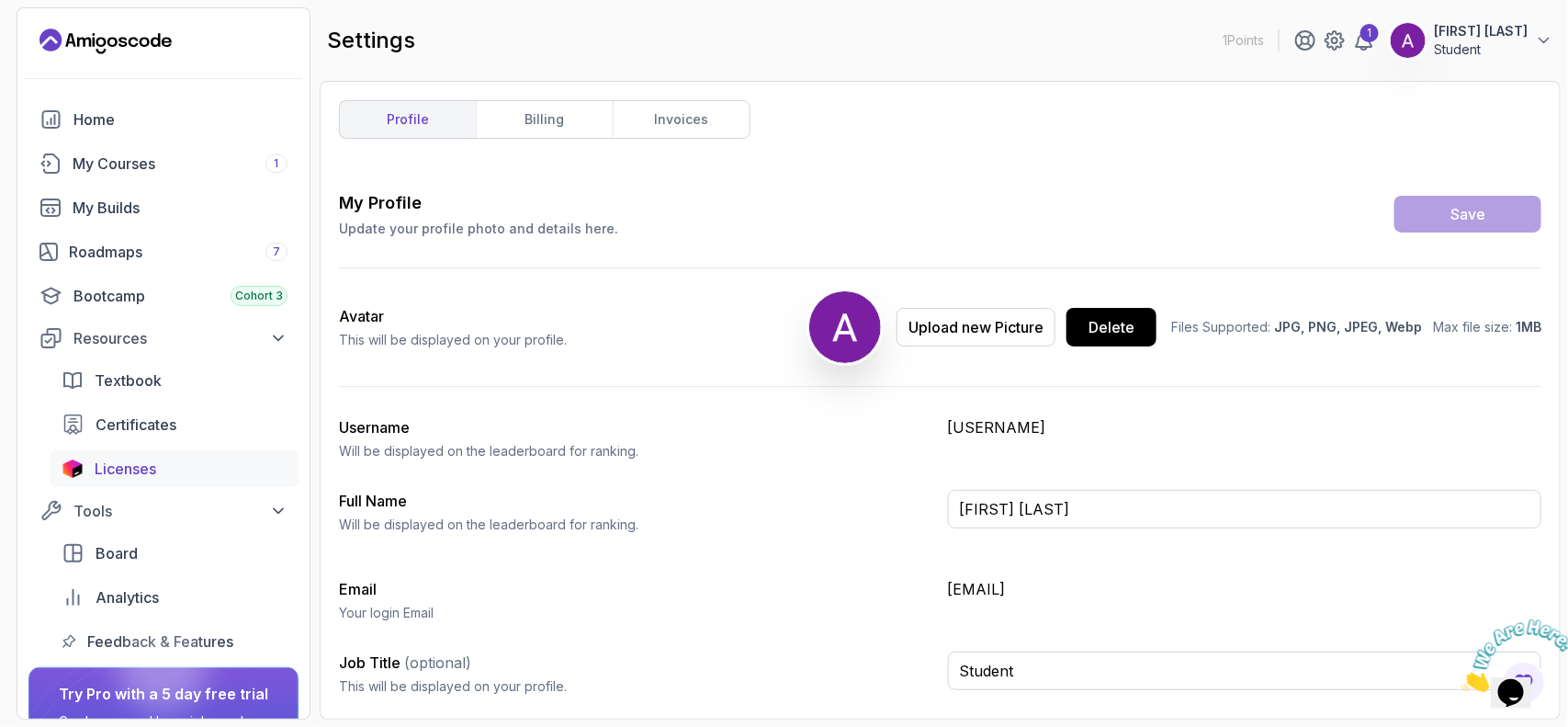 click on "Licenses" at bounding box center (191, 469) 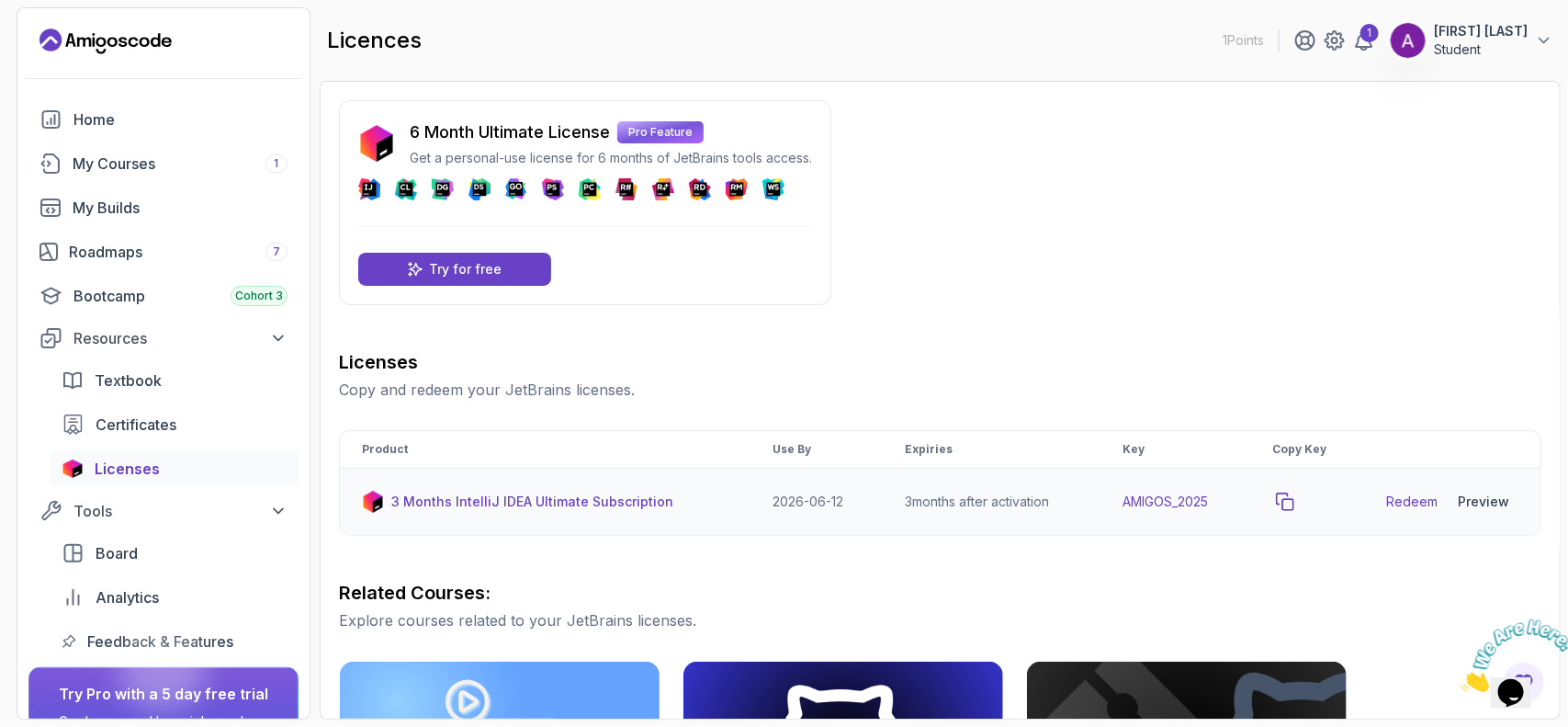 click 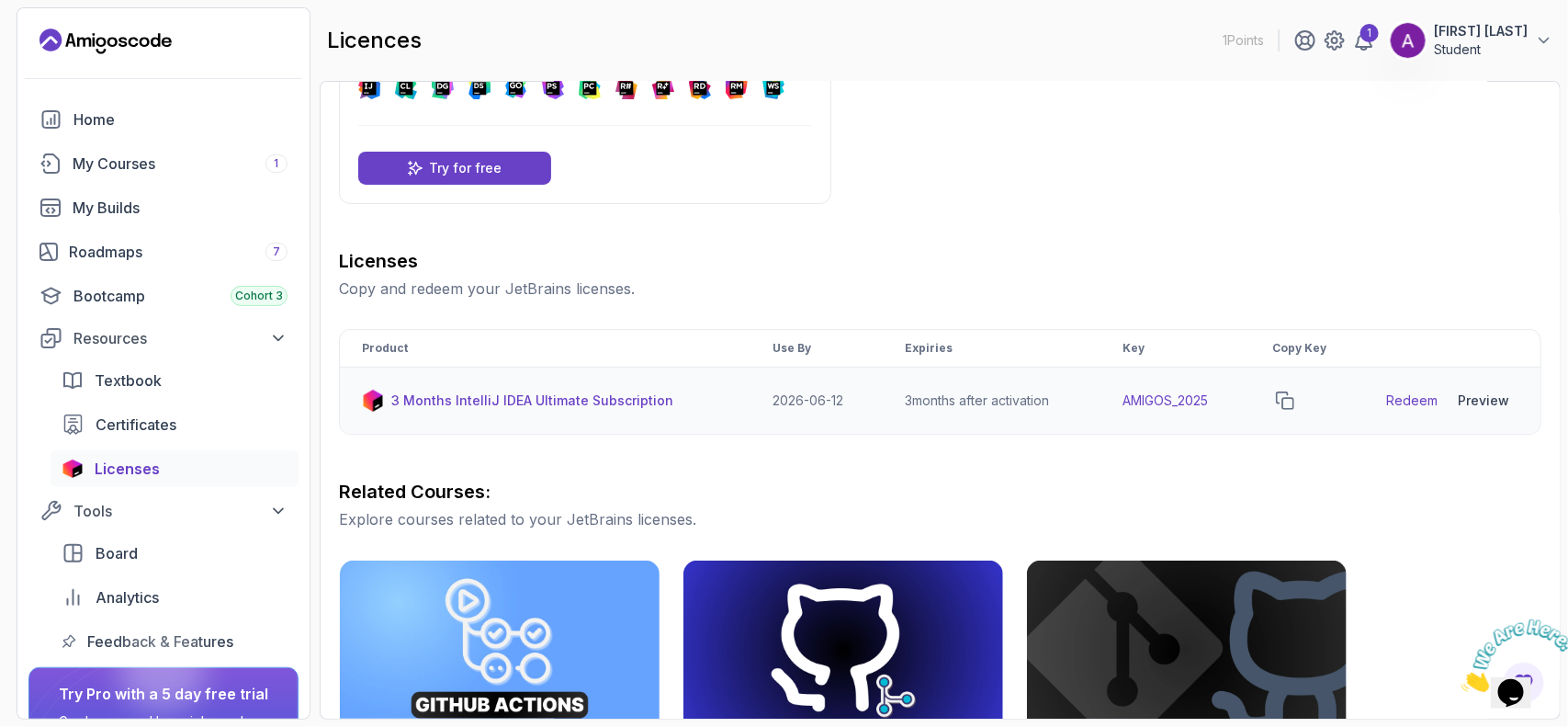 scroll, scrollTop: 260, scrollLeft: 0, axis: vertical 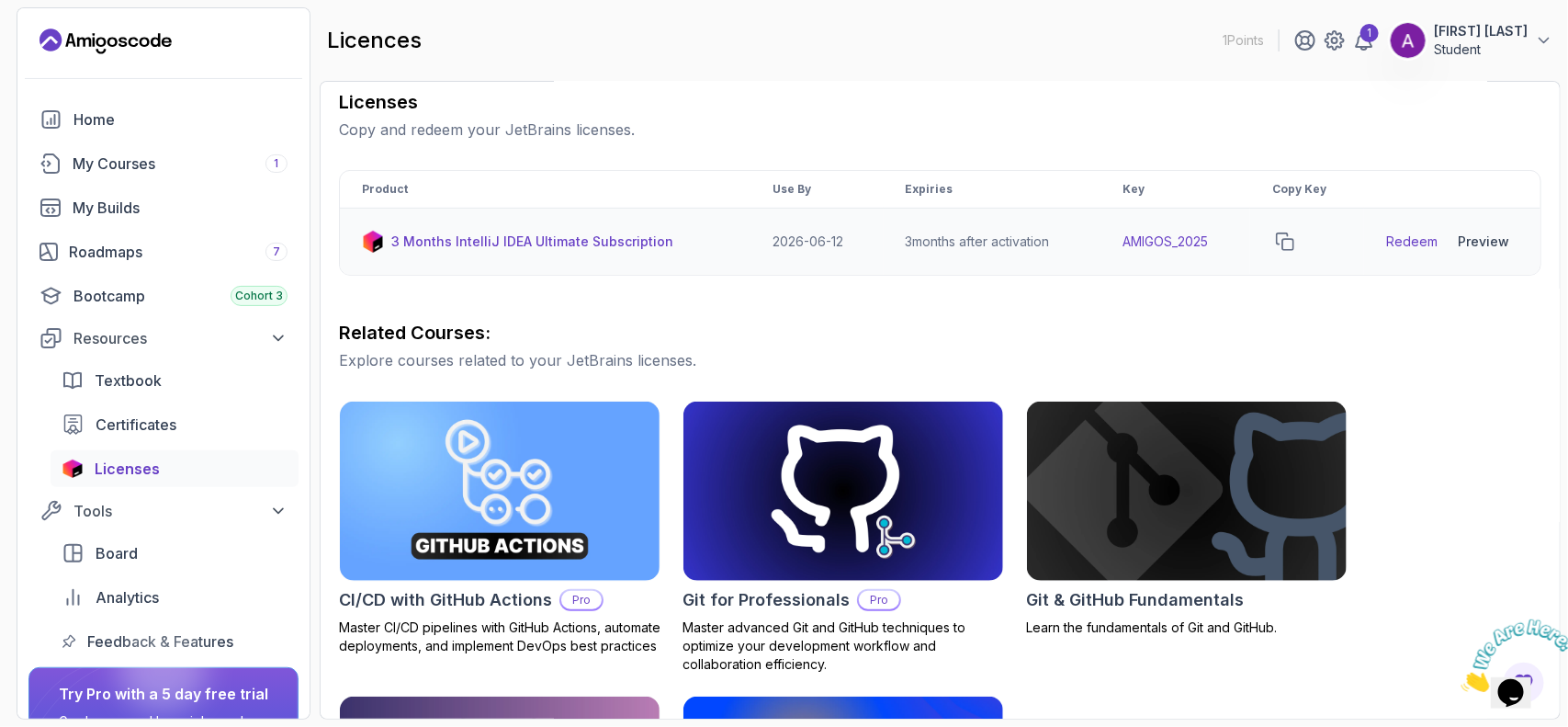 click on "Redeem" at bounding box center (1412, 242) 